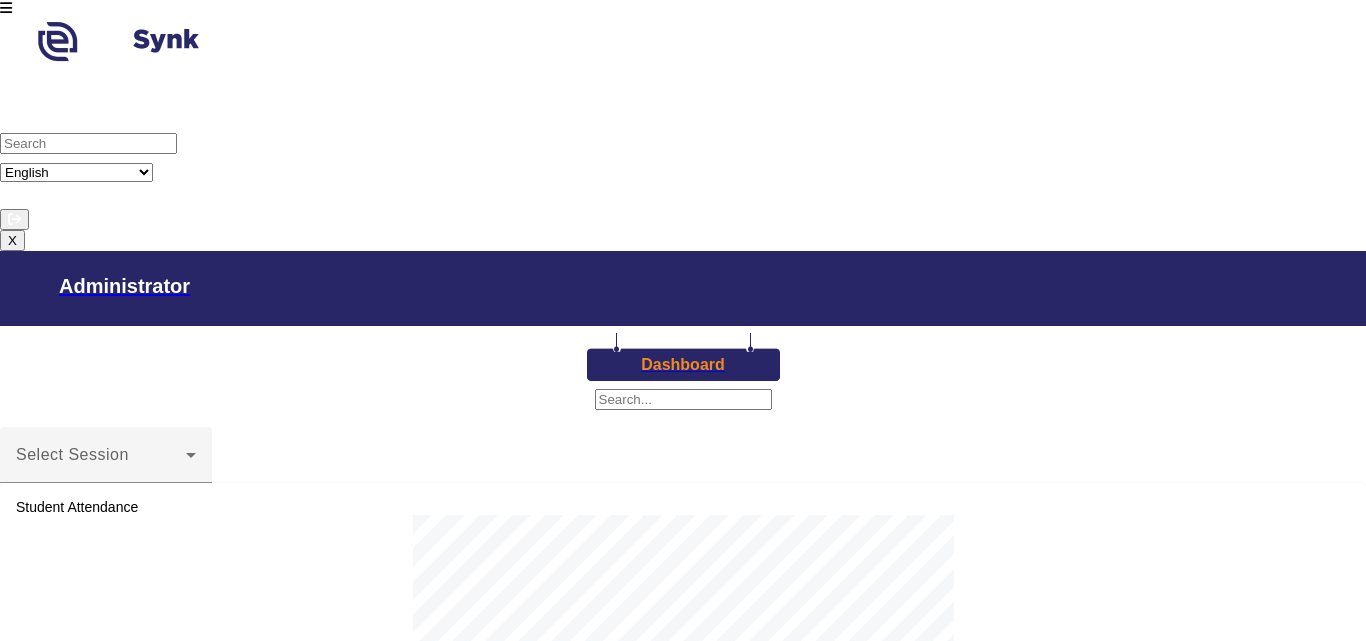 scroll, scrollTop: 0, scrollLeft: 0, axis: both 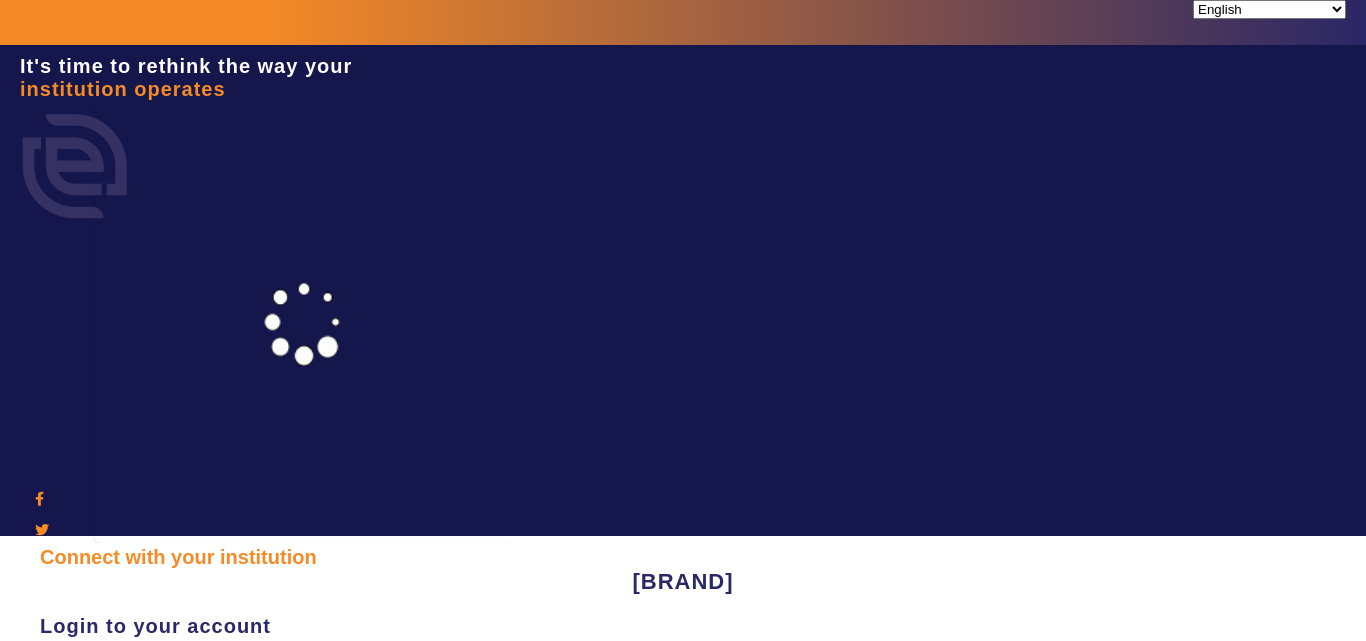 type on "[PHONE]" 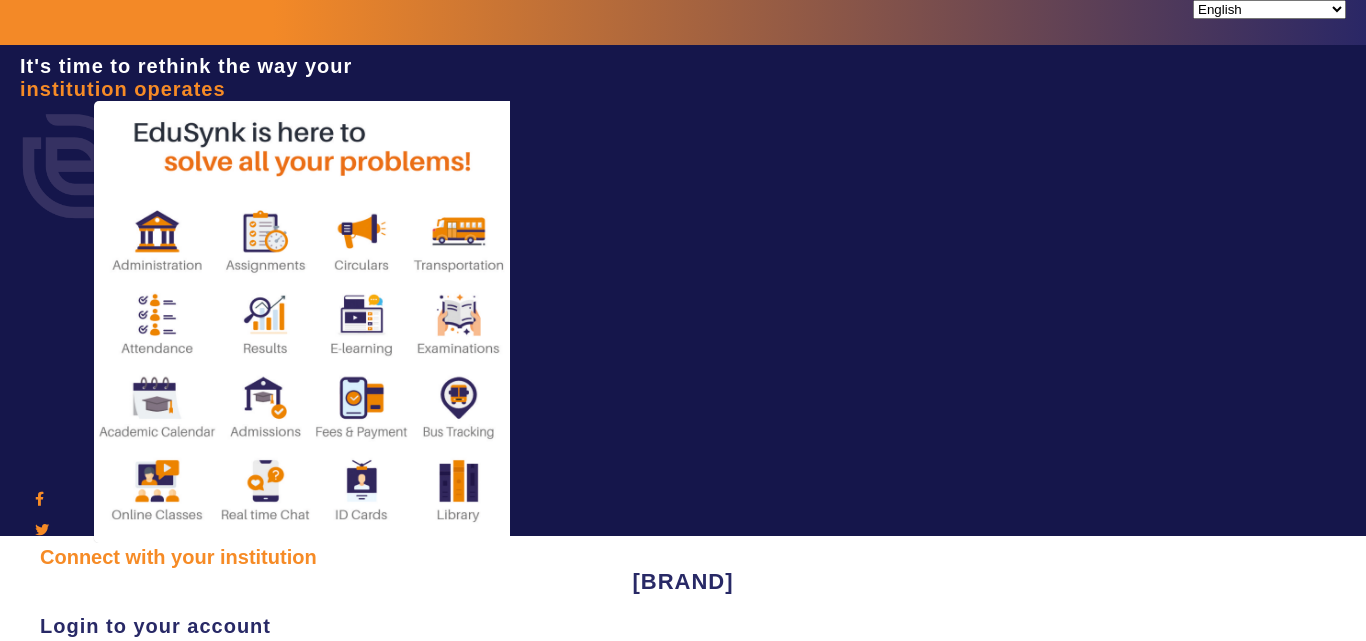 click on "Sign In" at bounding box center [108, 834] 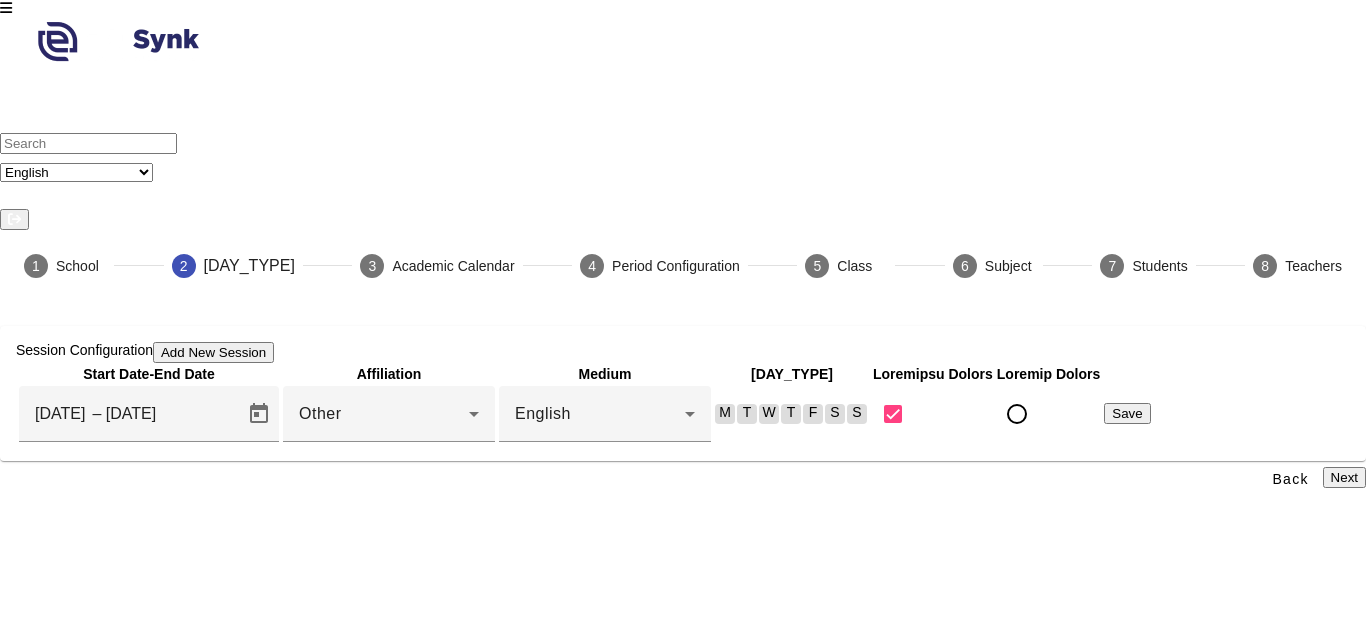 click on "Save" at bounding box center [1127, 413] 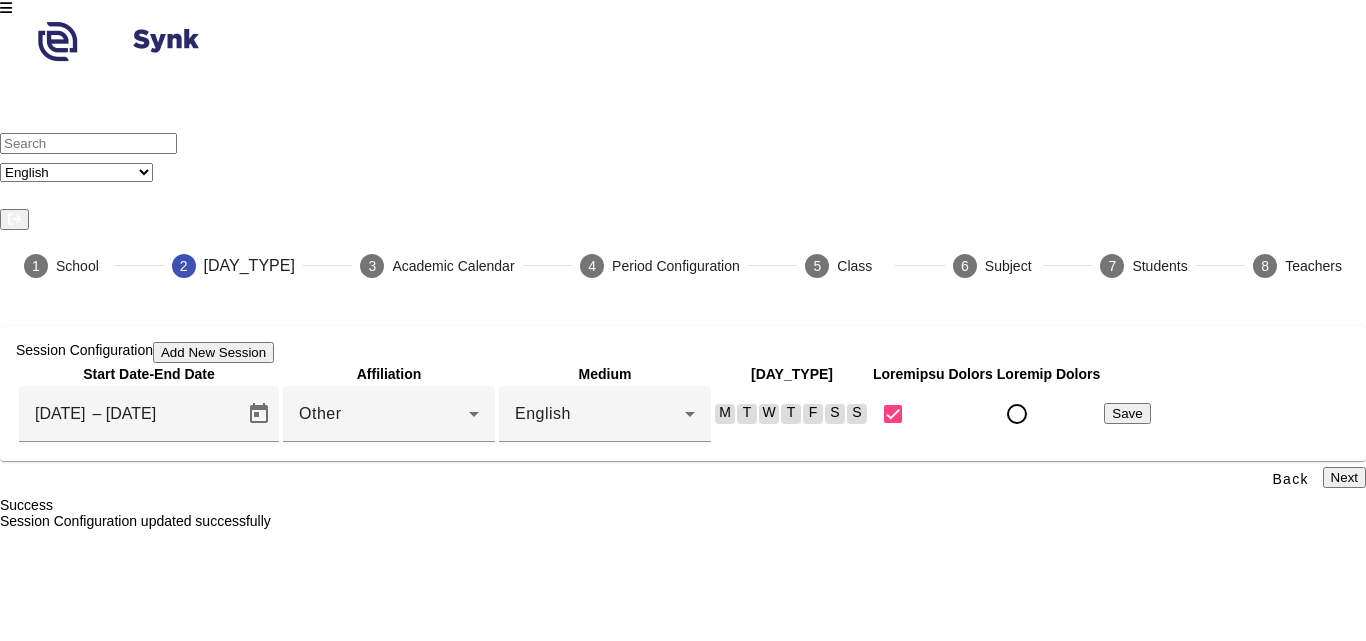 click on "Next" at bounding box center [1344, 477] 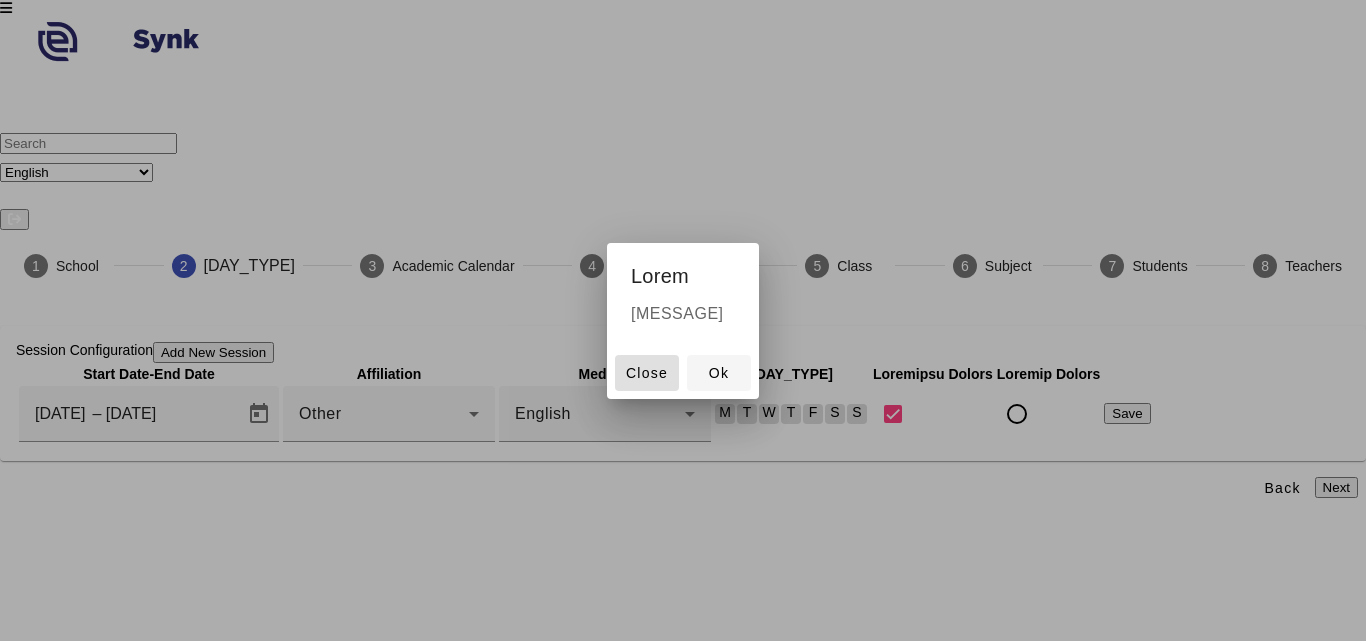 click at bounding box center (647, 373) 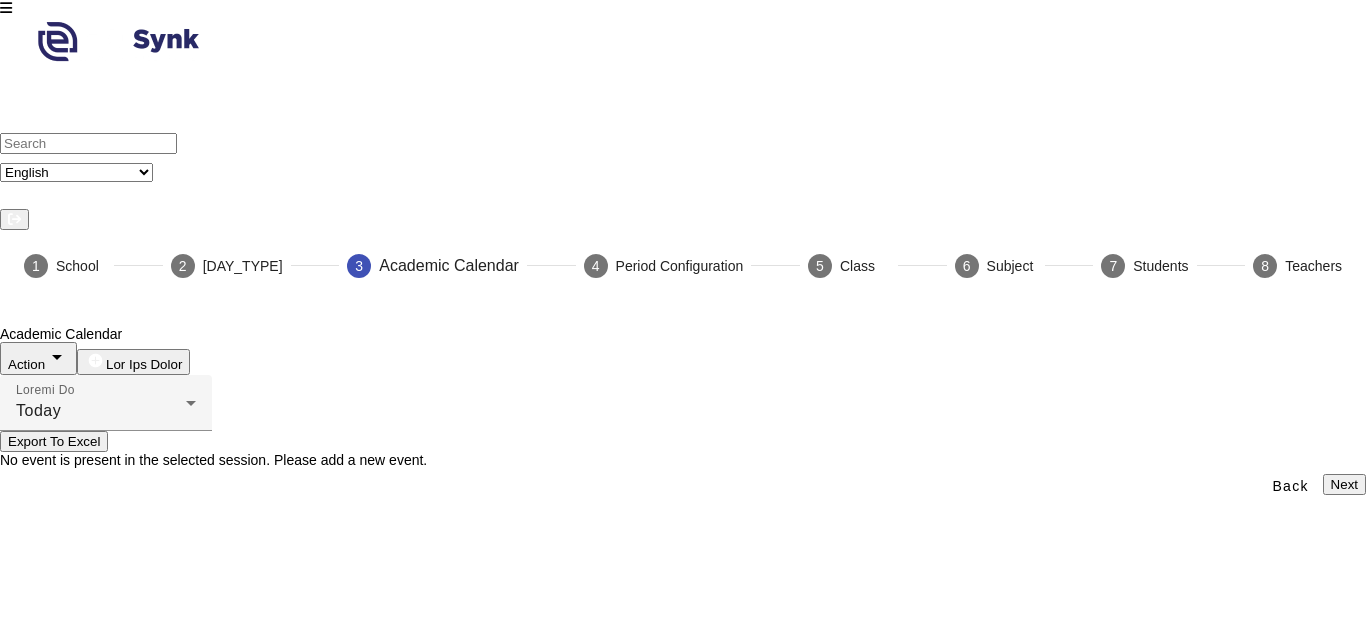 click on "Next" at bounding box center (1344, 484) 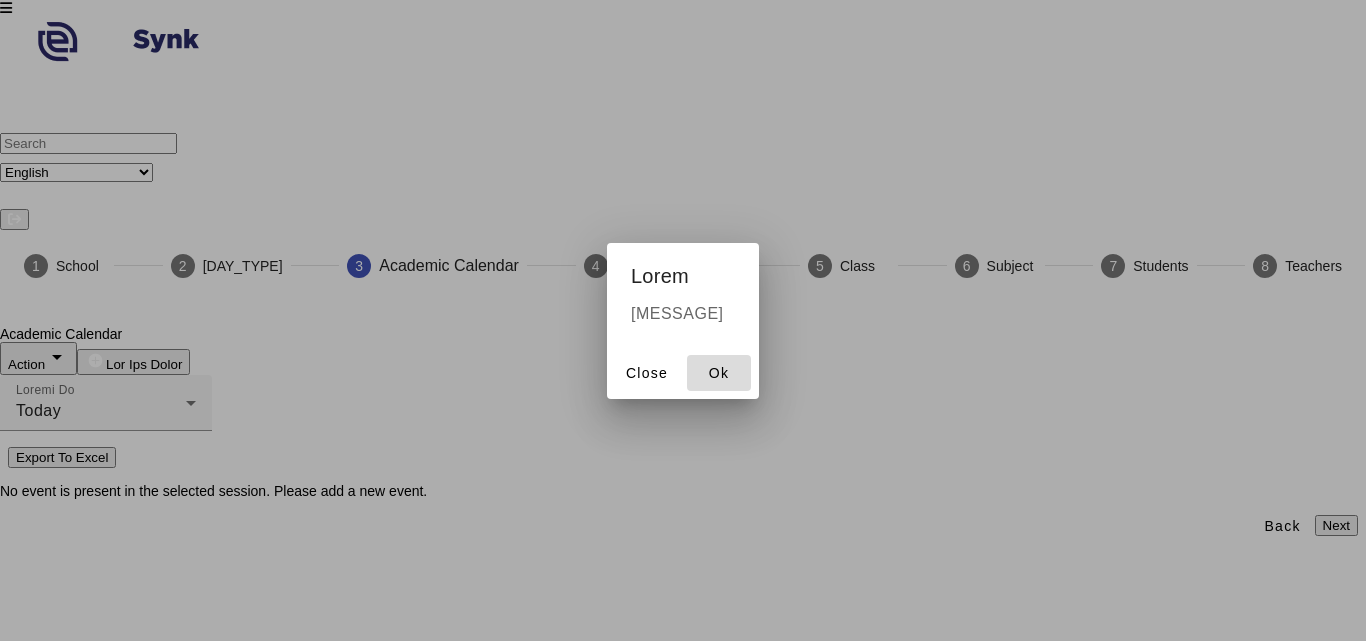 click on "Ok" at bounding box center (719, 373) 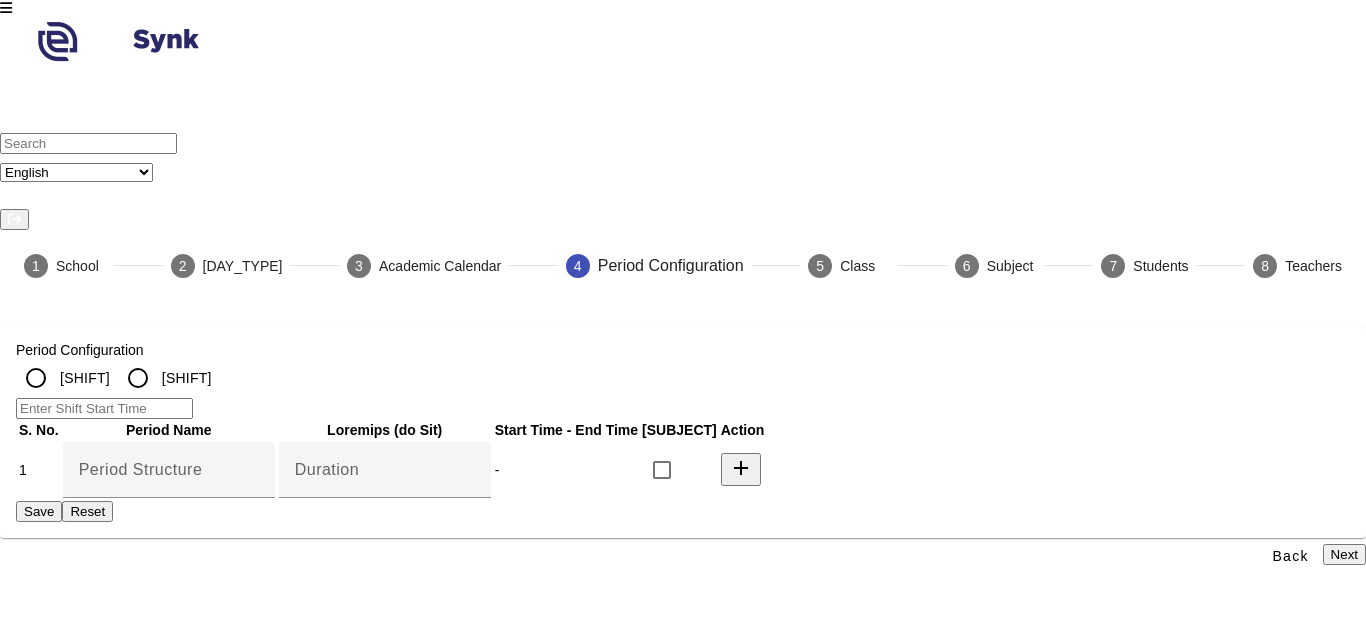 click on "Next" at bounding box center [1344, 554] 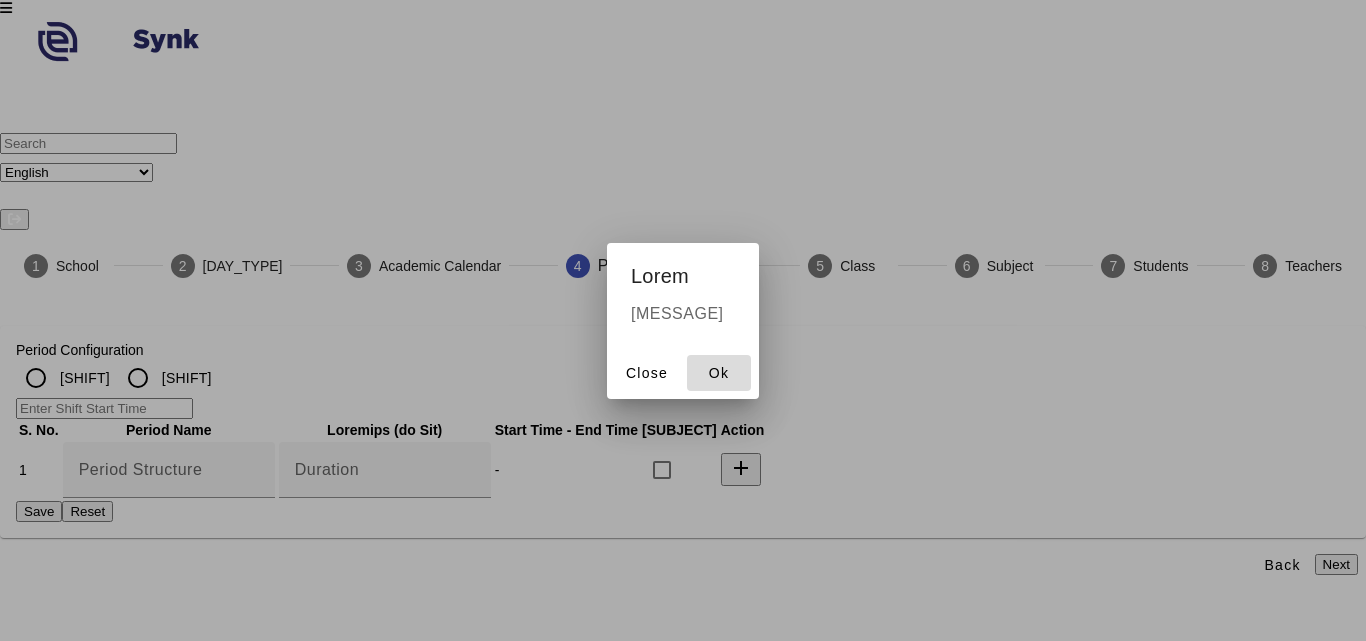 click at bounding box center [719, 373] 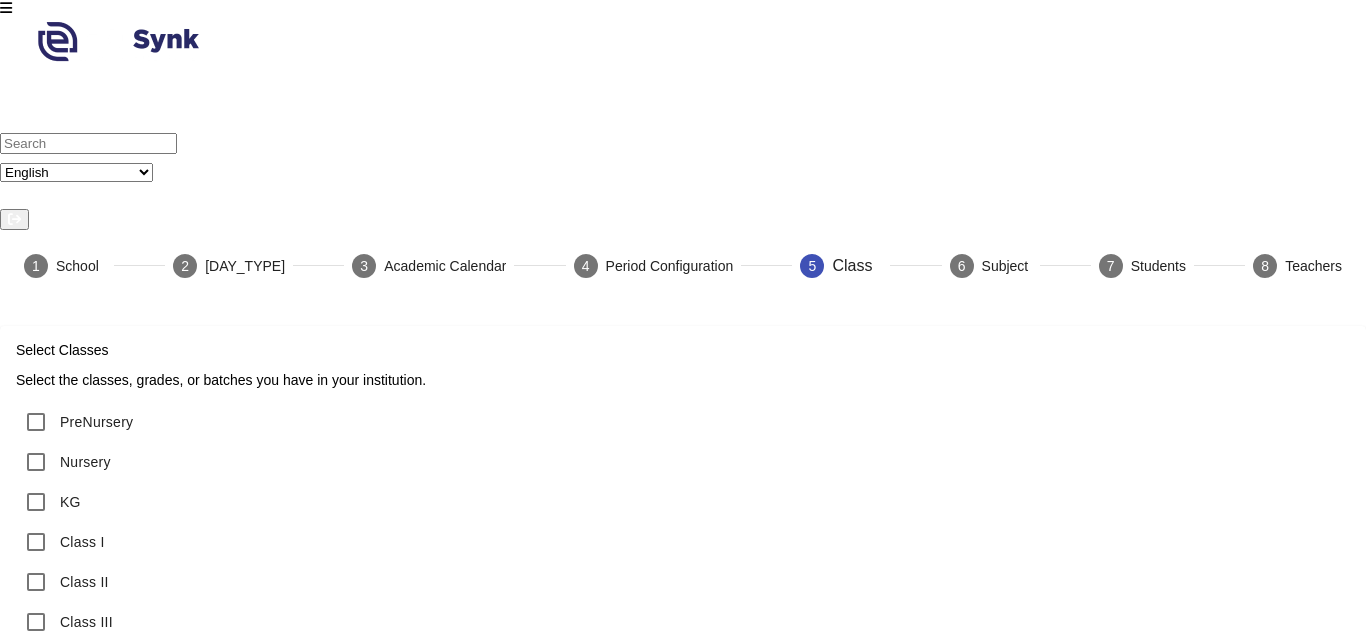 click on "Next" at bounding box center (1344, 1185) 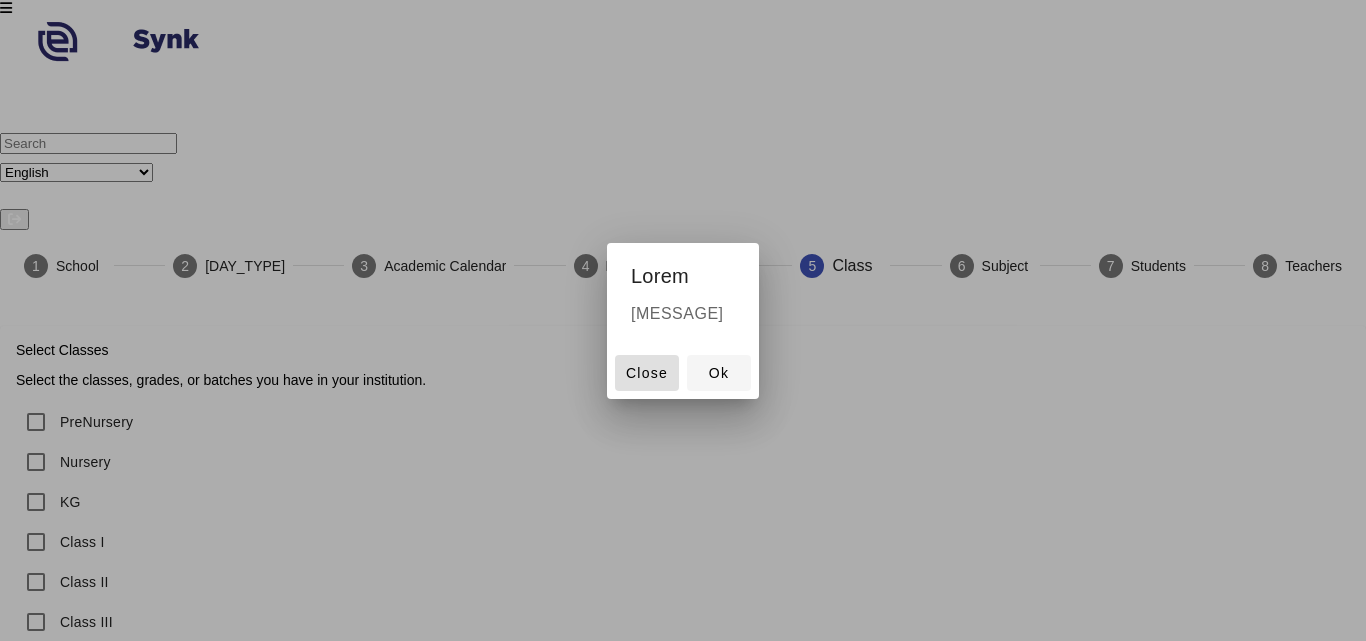 click on "Ok" at bounding box center [647, 373] 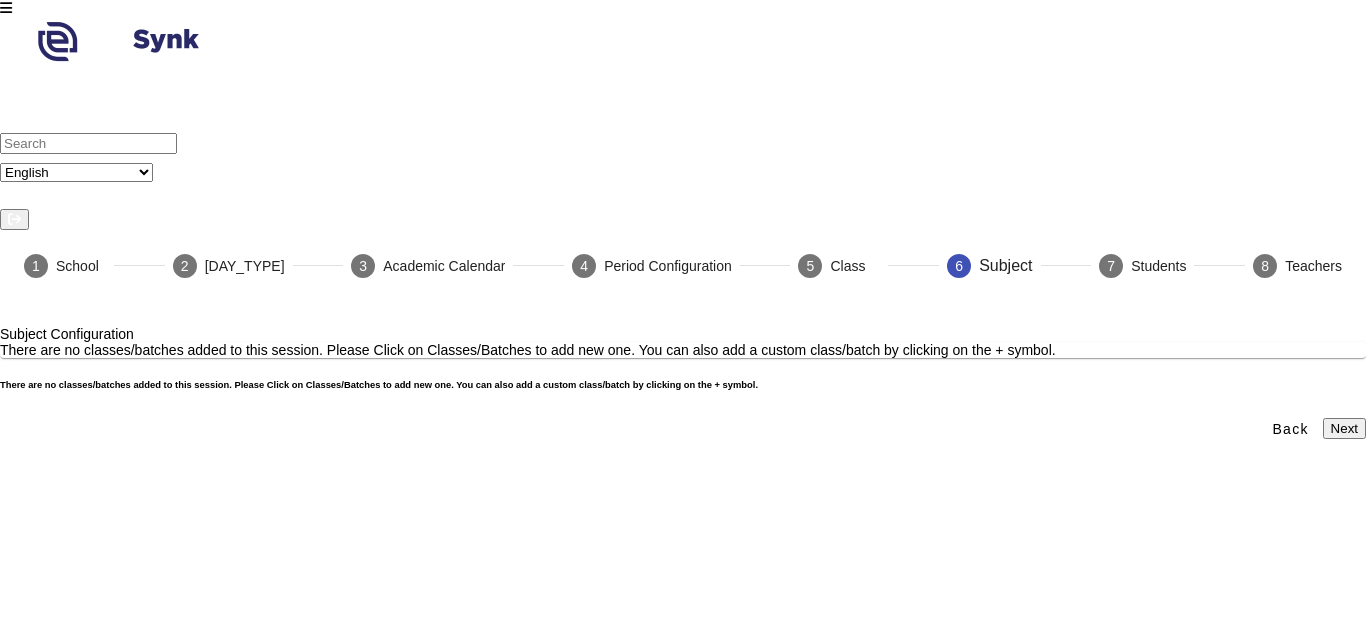 click on "Next" at bounding box center (1344, 428) 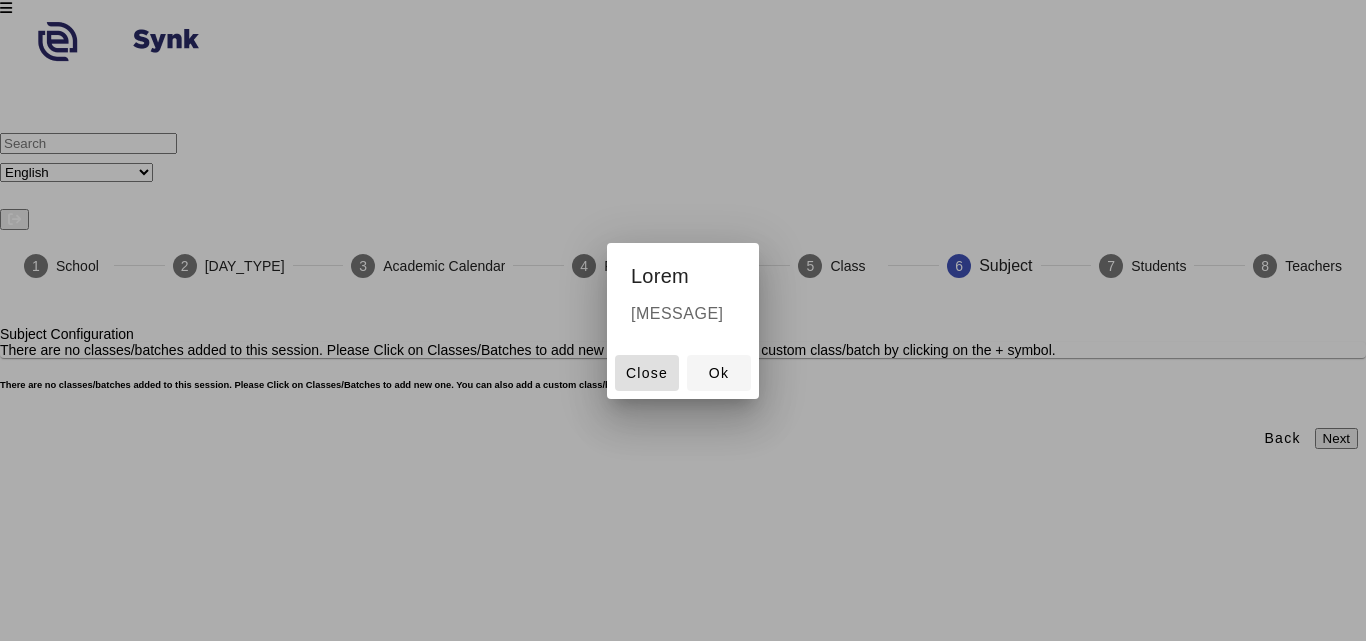click on "Ok" at bounding box center [647, 373] 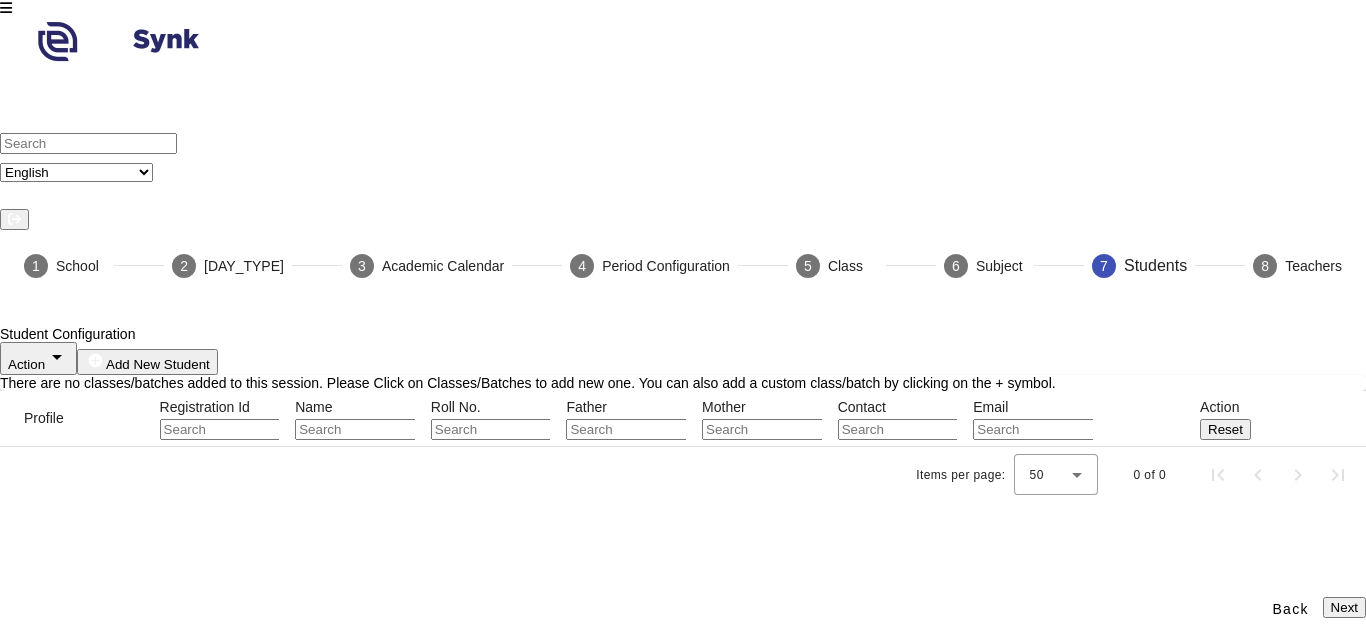 click on "Next" at bounding box center (1344, 607) 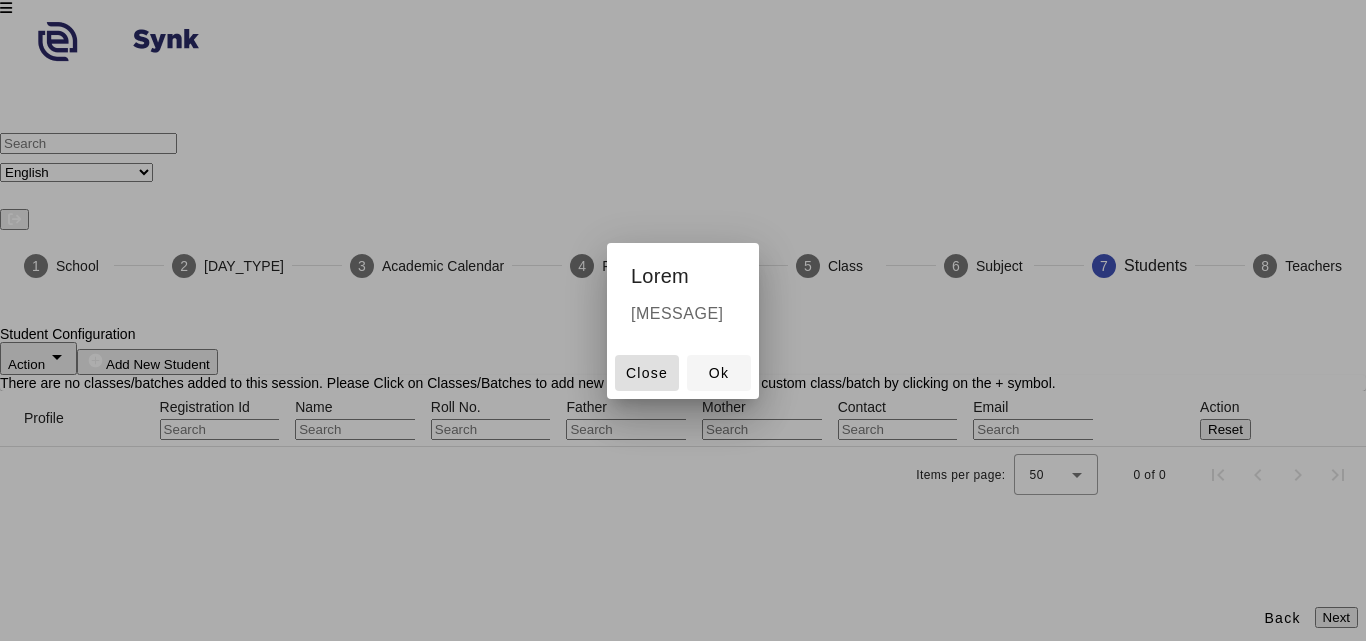 click at bounding box center [647, 373] 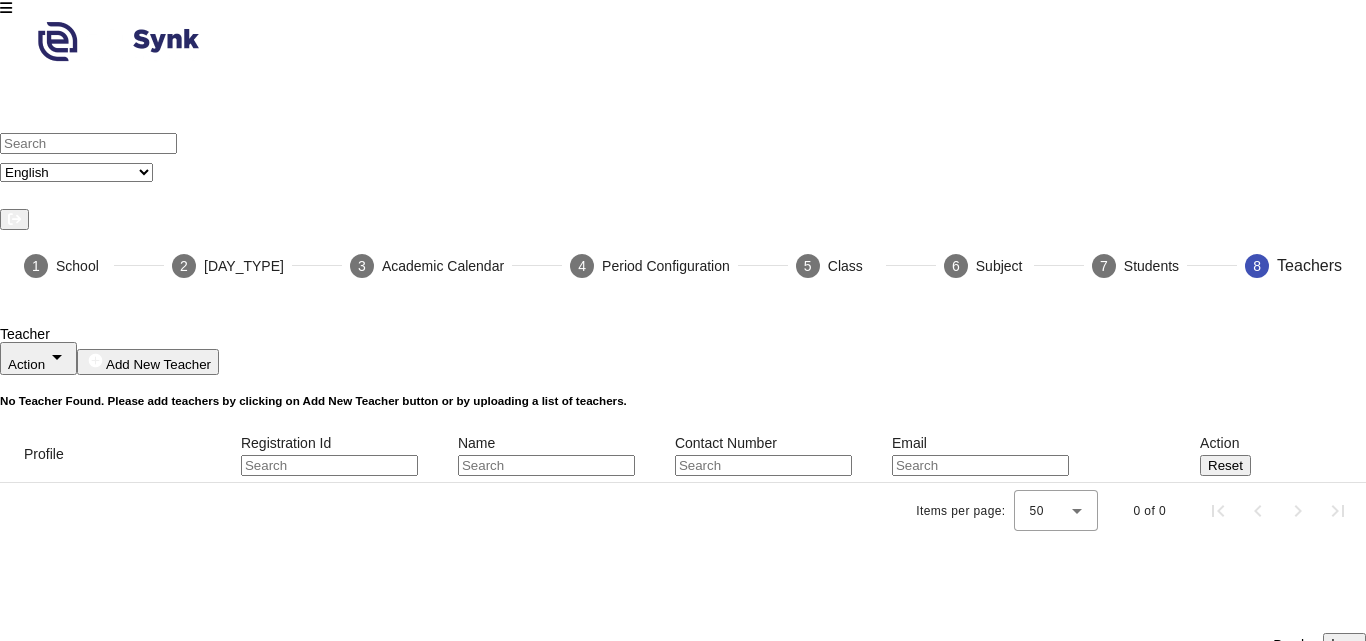 click on "Lore" at bounding box center (1344, 643) 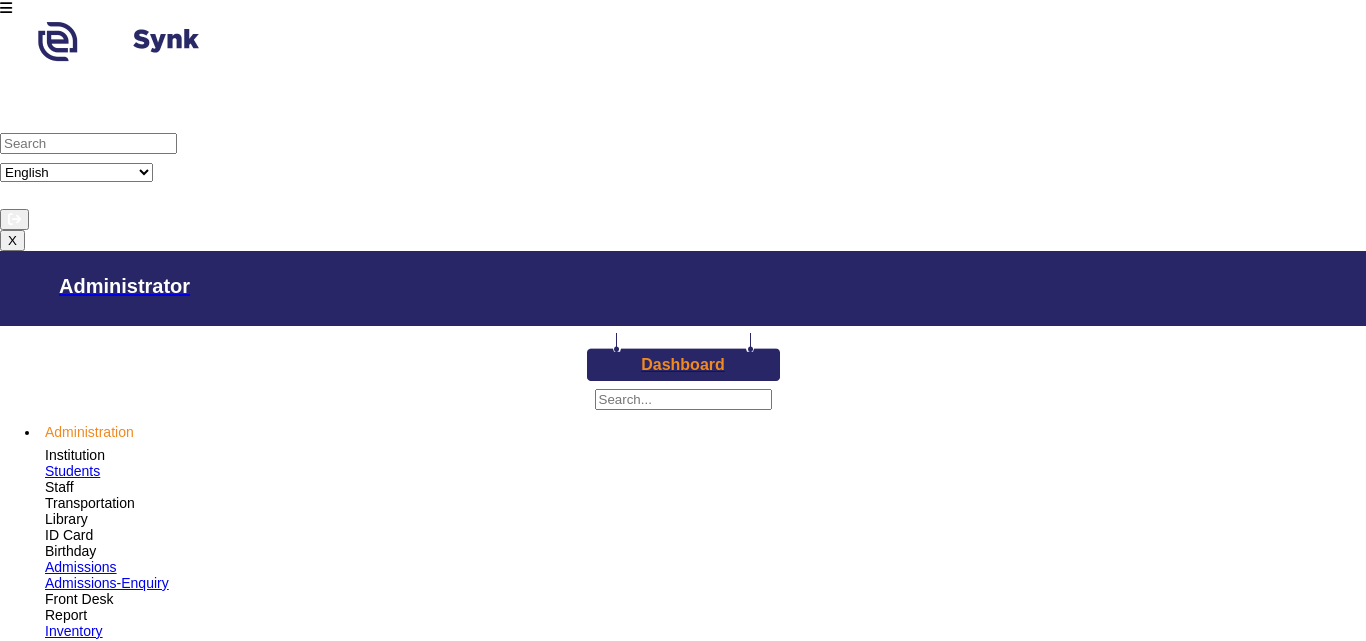 scroll, scrollTop: 0, scrollLeft: 0, axis: both 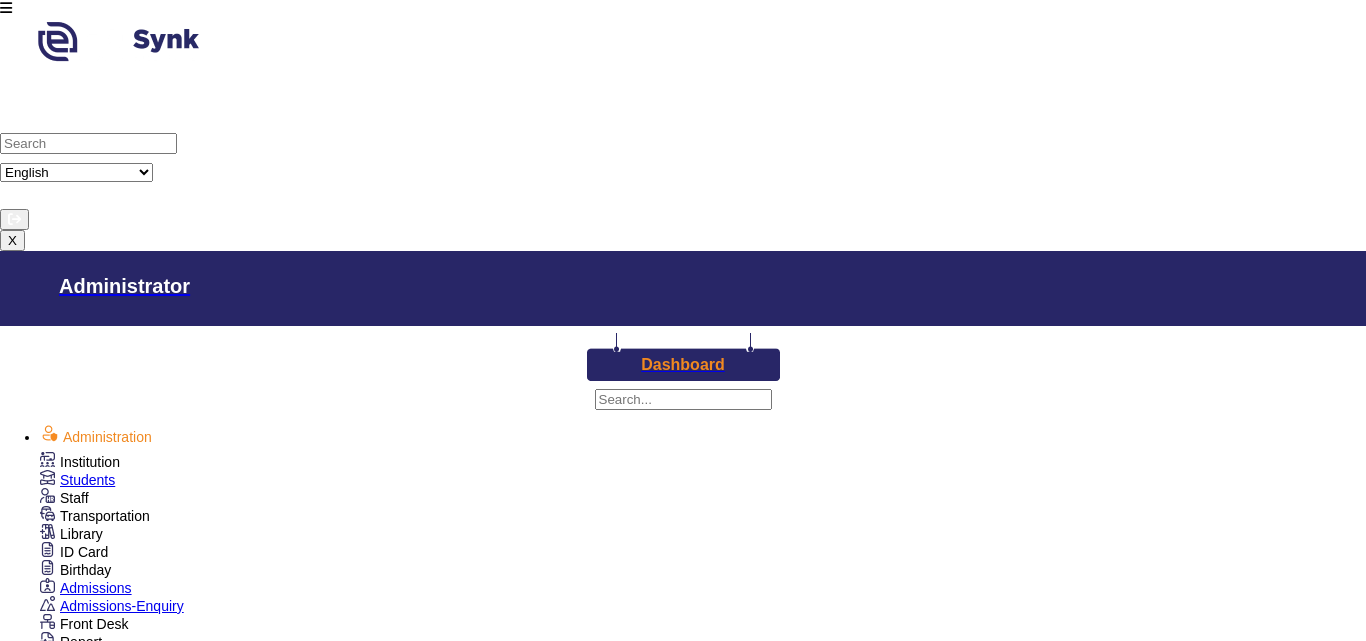 click on "Administration" at bounding box center [703, 434] 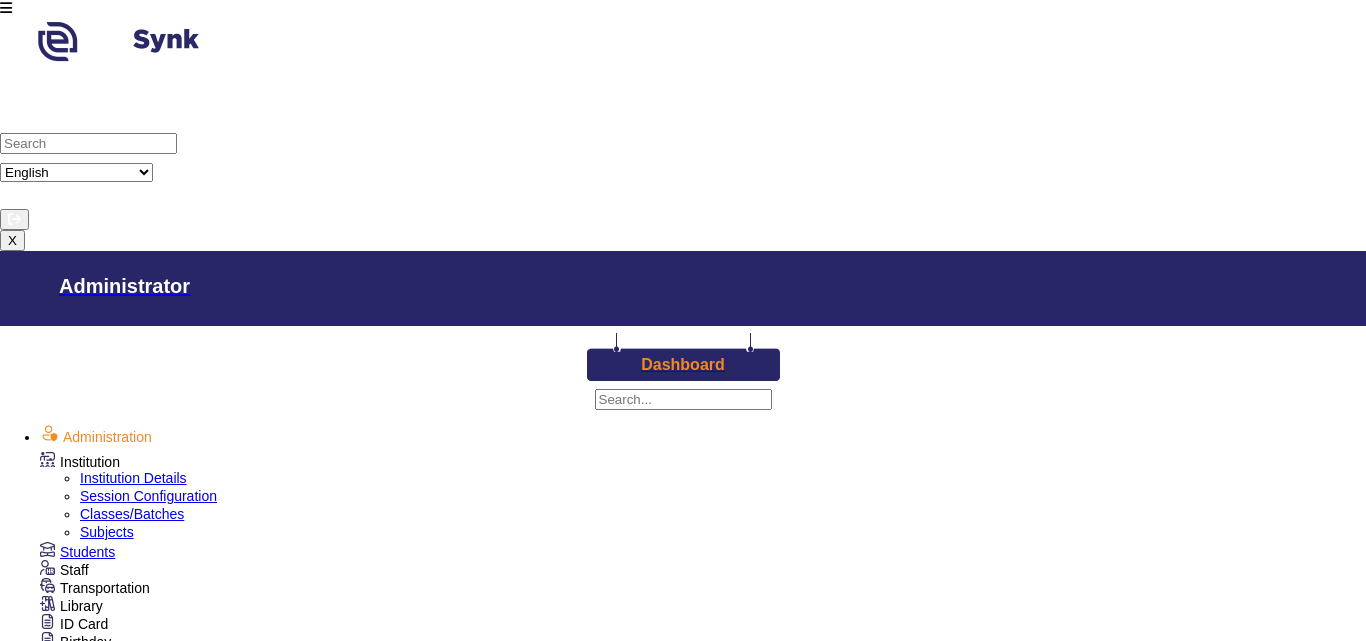 click on "Institution Details" at bounding box center (133, 478) 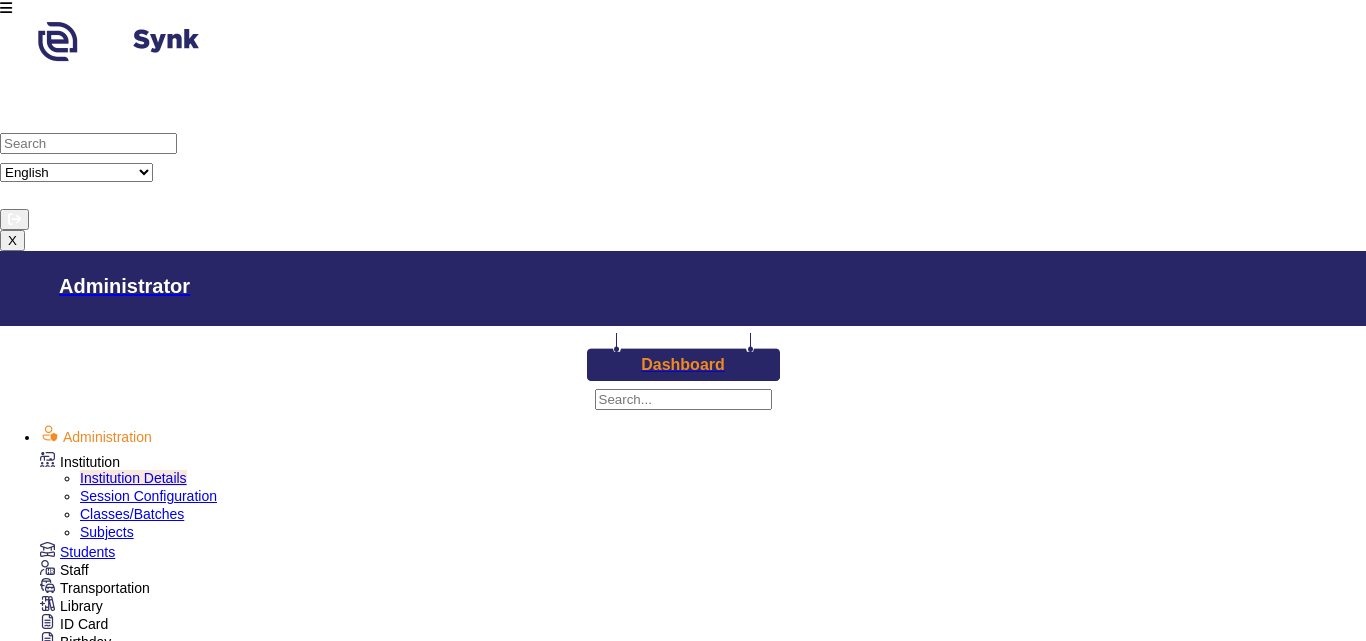 click on "Other" at bounding box center (117, 1527) 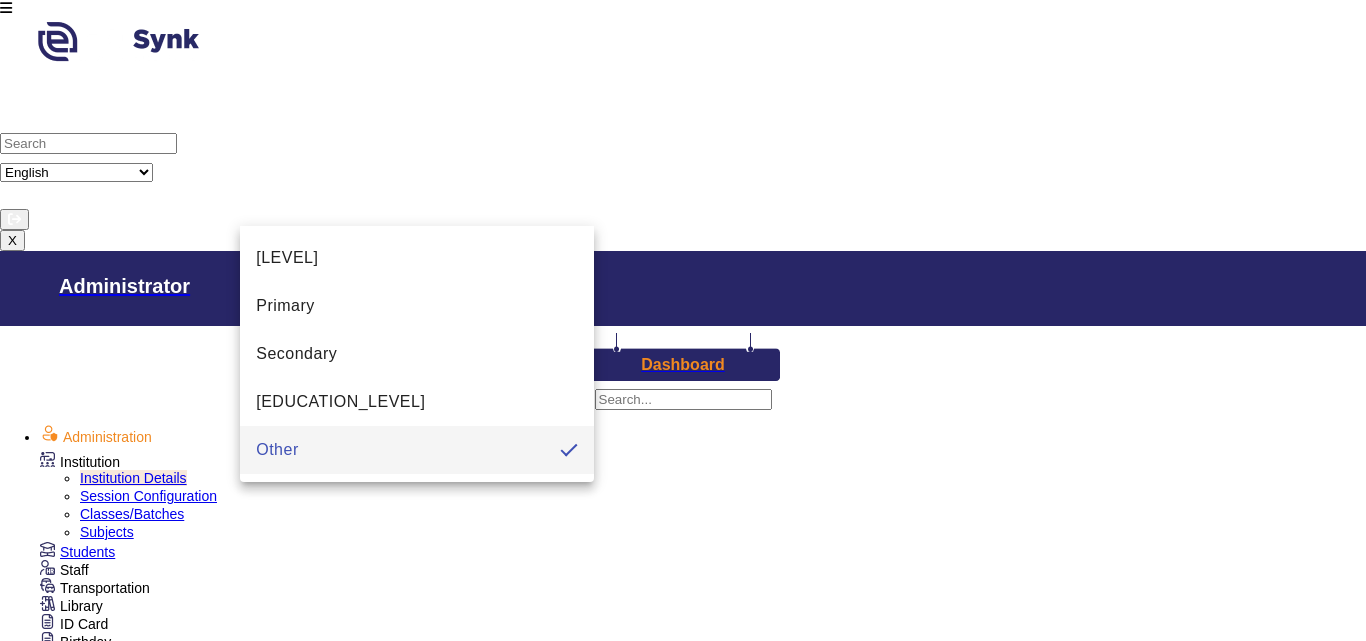 click at bounding box center (683, 320) 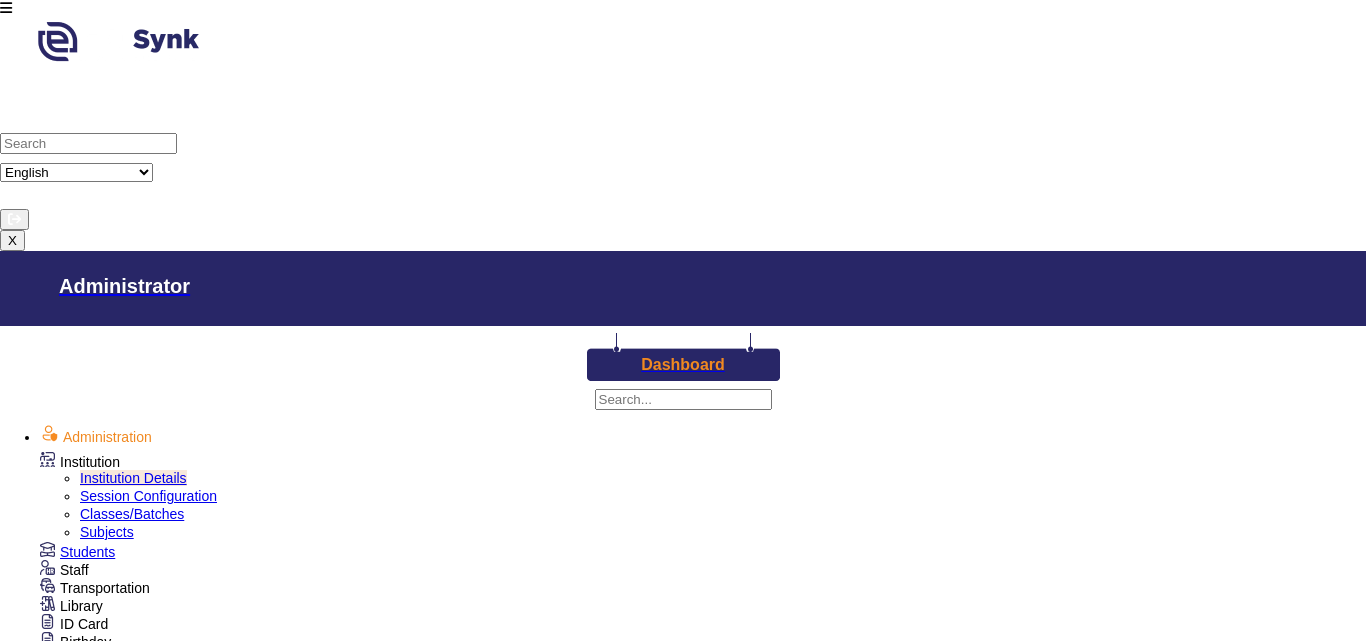 click on "₹ | Rupees" at bounding box center [117, 1471] 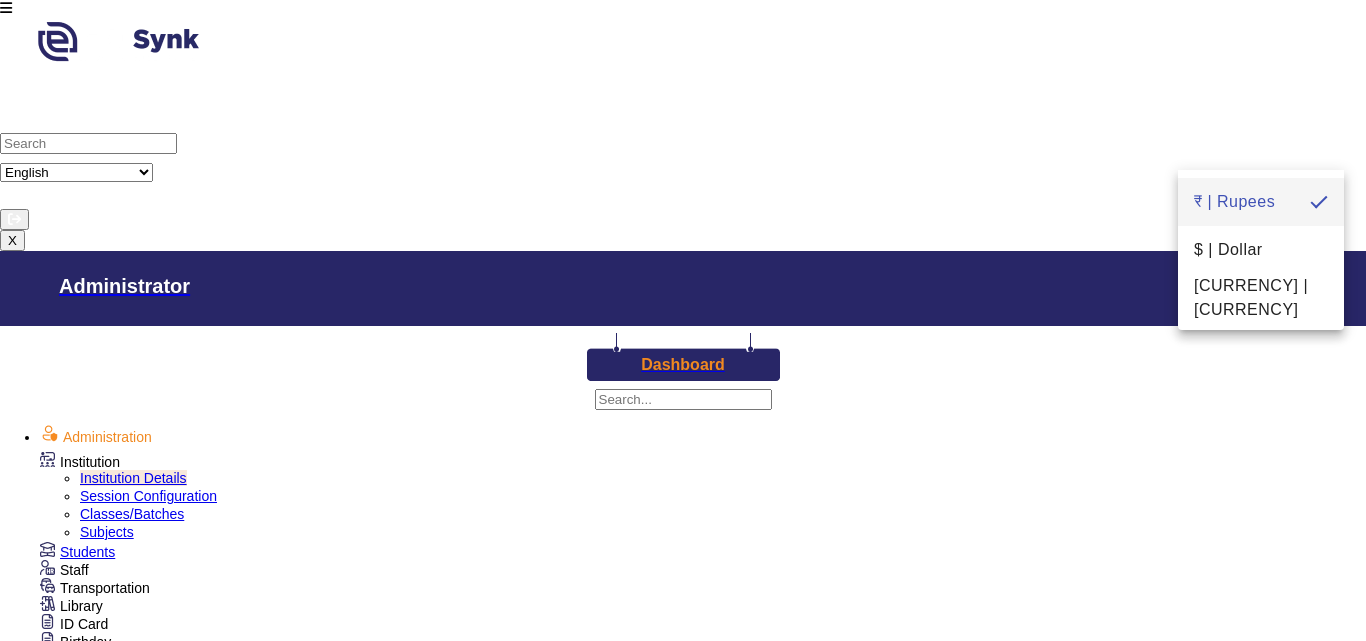 click at bounding box center (683, 320) 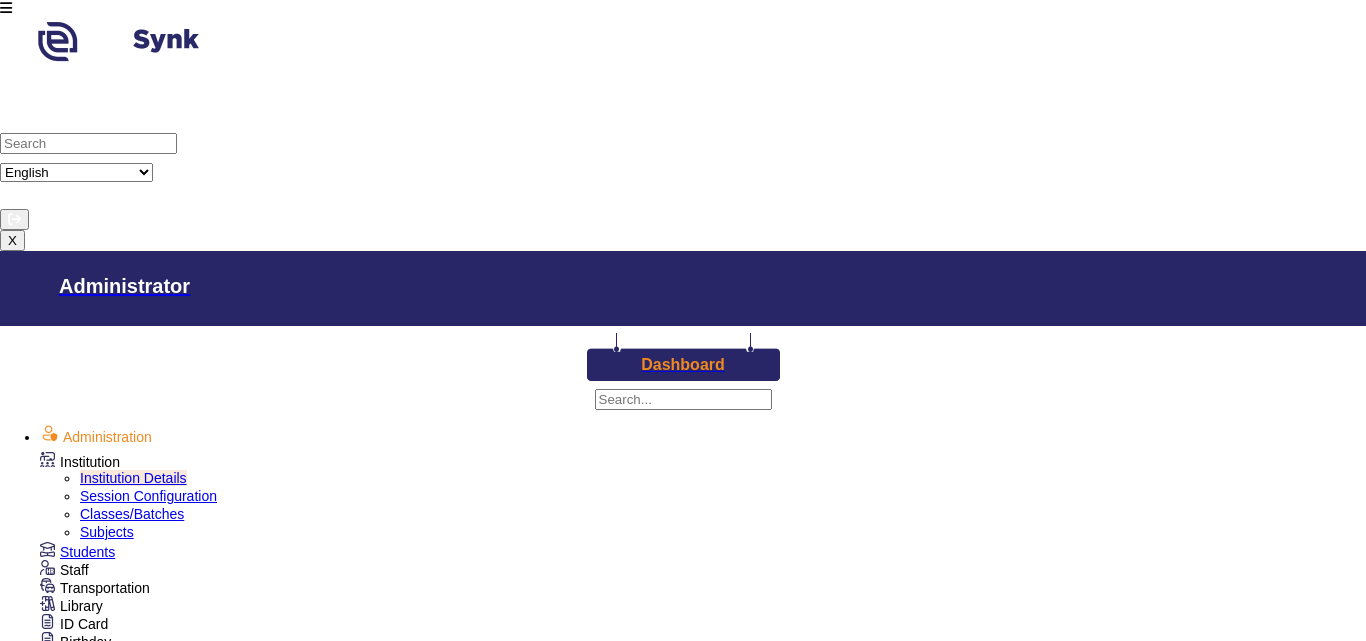 scroll, scrollTop: 200, scrollLeft: 0, axis: vertical 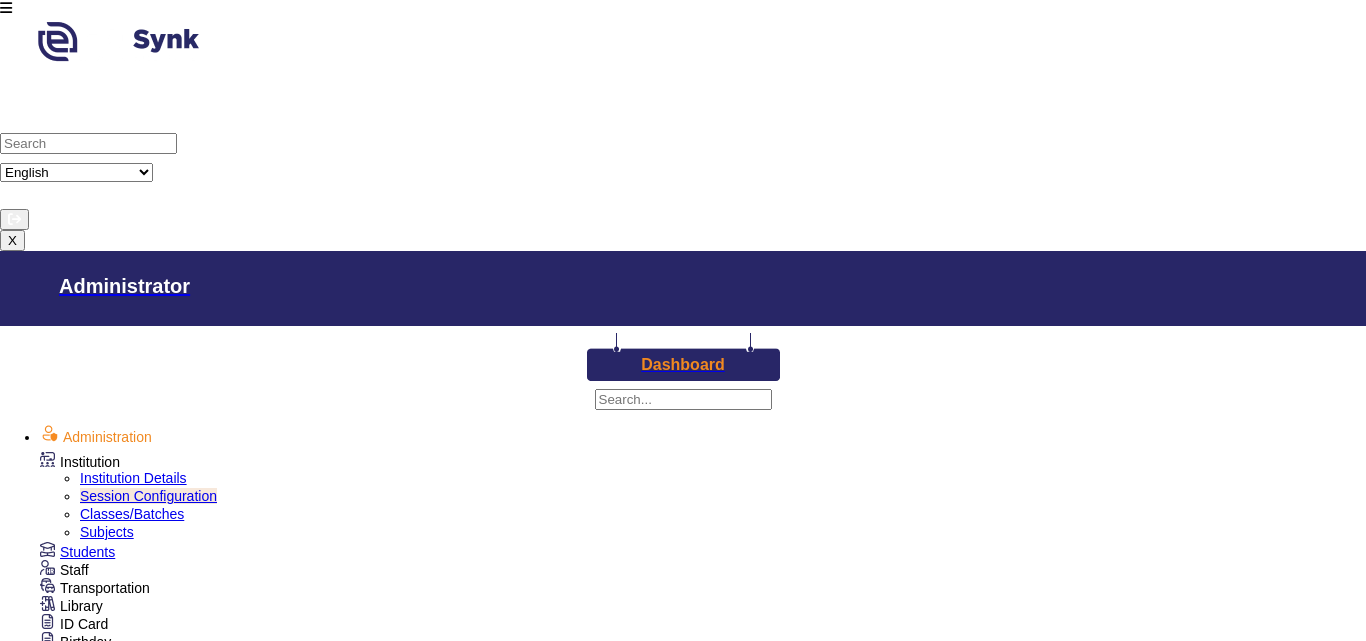 click on "Other" at bounding box center [384, 1379] 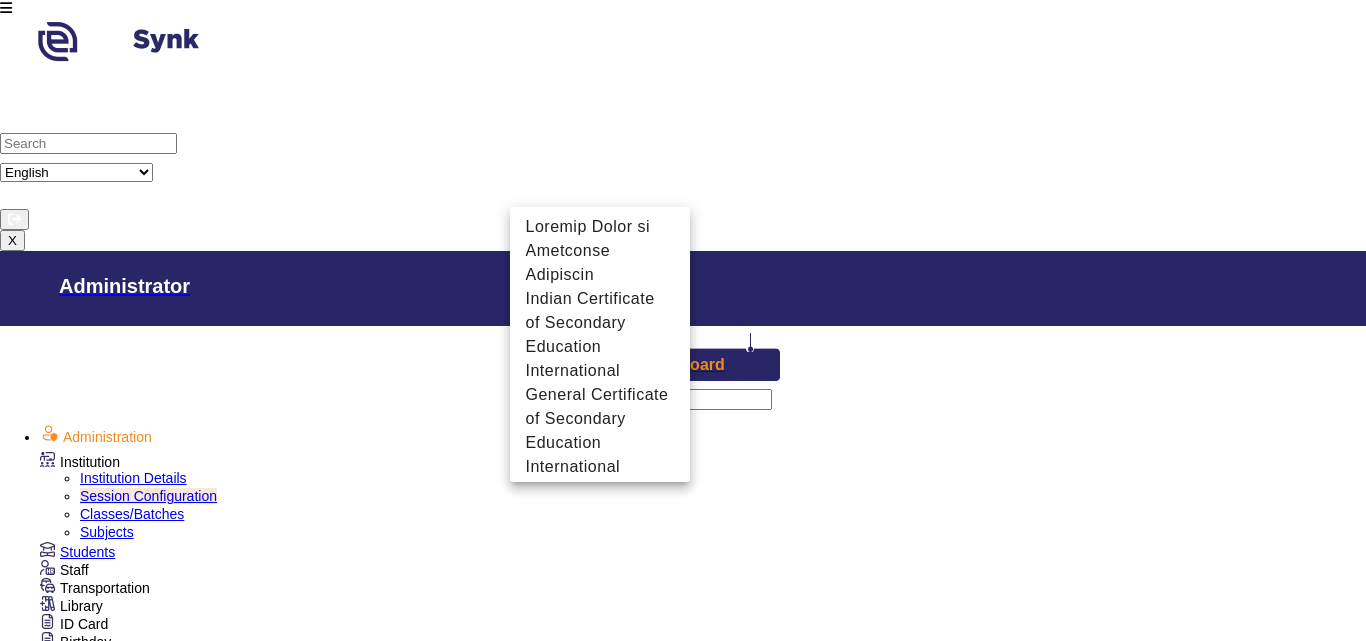 scroll, scrollTop: 1293, scrollLeft: 0, axis: vertical 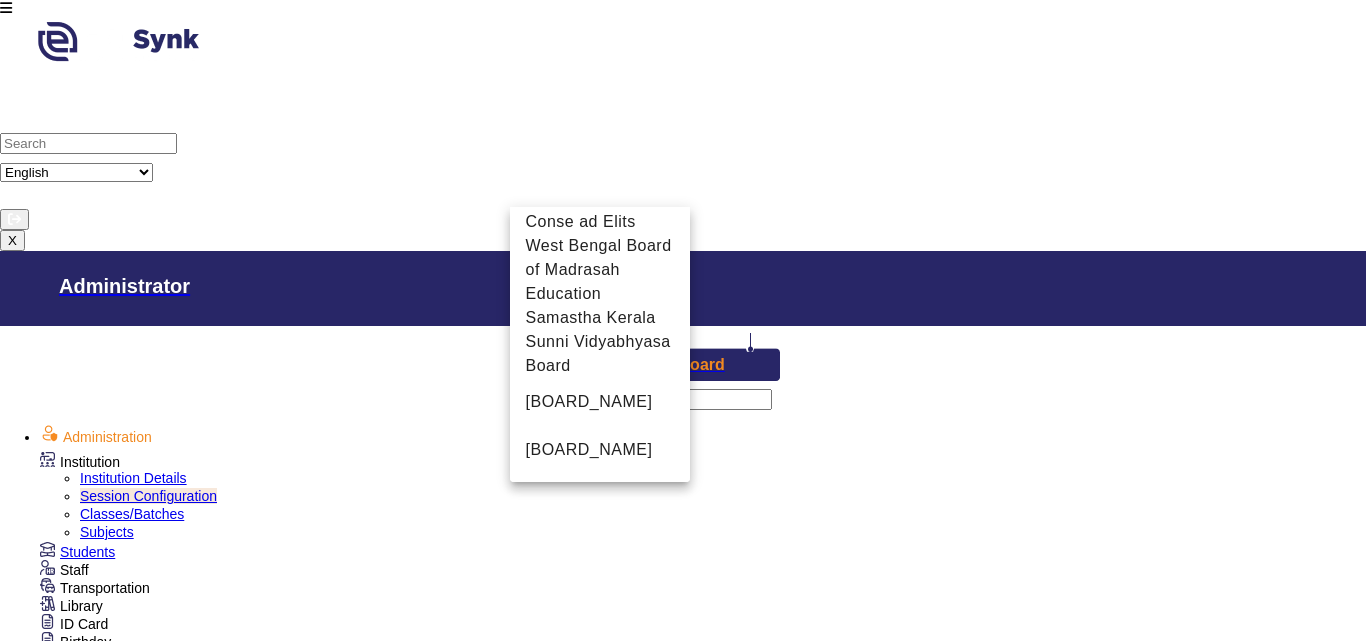click at bounding box center (683, 320) 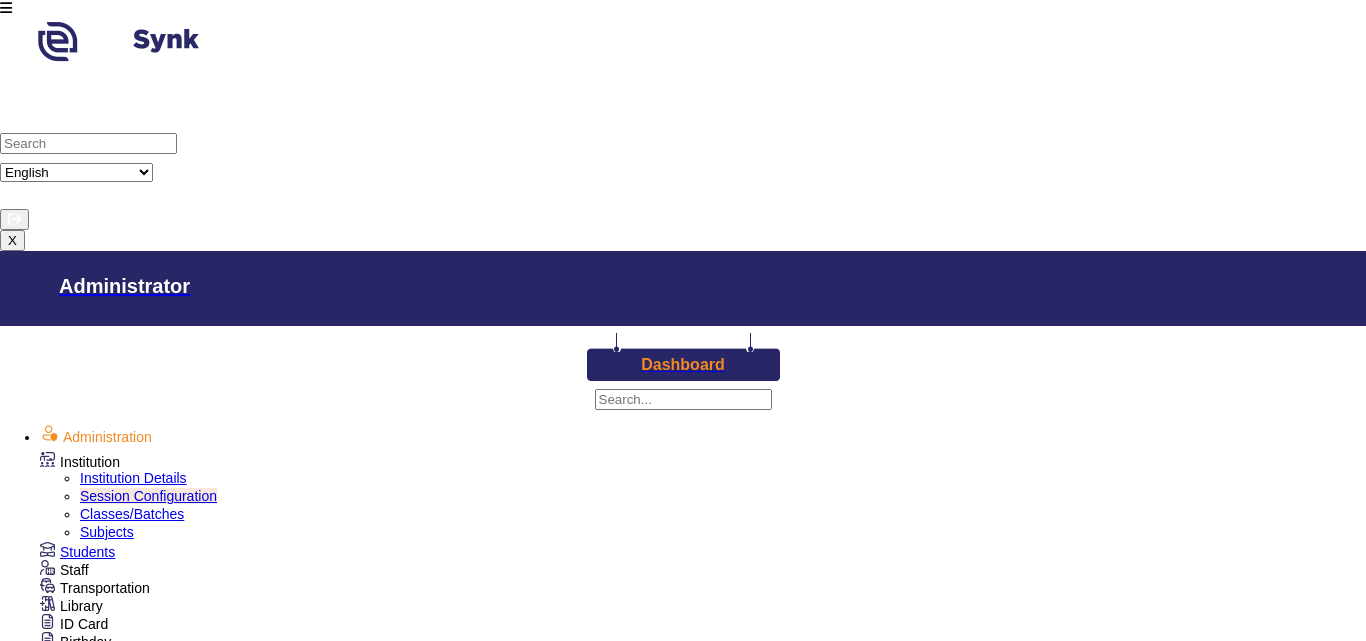 click on "English" at bounding box center (600, 1379) 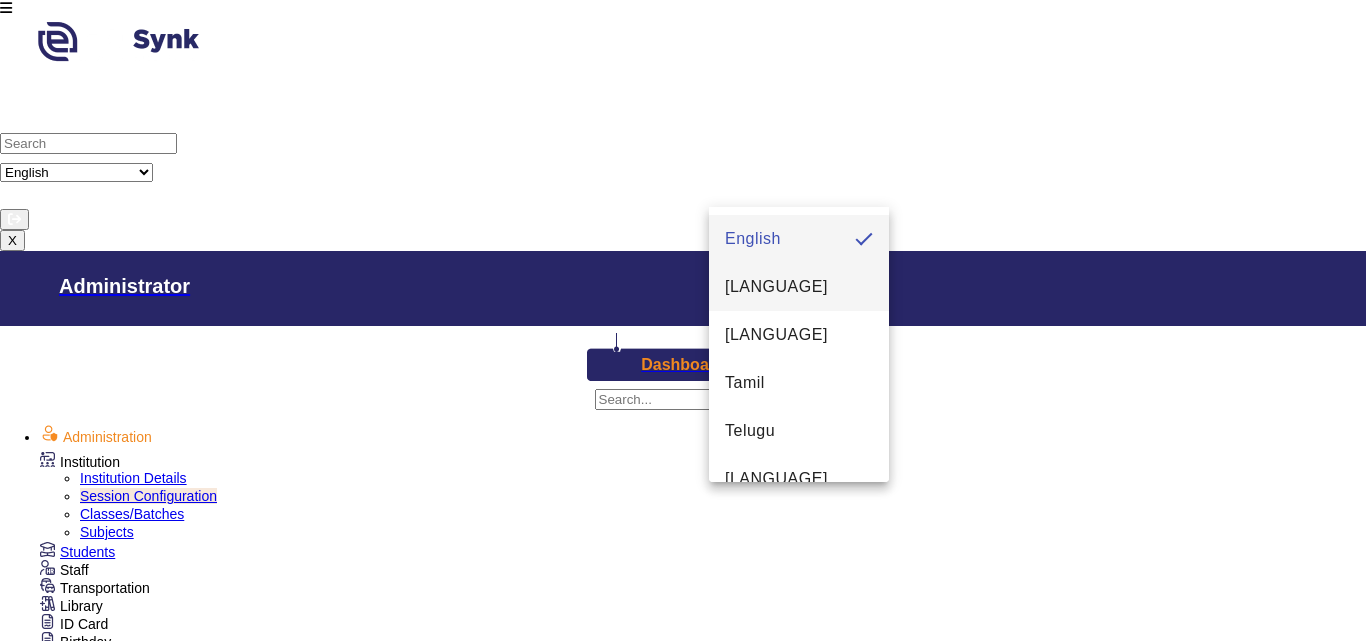 click on "[LANGUAGE]" at bounding box center [799, 287] 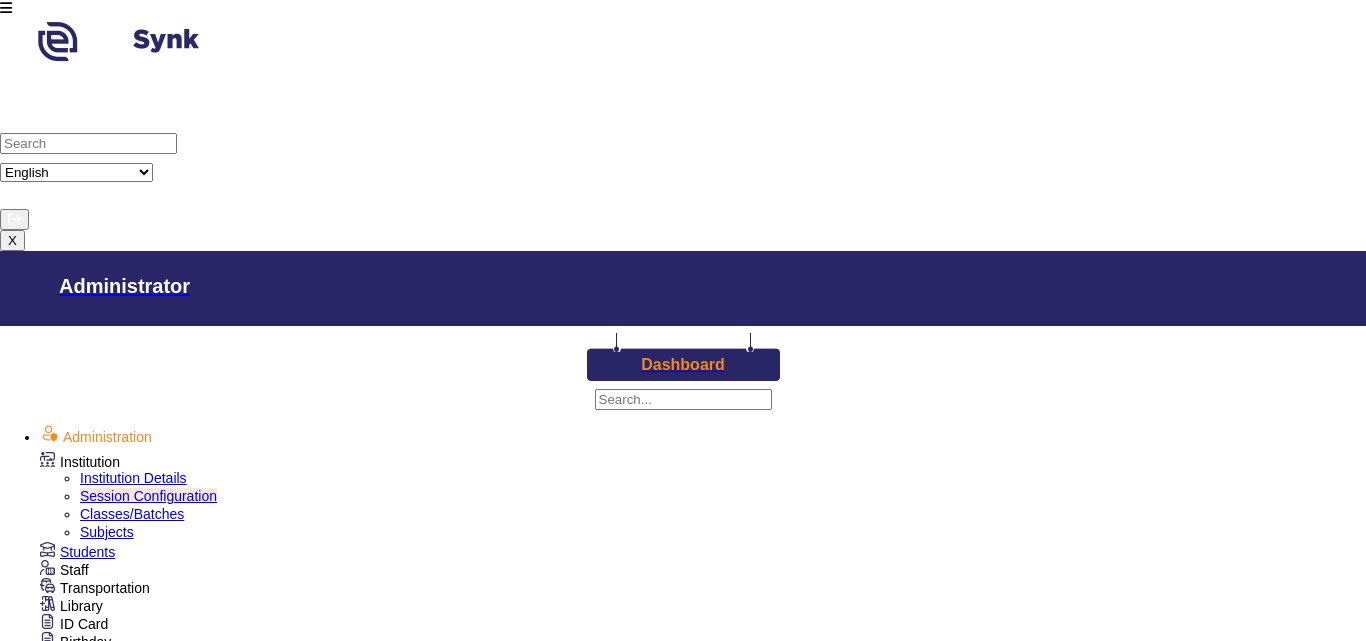 click on "Session Configuration" at bounding box center [148, 496] 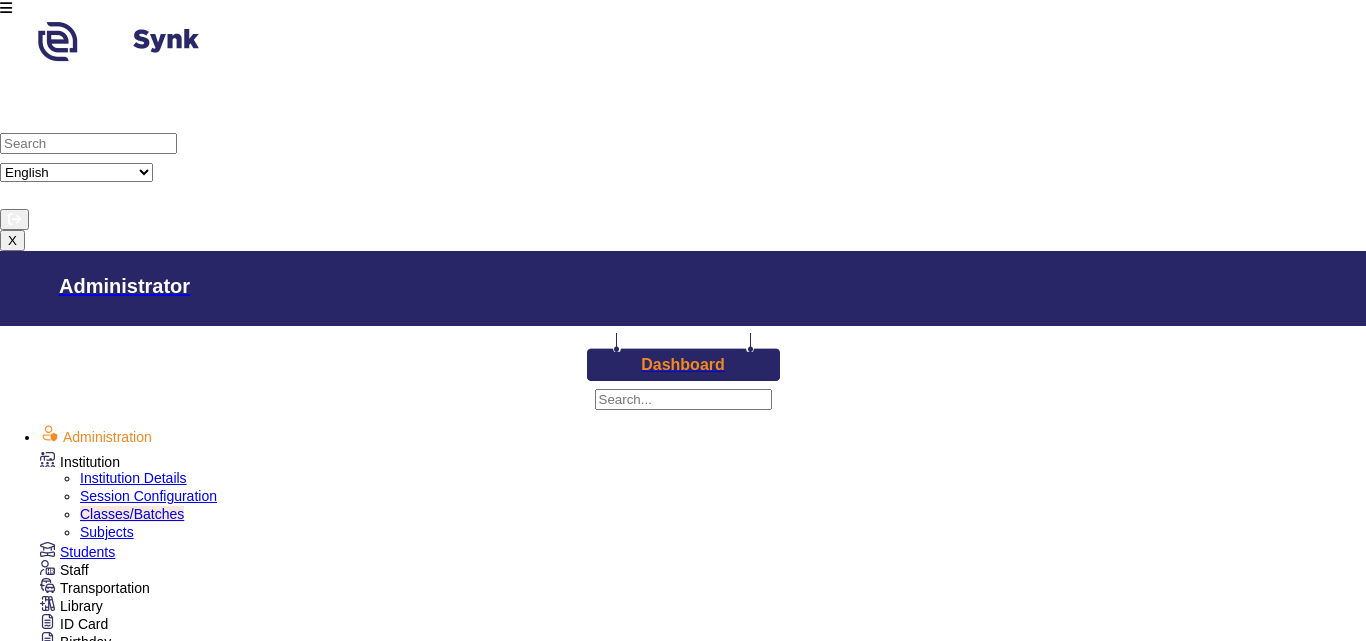 click on "Subjects" at bounding box center (107, 532) 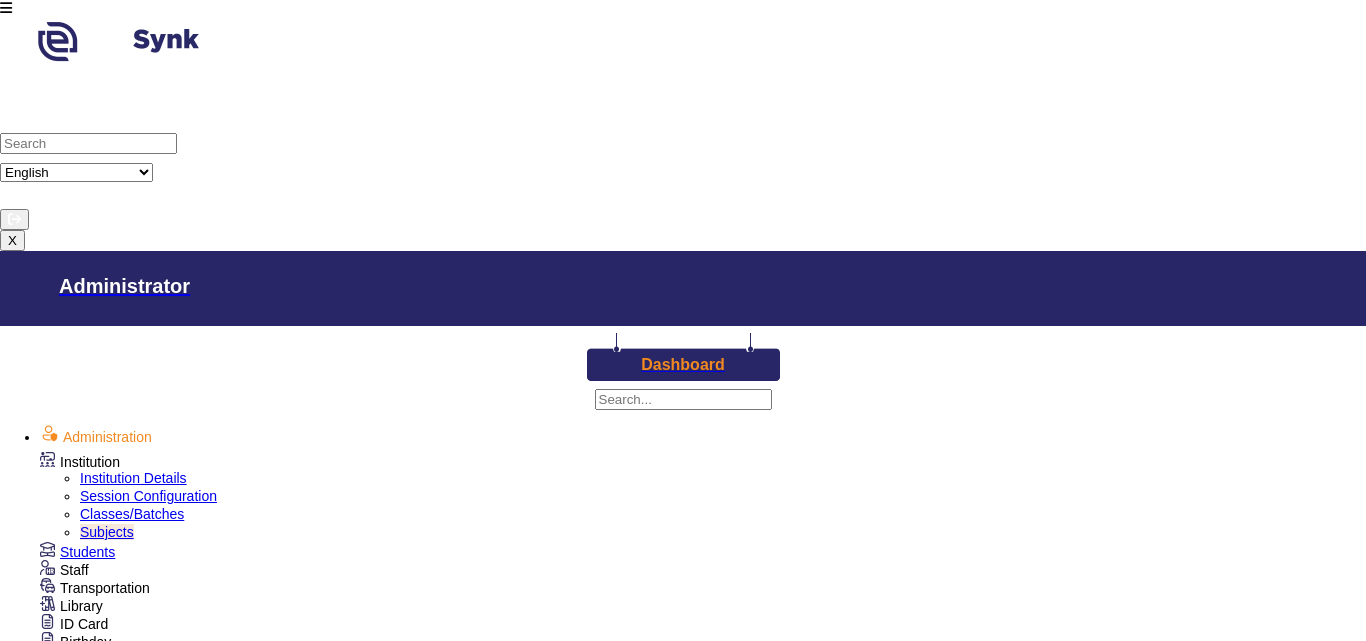 click on "There are no classes/batches added to this session. Please Click on Classes/Batches to add new one. You can also add a custom class/batch by clicking on the + symbol." at bounding box center (683, 1350) 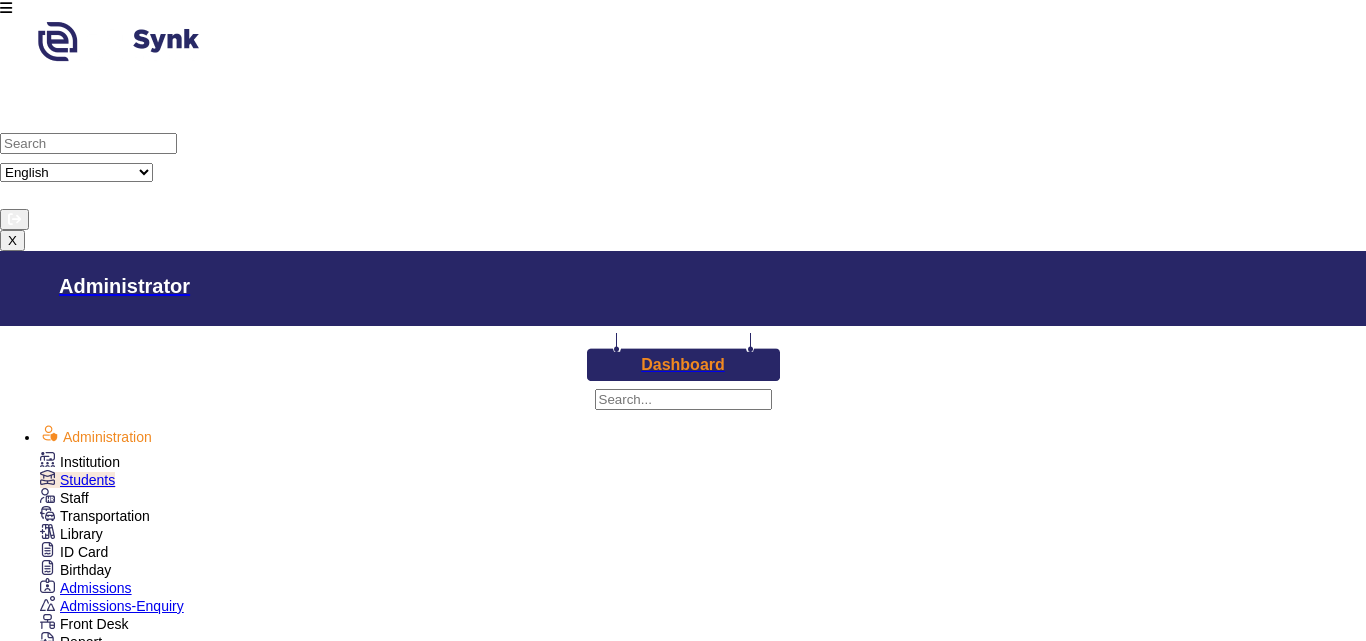 scroll, scrollTop: 52, scrollLeft: 0, axis: vertical 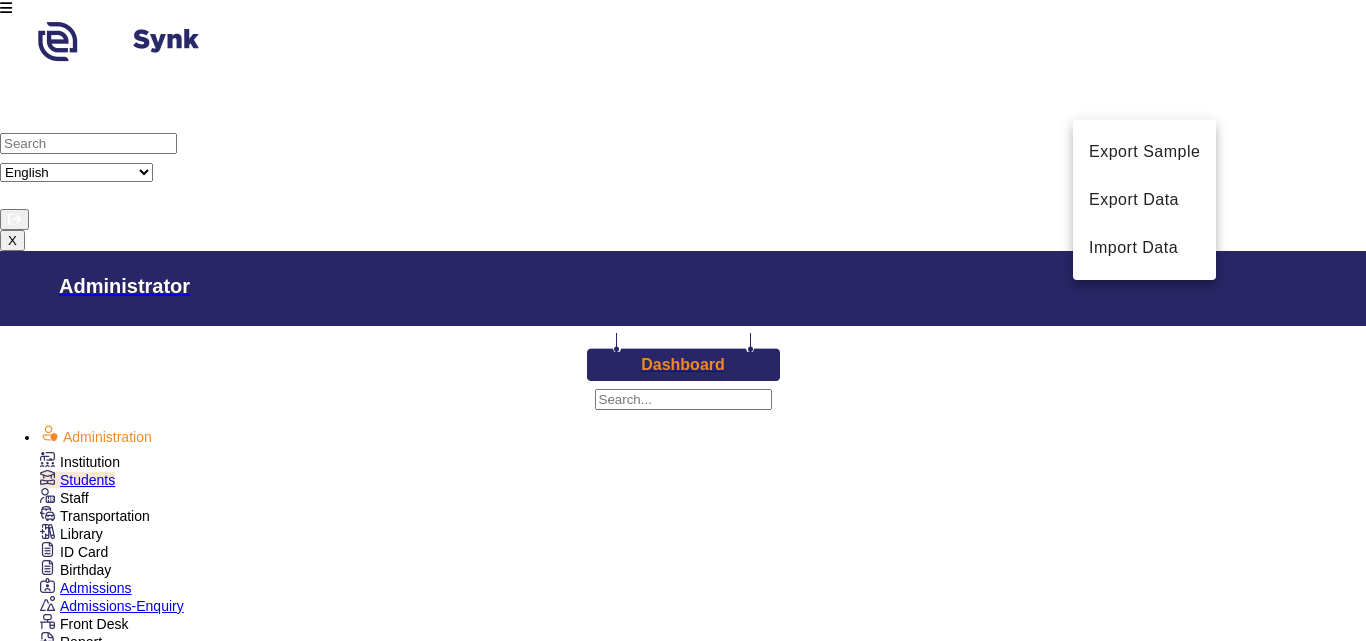 click at bounding box center [683, 320] 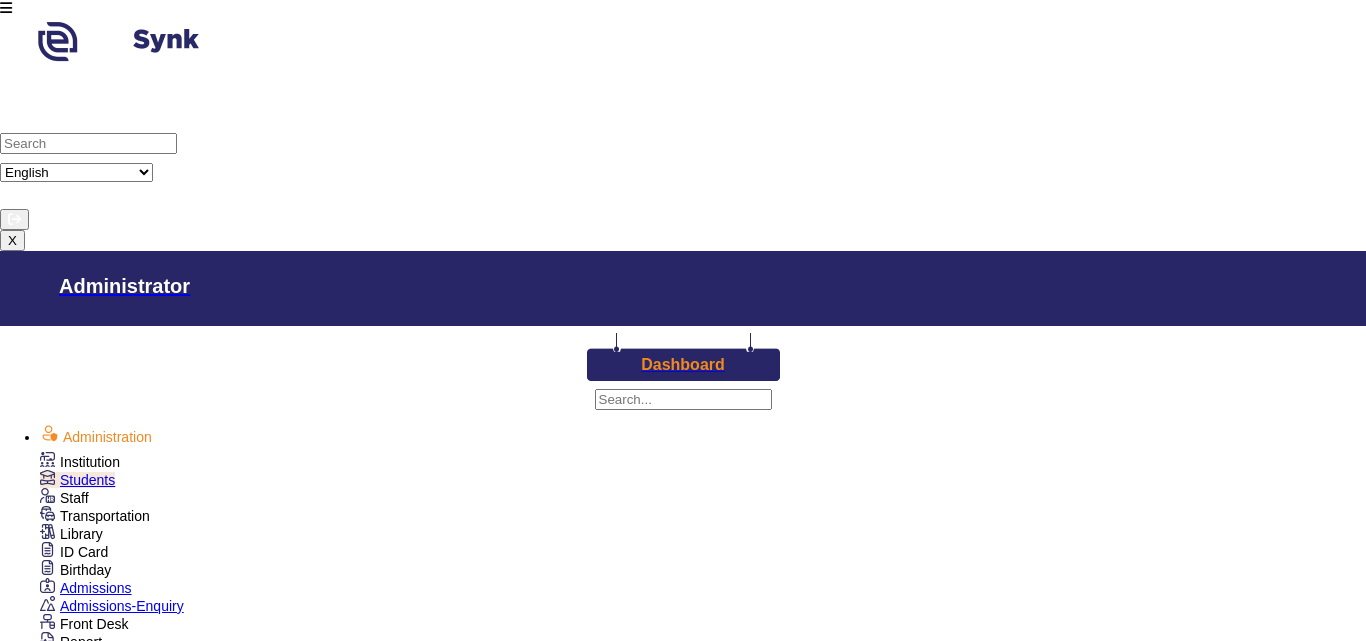 click on "Add New Student" at bounding box center [147, 1255] 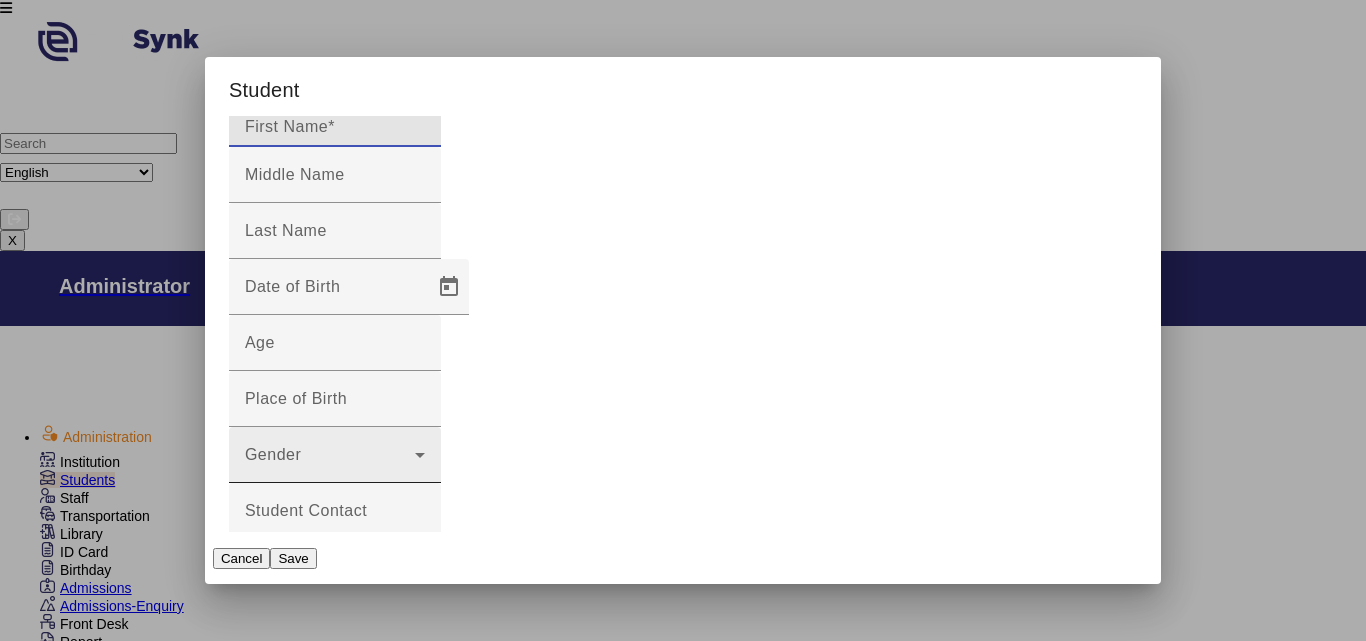 scroll, scrollTop: 100, scrollLeft: 0, axis: vertical 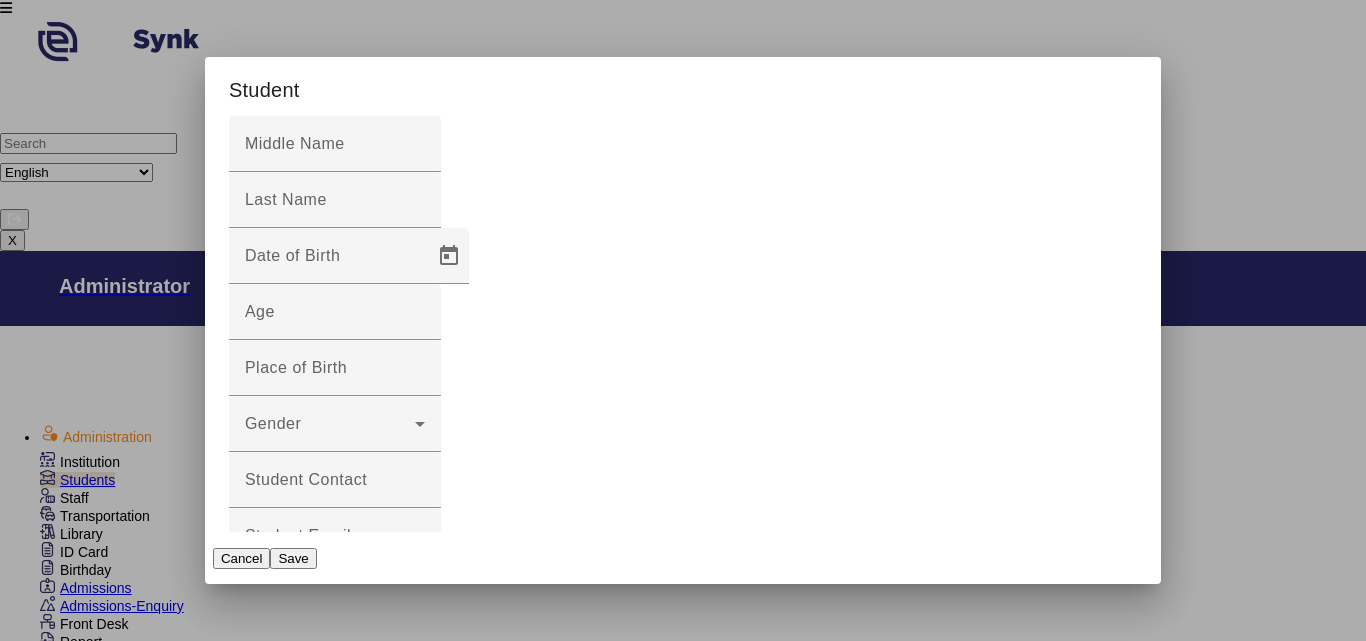 click on "Caste" at bounding box center (335, 648) 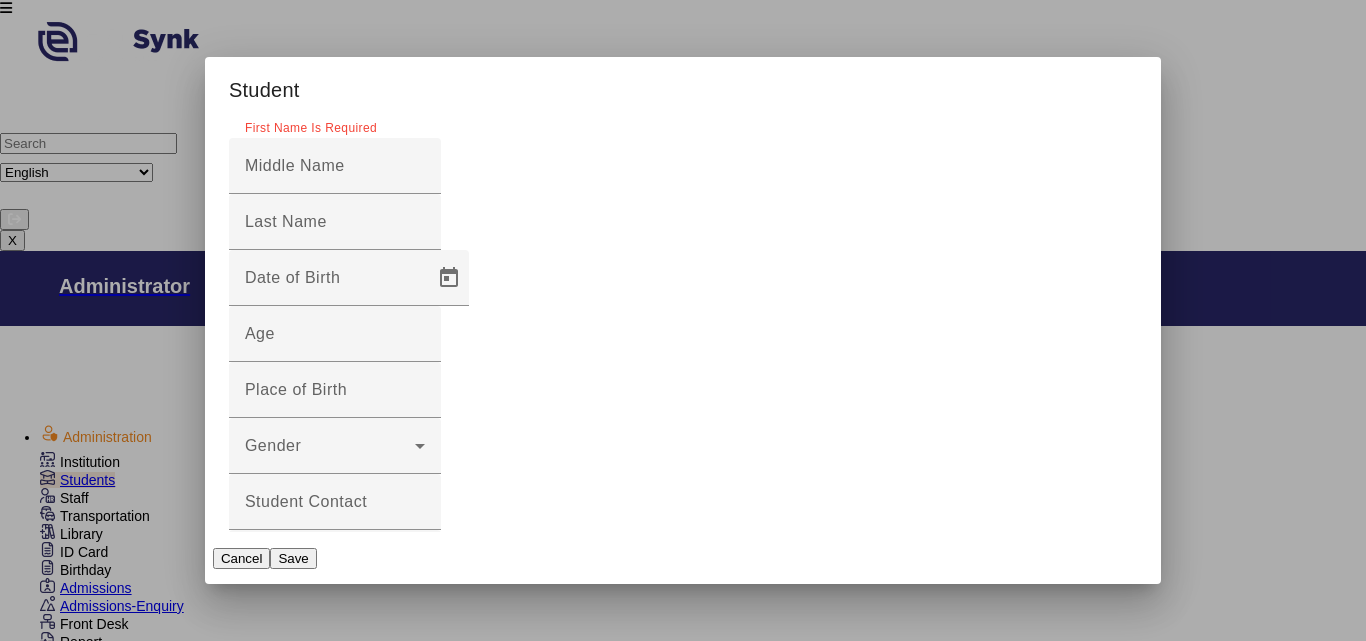scroll, scrollTop: 122, scrollLeft: 0, axis: vertical 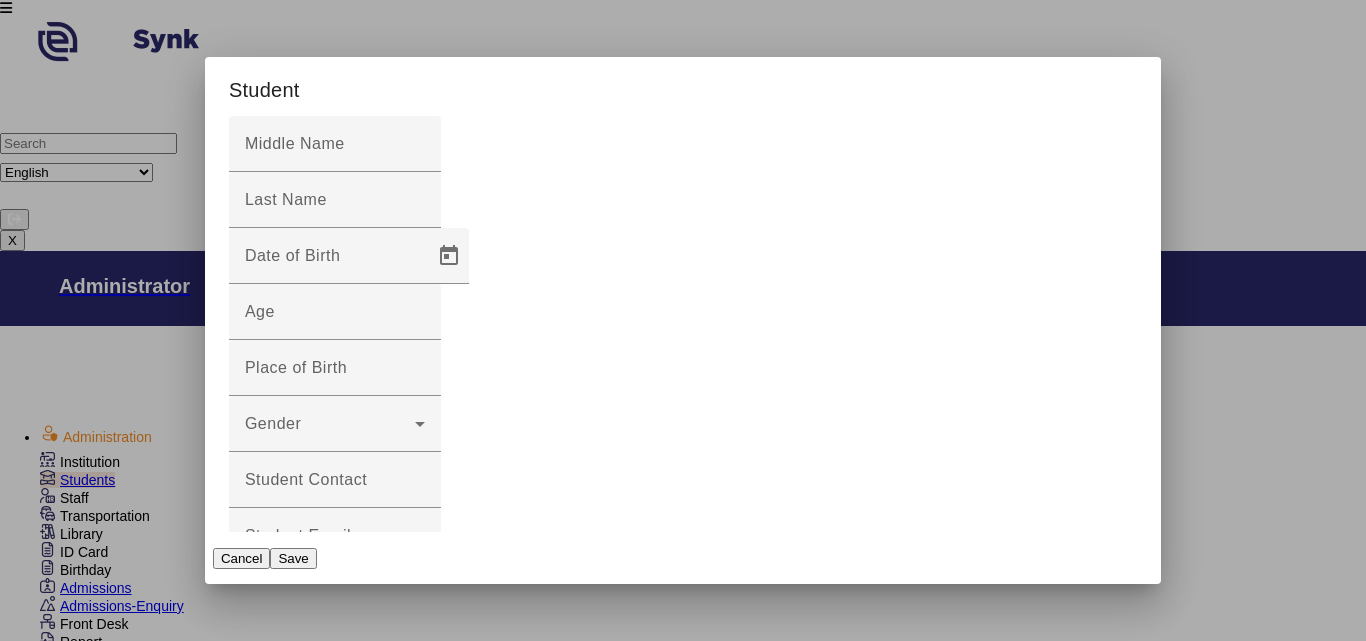 click on "Caste" at bounding box center (335, 656) 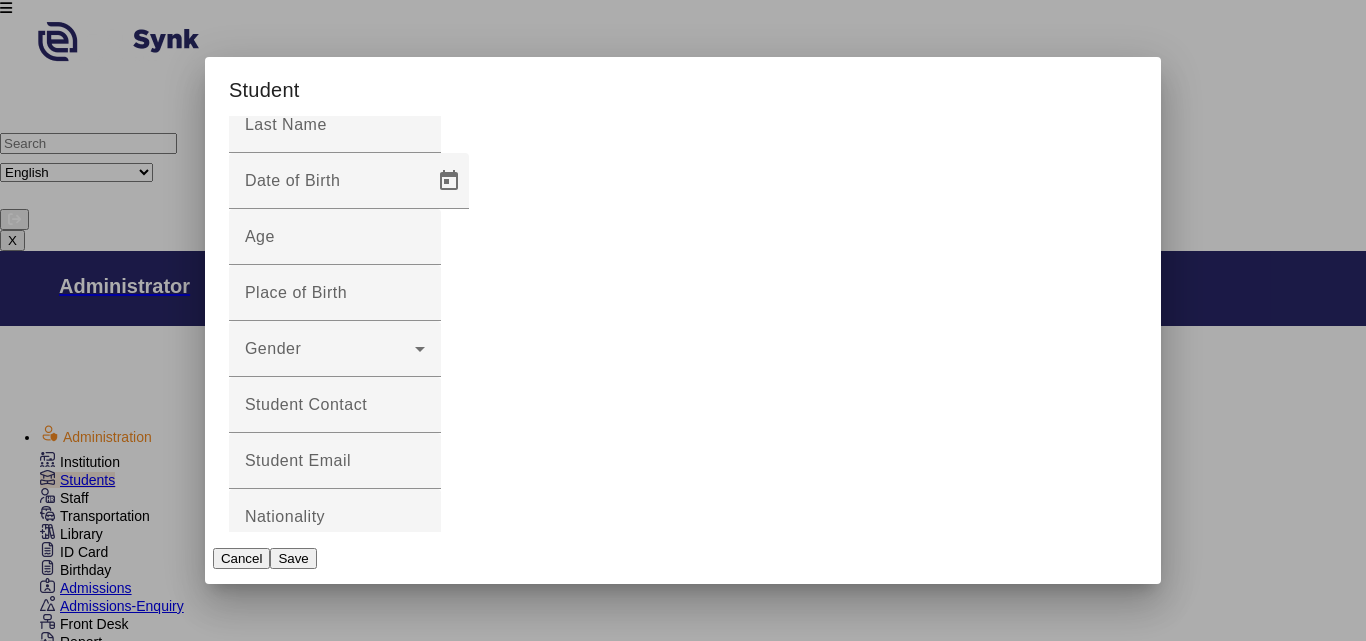 scroll, scrollTop: 222, scrollLeft: 0, axis: vertical 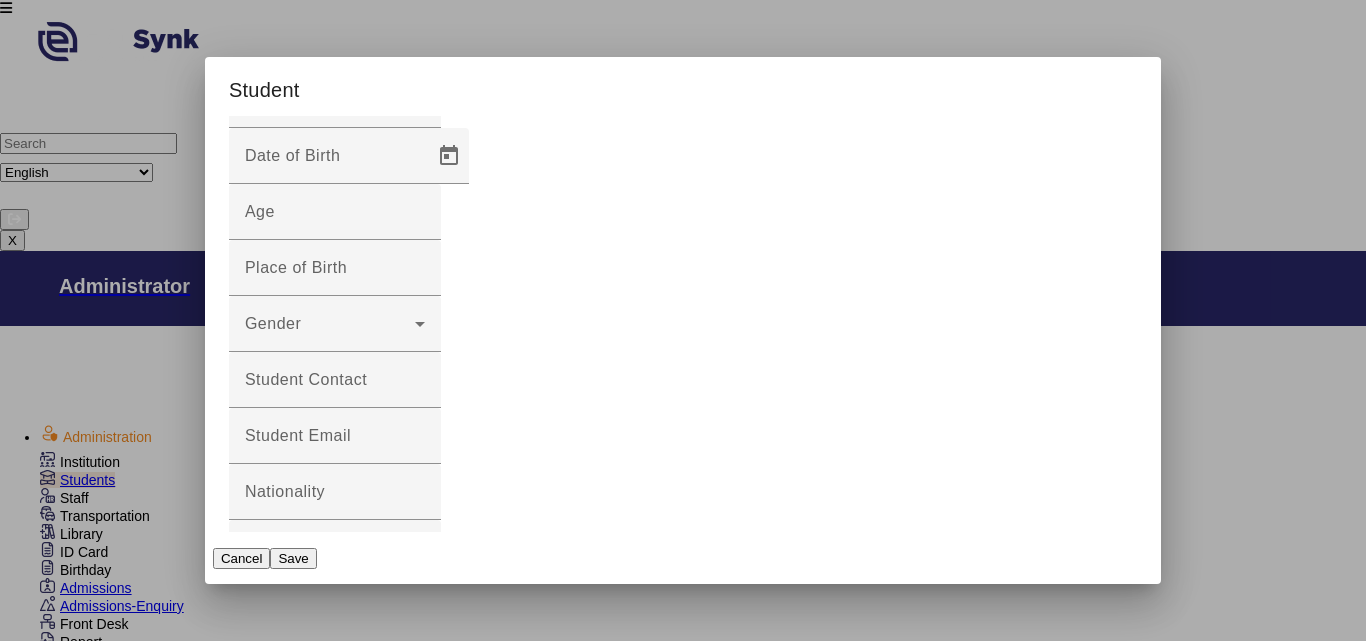 click at bounding box center (420, 924) 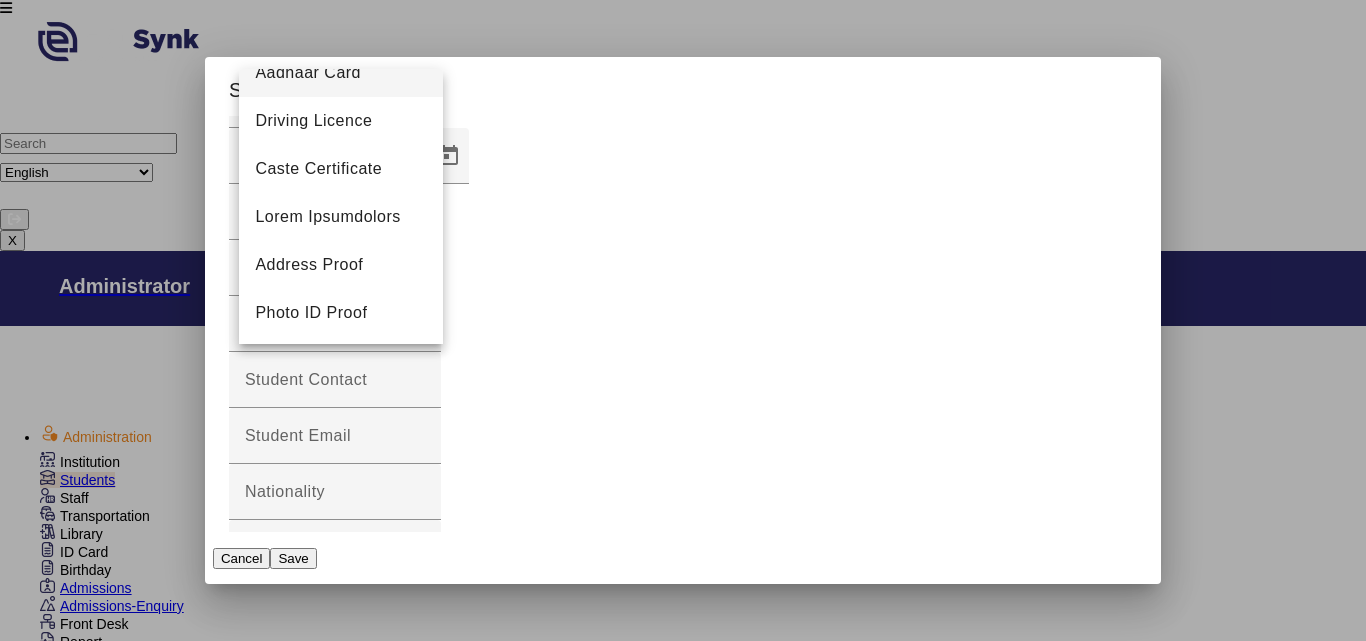 scroll, scrollTop: 29, scrollLeft: 0, axis: vertical 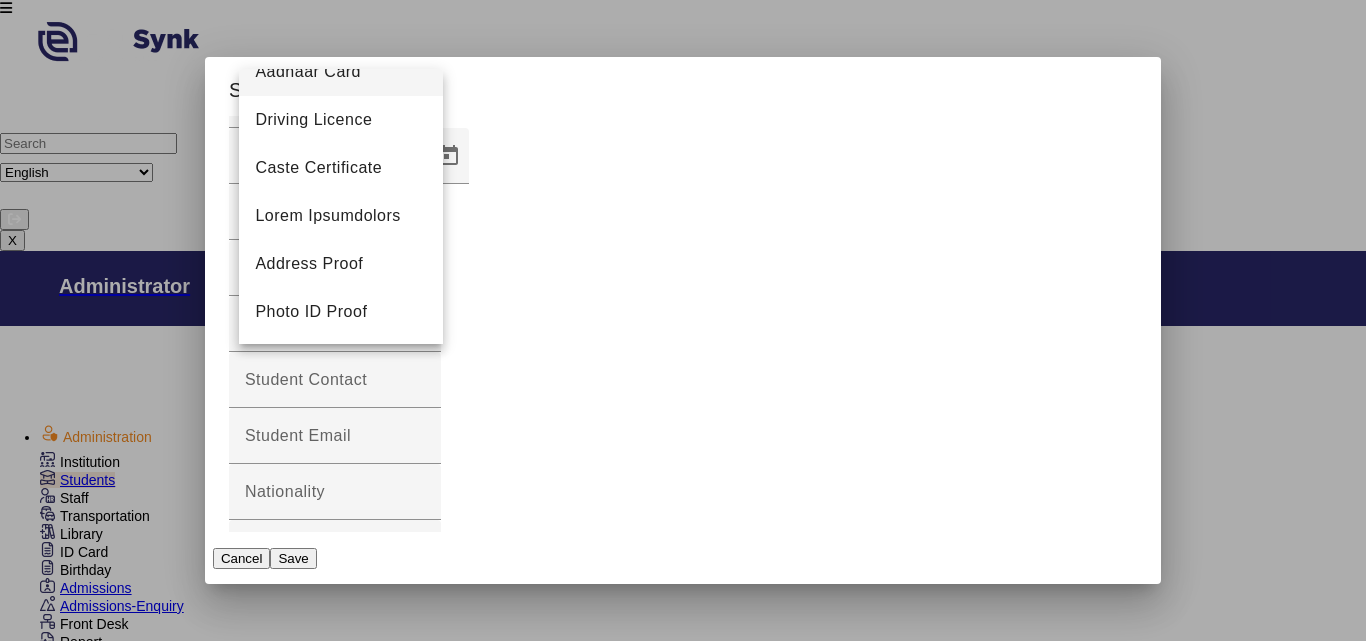 click at bounding box center [683, 320] 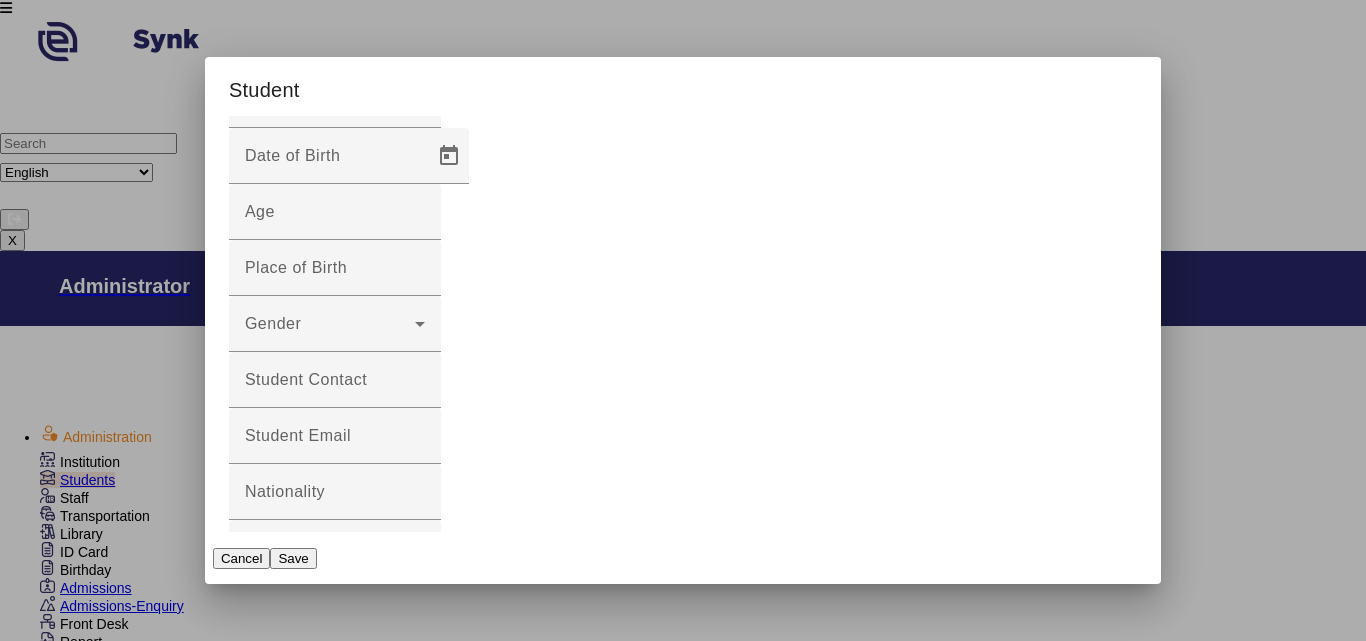 click on "Select Document Type" at bounding box center (330, 1230) 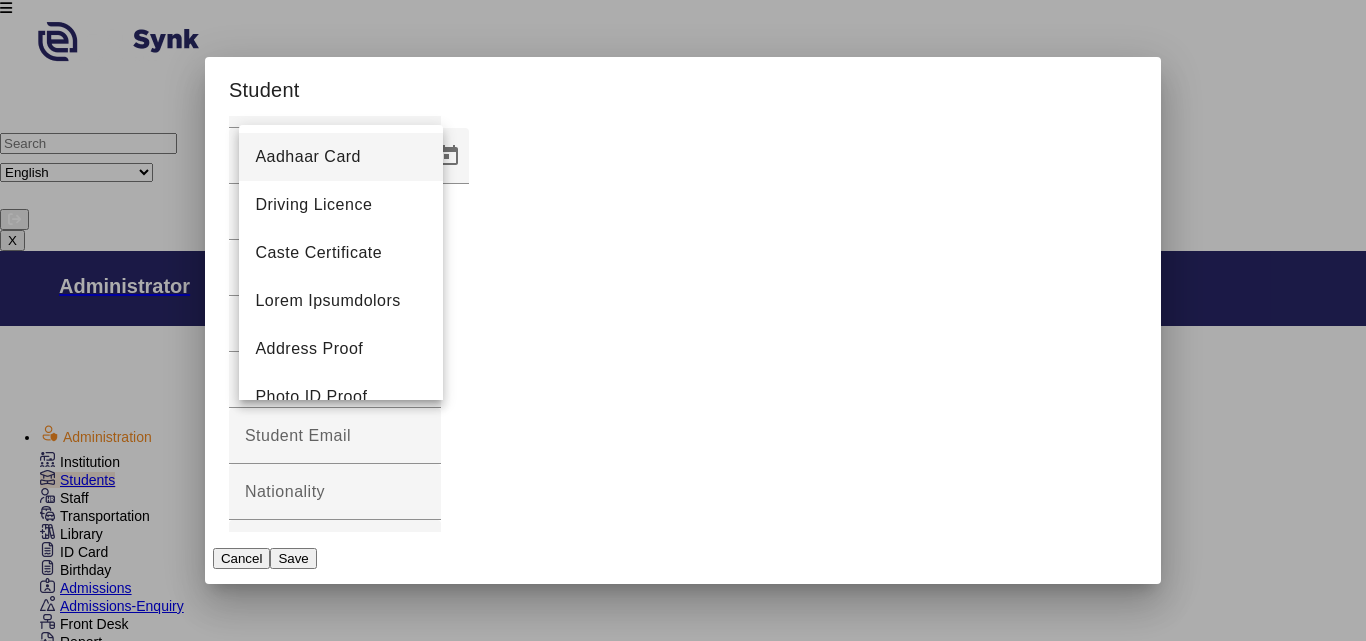click at bounding box center [683, 320] 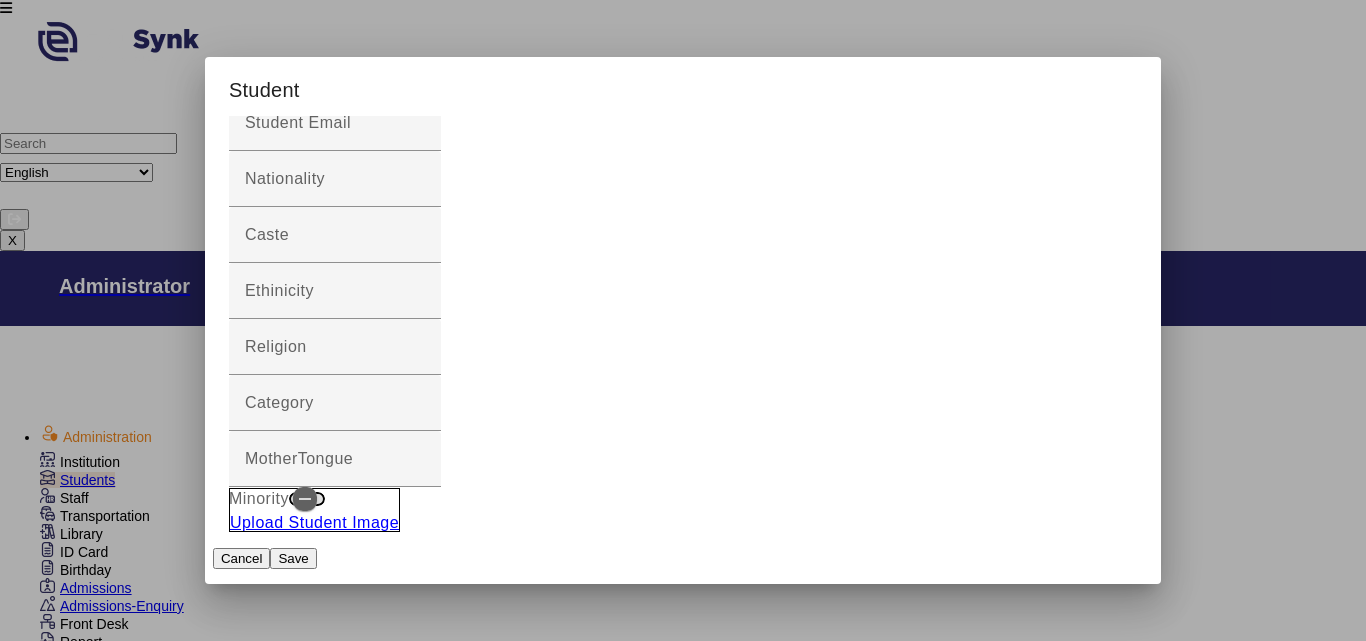 scroll, scrollTop: 622, scrollLeft: 0, axis: vertical 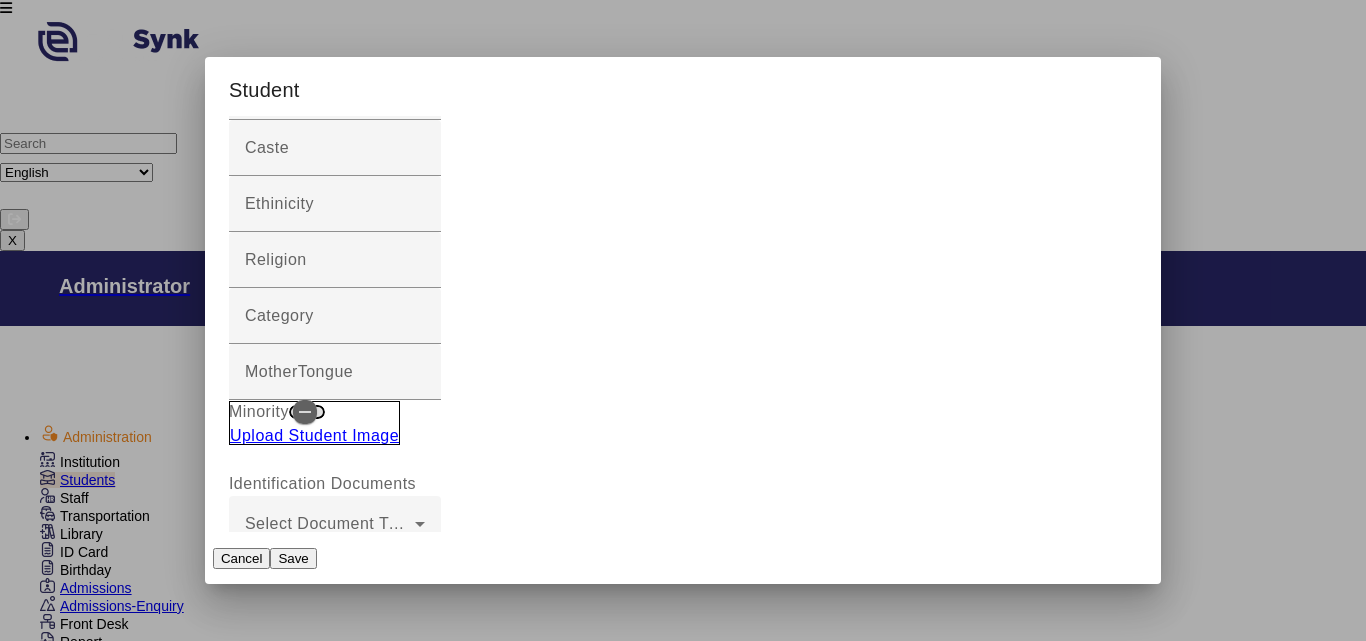 click at bounding box center (330, 1322) 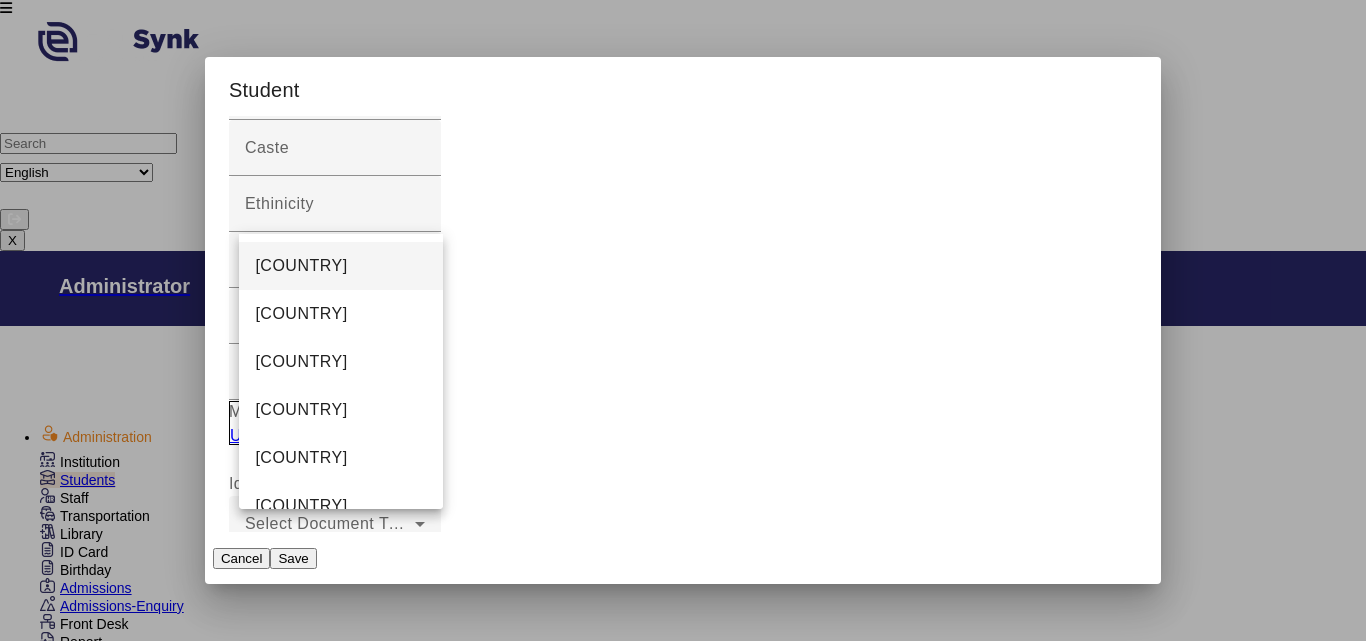 click at bounding box center (683, 320) 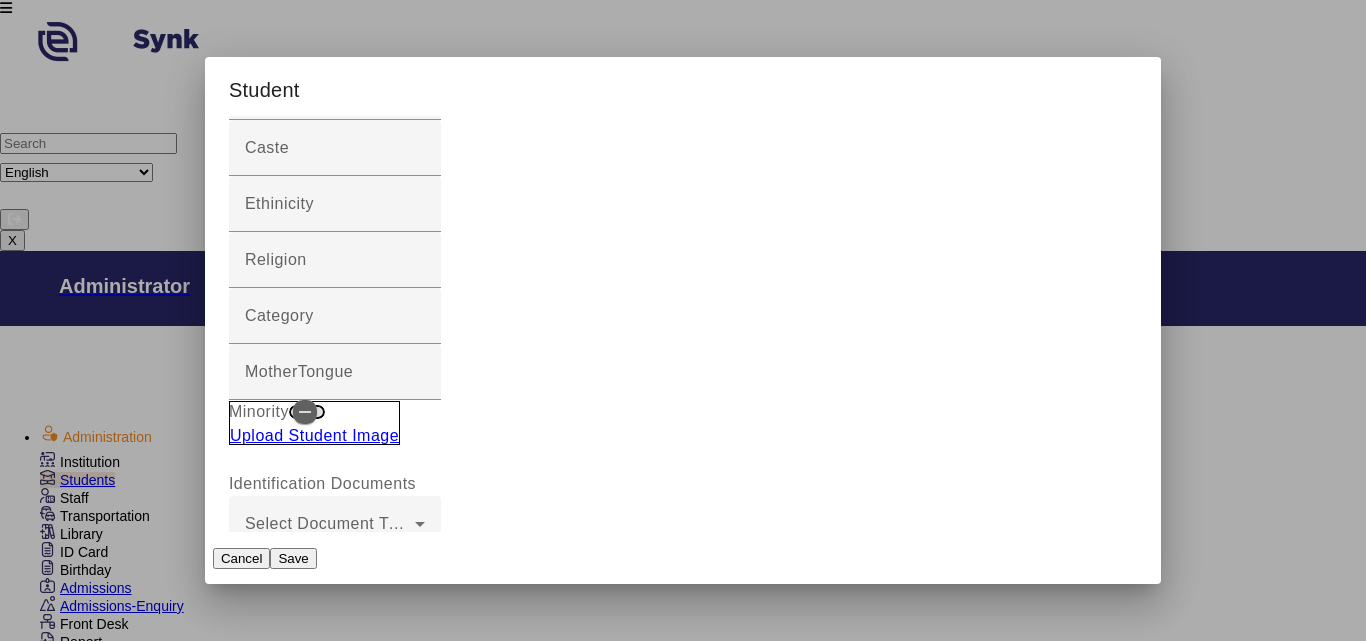click on "Select State" at bounding box center [291, 1369] 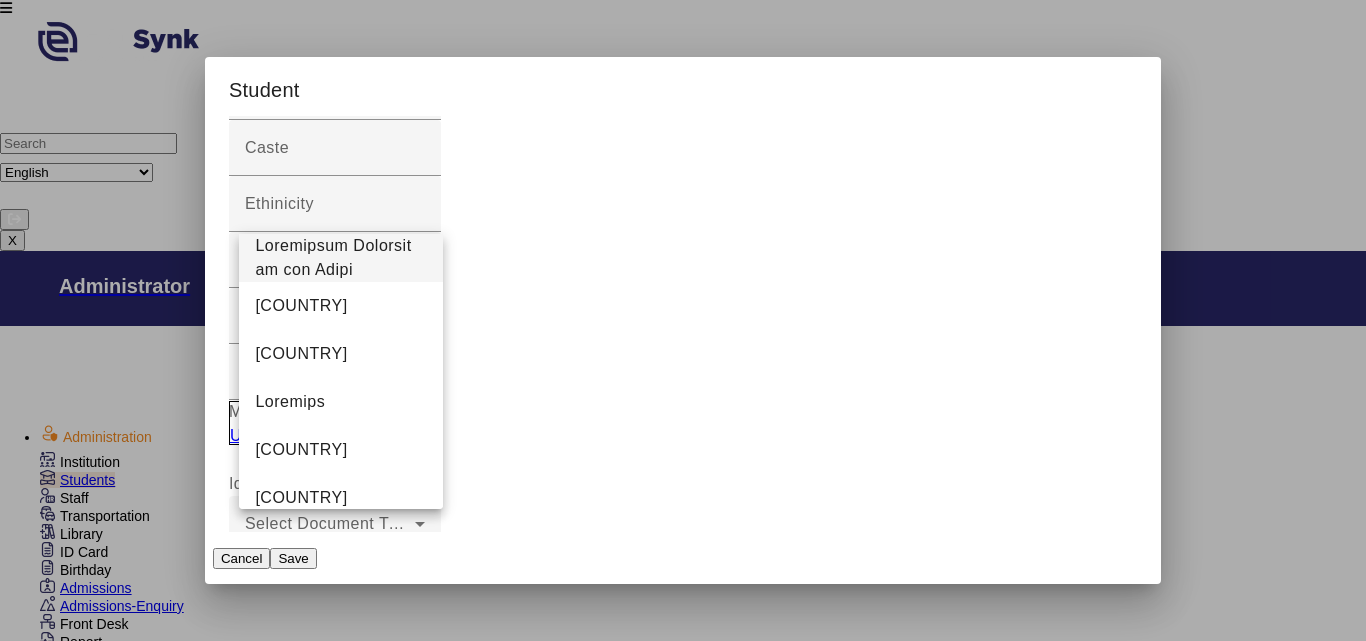 scroll, scrollTop: 4533, scrollLeft: 0, axis: vertical 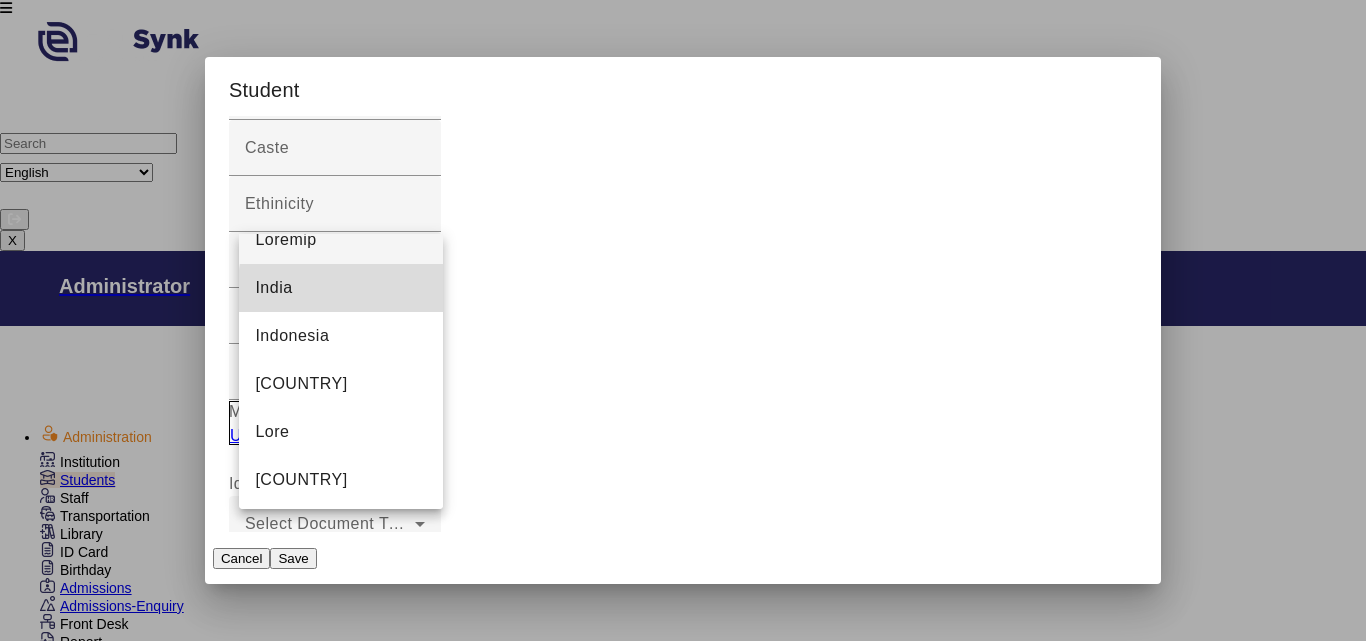 click on "India" at bounding box center (341, 288) 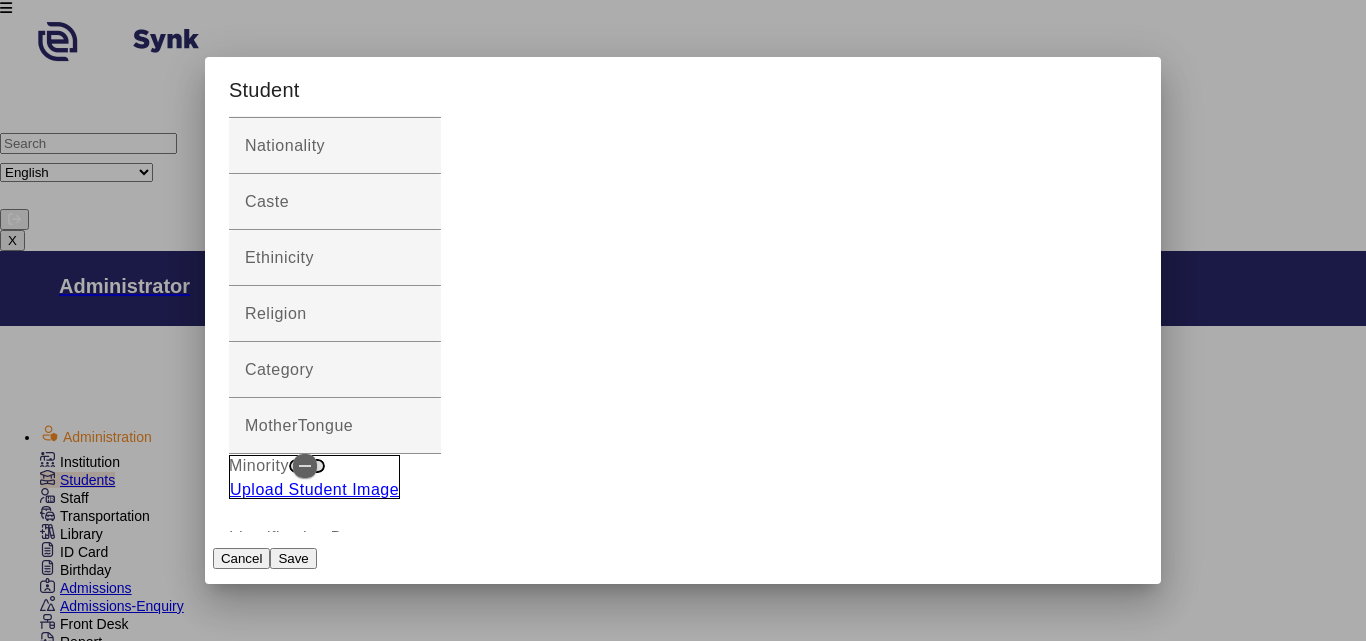 scroll, scrollTop: 522, scrollLeft: 0, axis: vertical 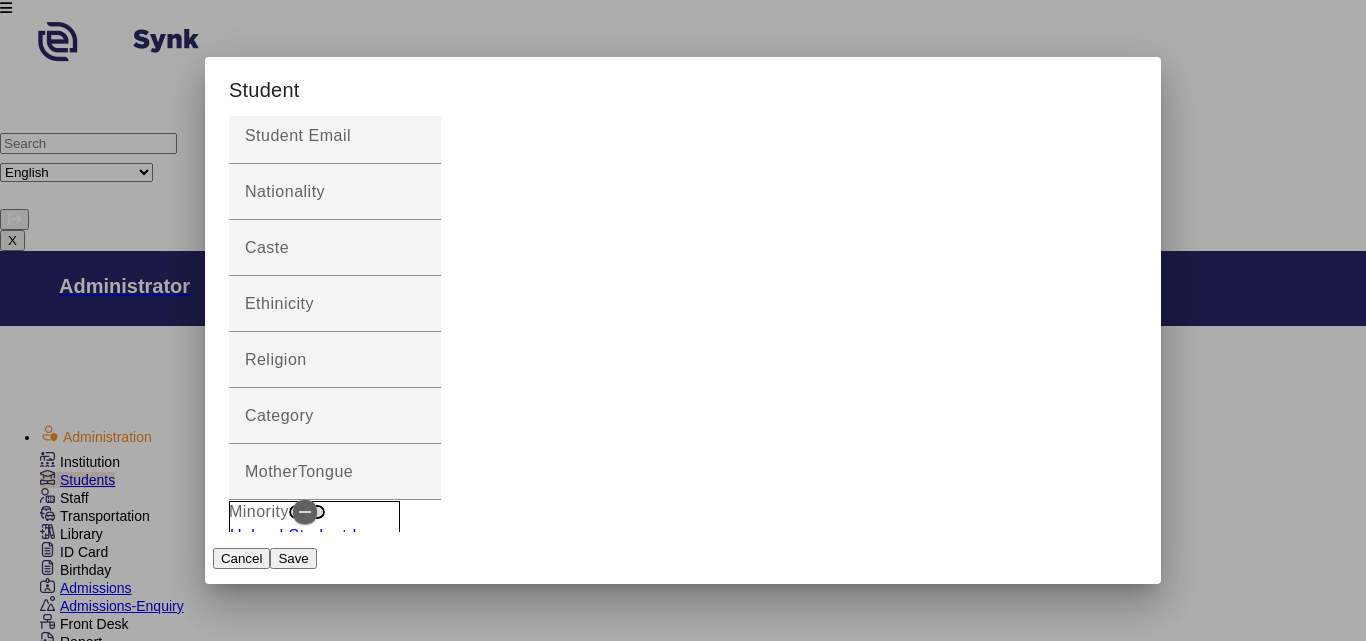 click at bounding box center (330, 1478) 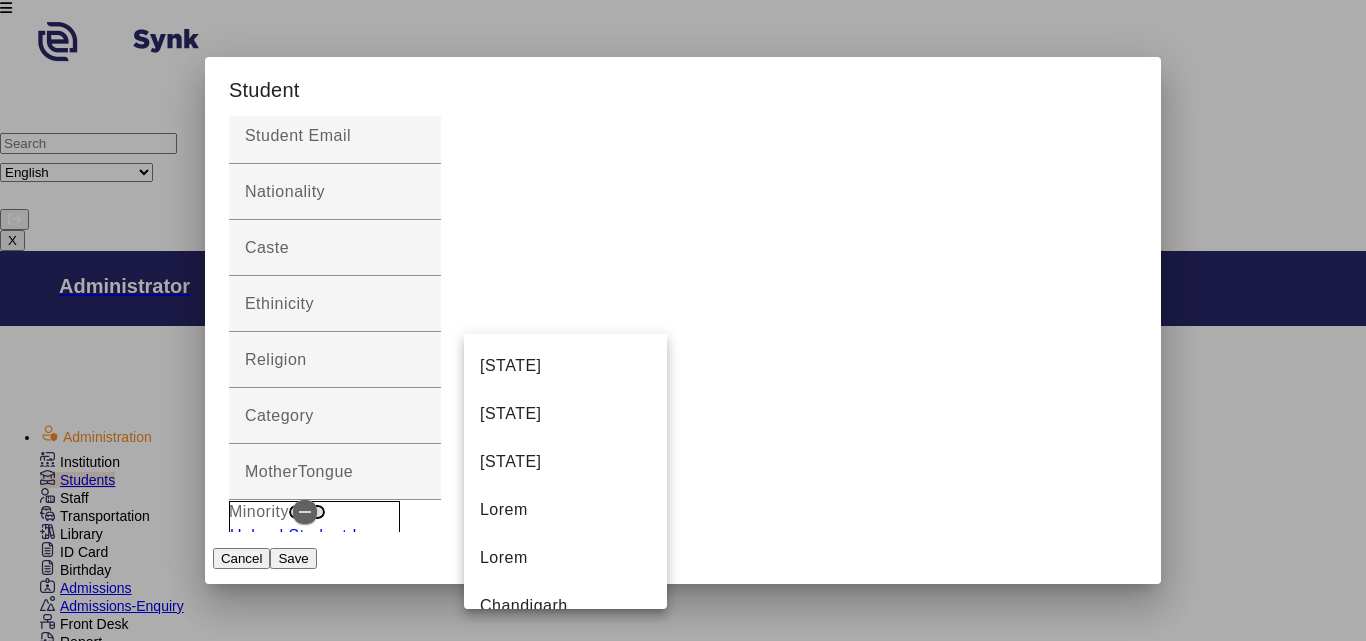 scroll, scrollTop: 1389, scrollLeft: 0, axis: vertical 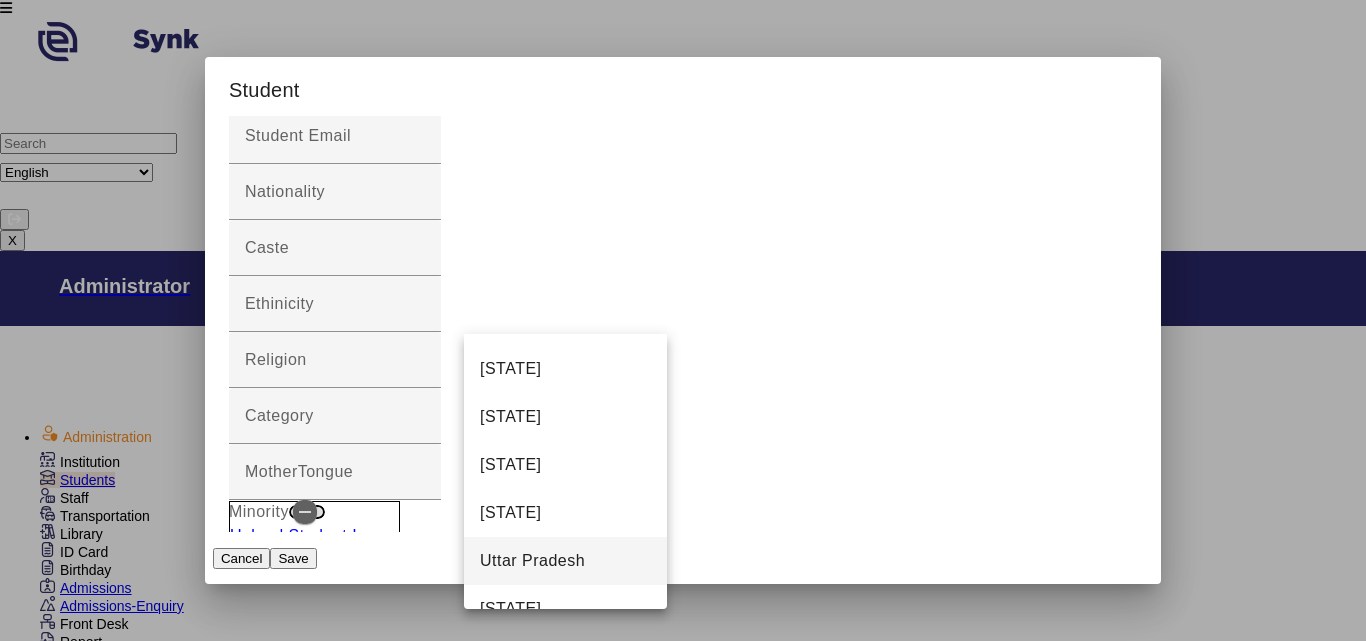 click on "Uttar Pradesh" at bounding box center [532, 561] 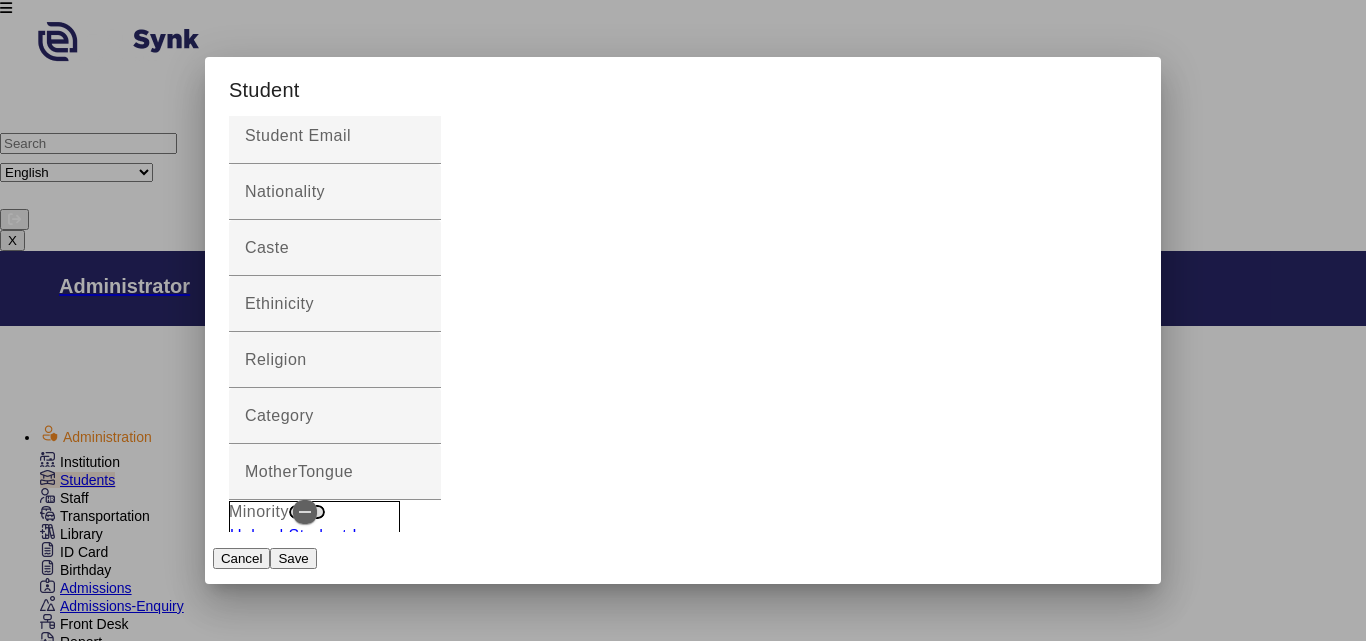 click at bounding box center (330, 1534) 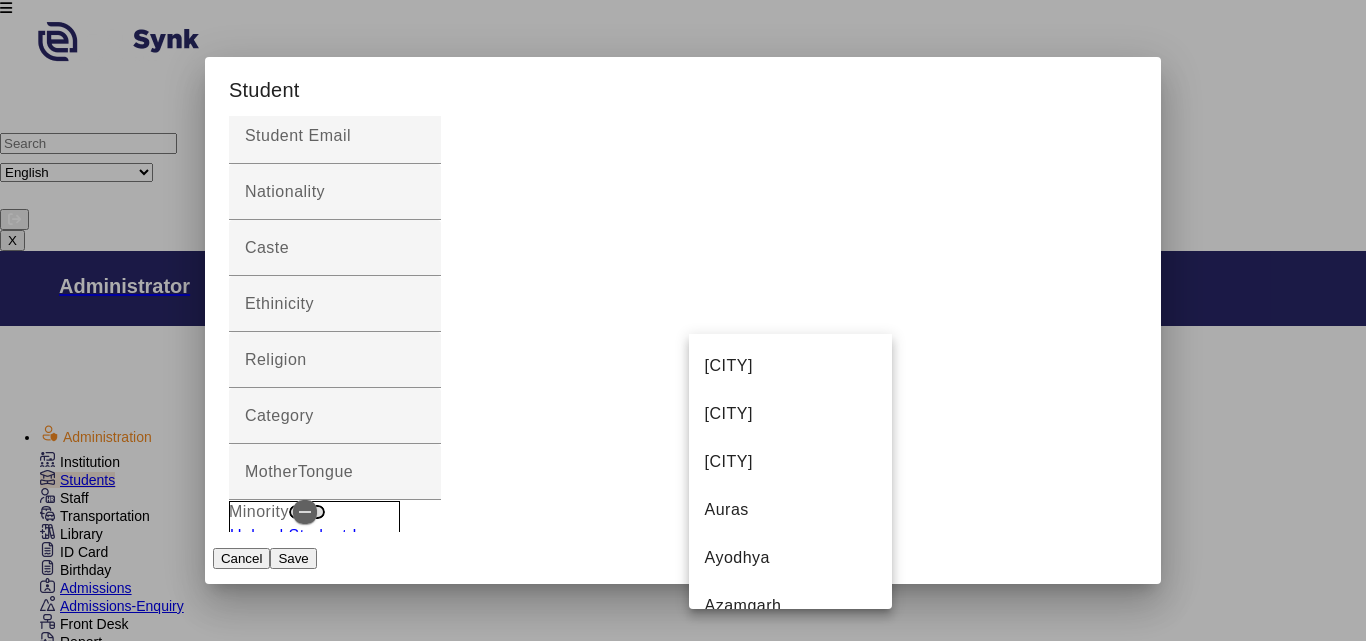 scroll, scrollTop: 1300, scrollLeft: 0, axis: vertical 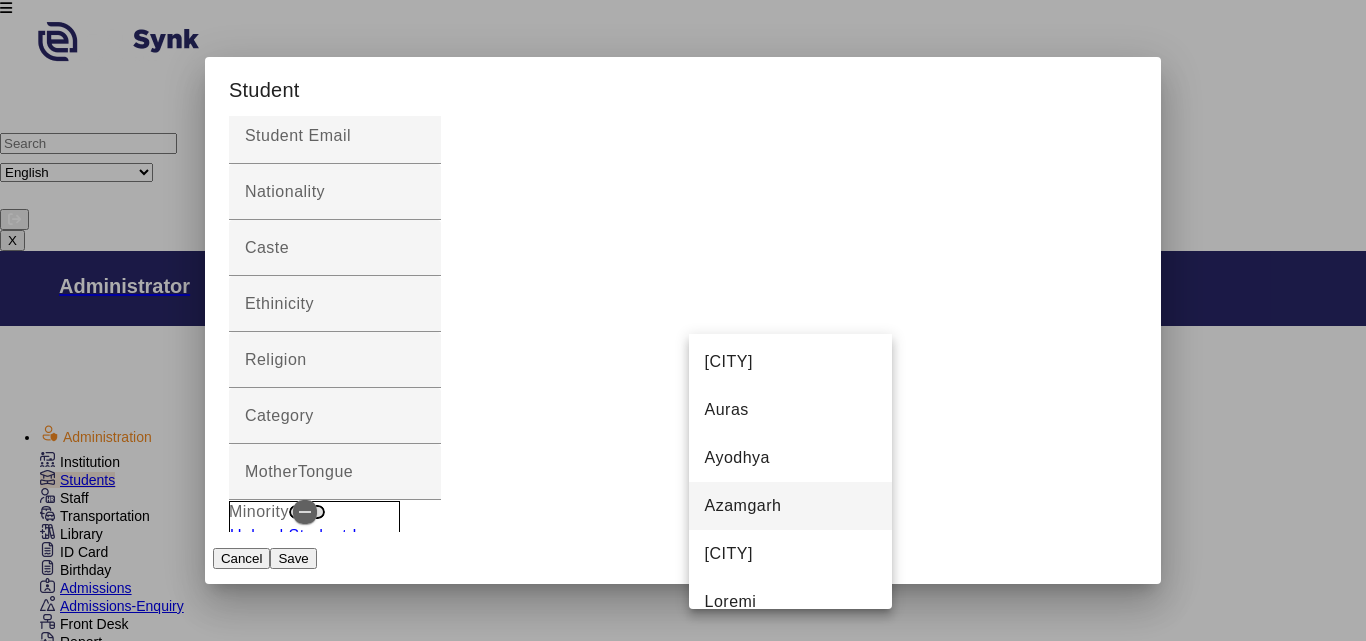 click on "Azamgarh" at bounding box center (743, 506) 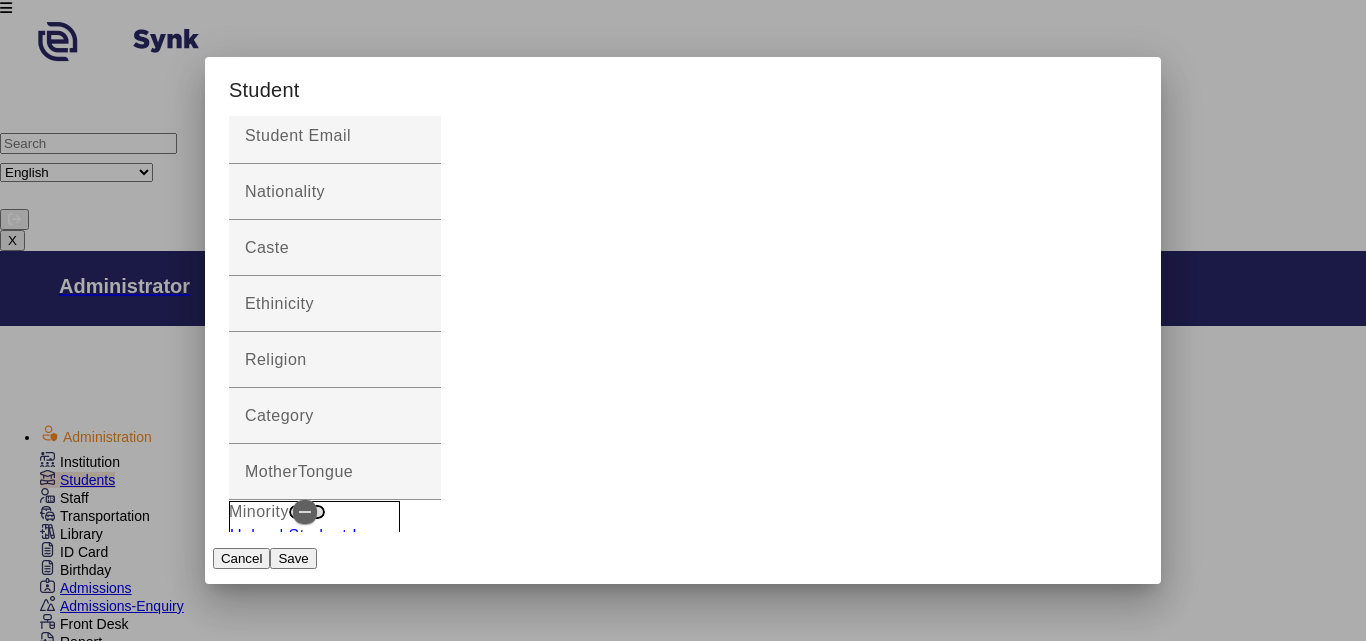 click on "Pin Code" at bounding box center (335, 1590) 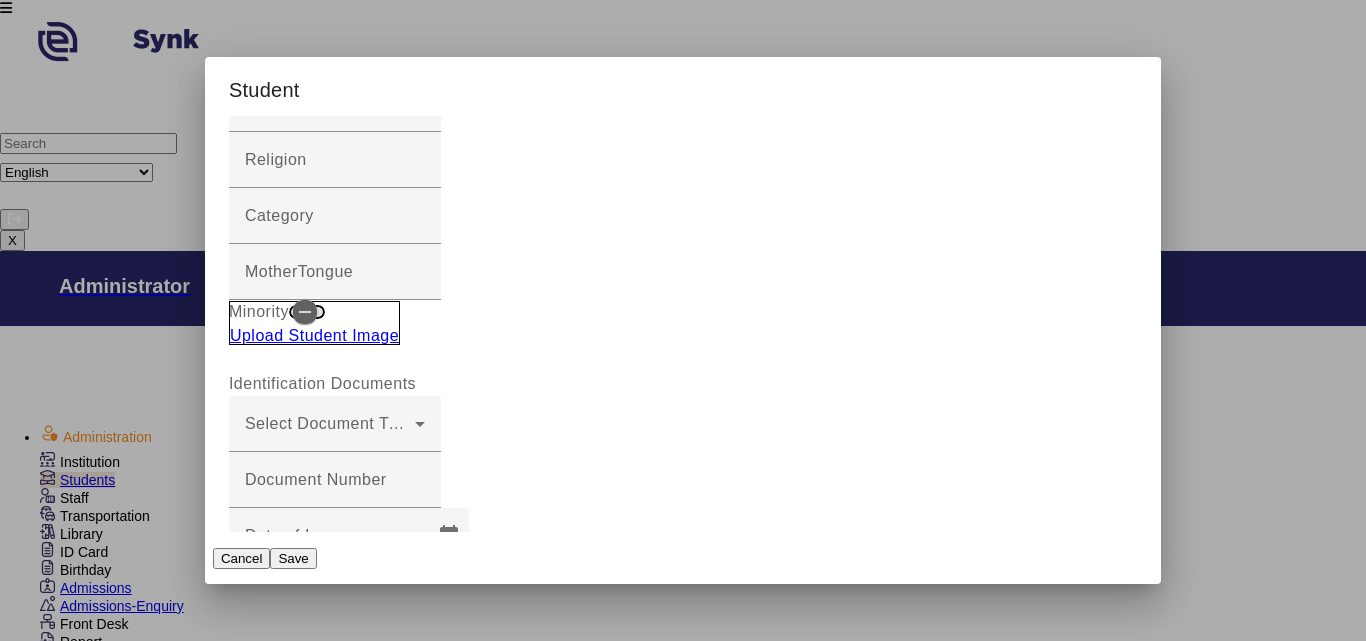 click at bounding box center (360, 1637) 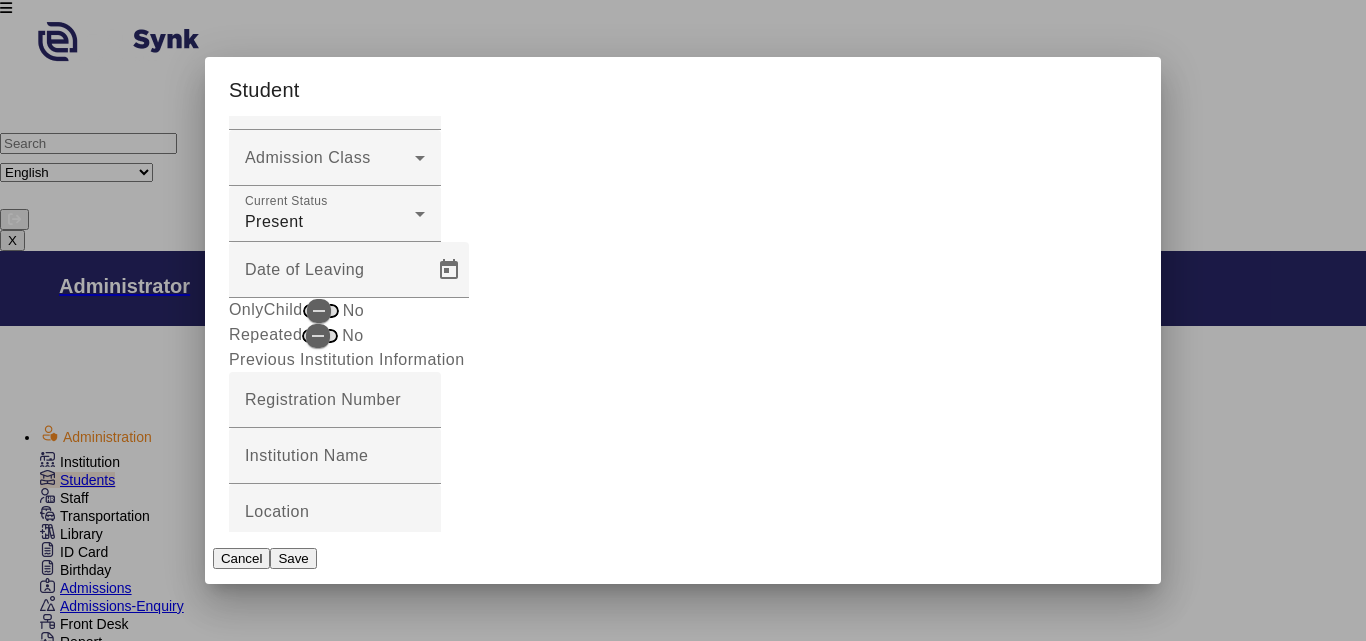 scroll, scrollTop: 2758, scrollLeft: 0, axis: vertical 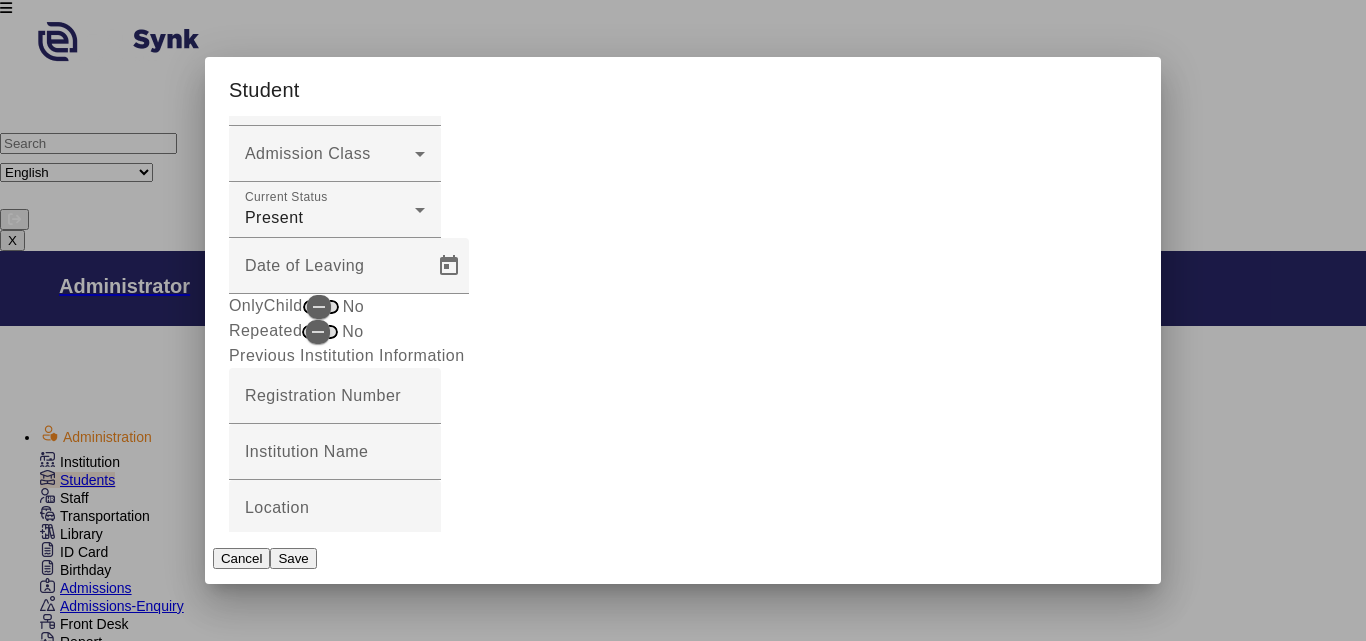 type on "[NUMBER]" 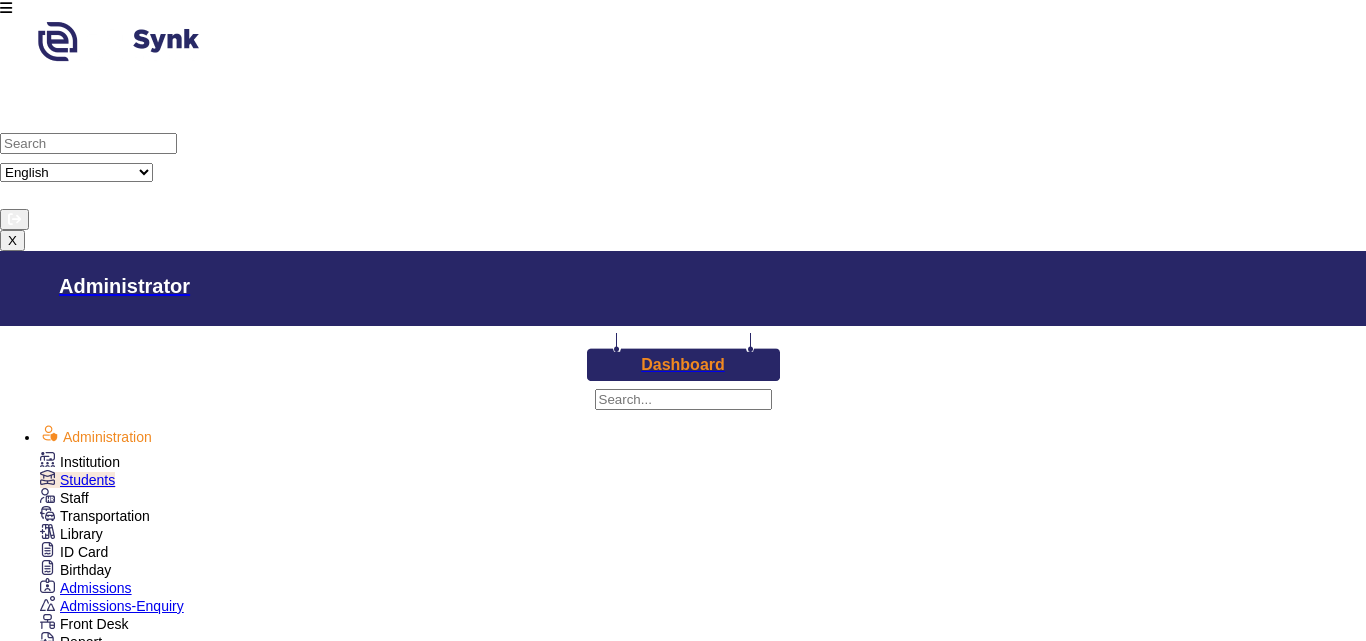 click on "Staff" at bounding box center [80, 462] 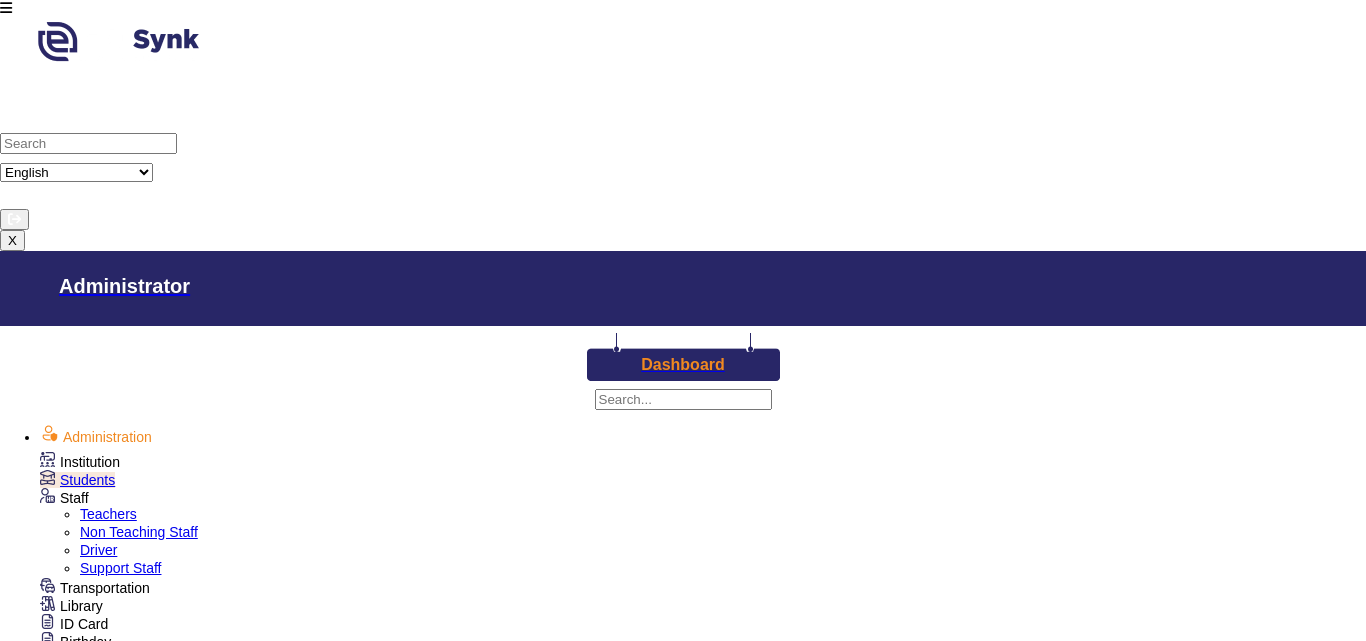 click on "Teachers" at bounding box center [108, 514] 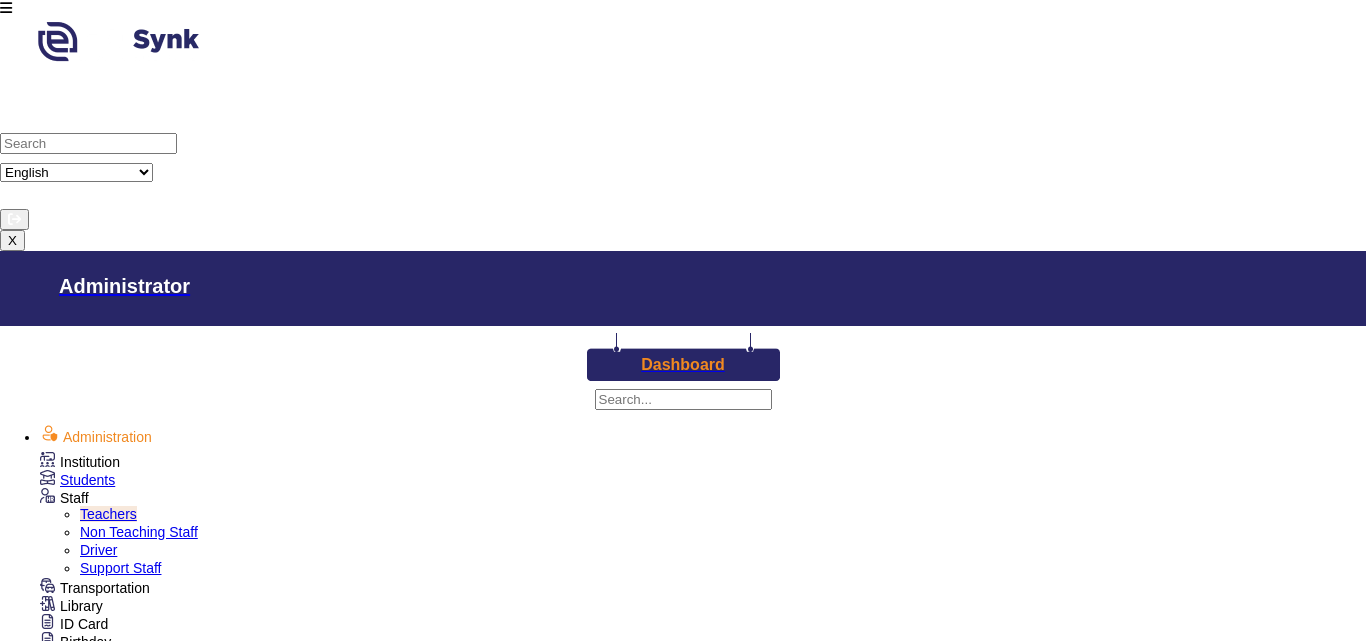 click on "Add New Teacher" at bounding box center (148, 1327) 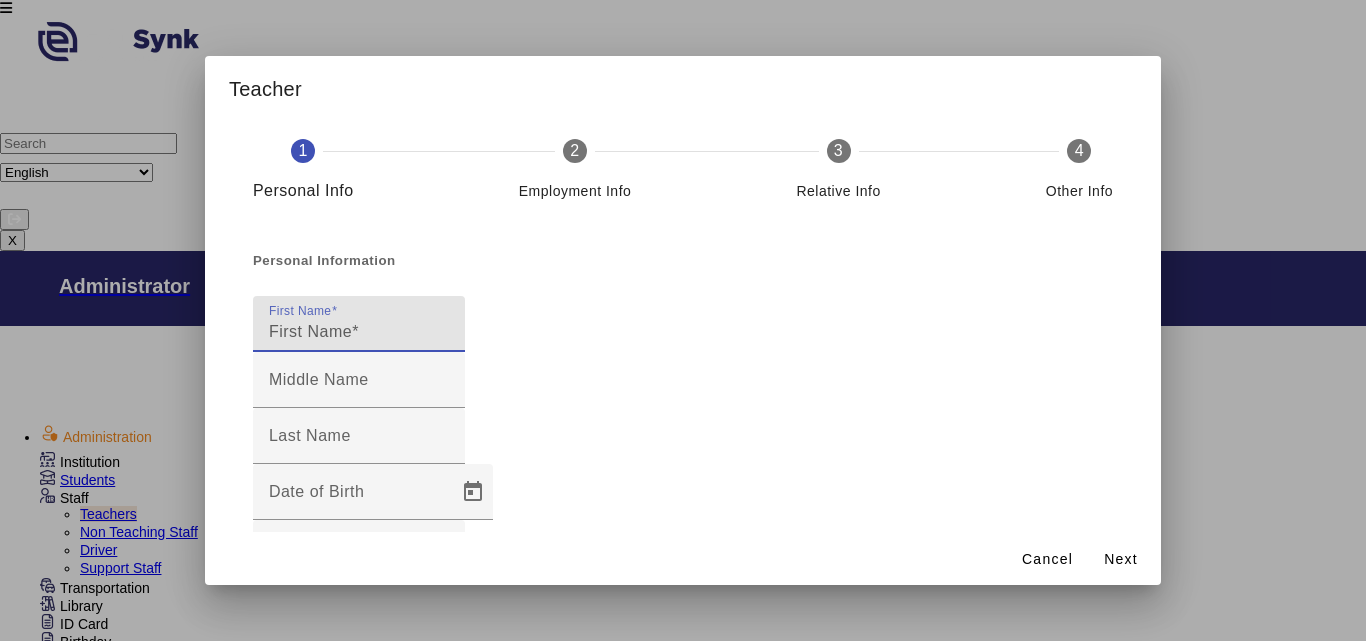 click on "First Name" at bounding box center [359, 332] 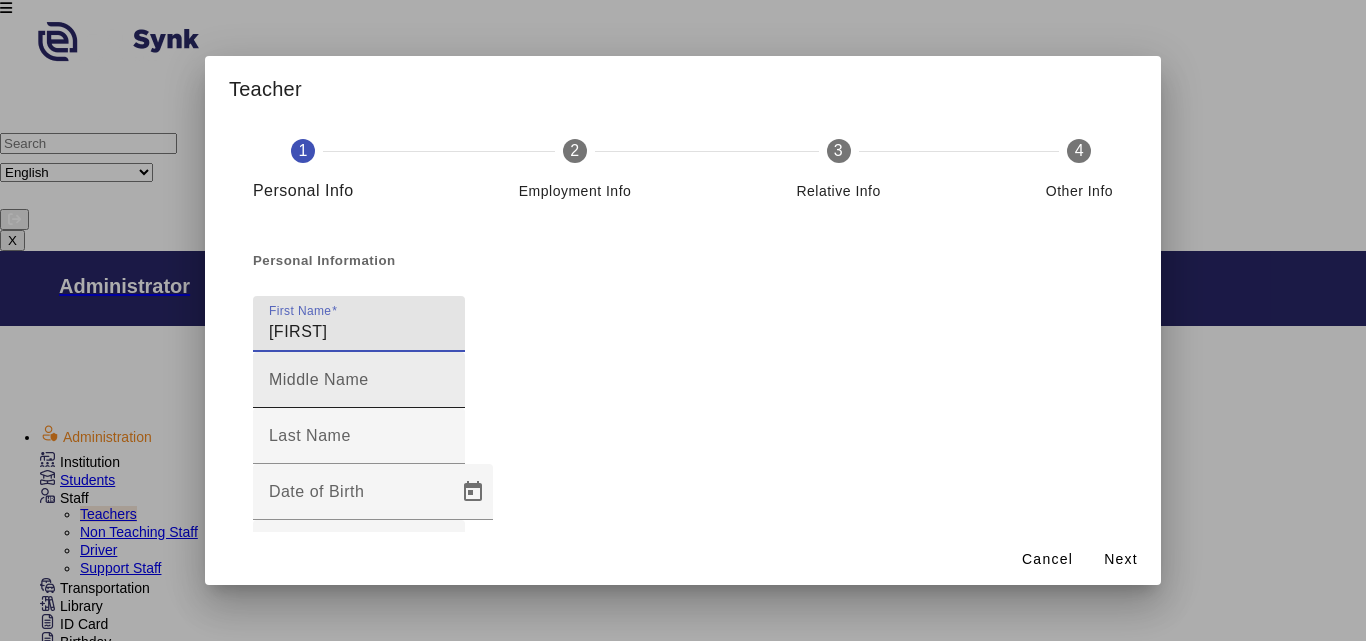 type on "[FIRST]" 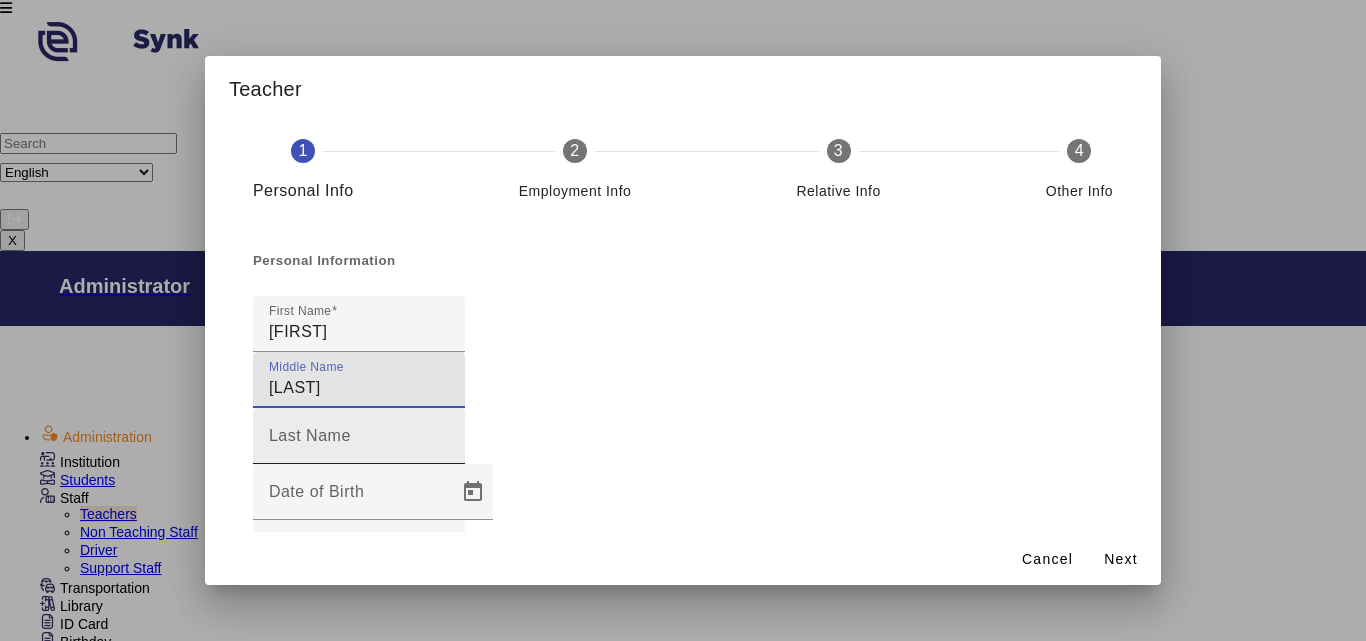 type on "[LAST]" 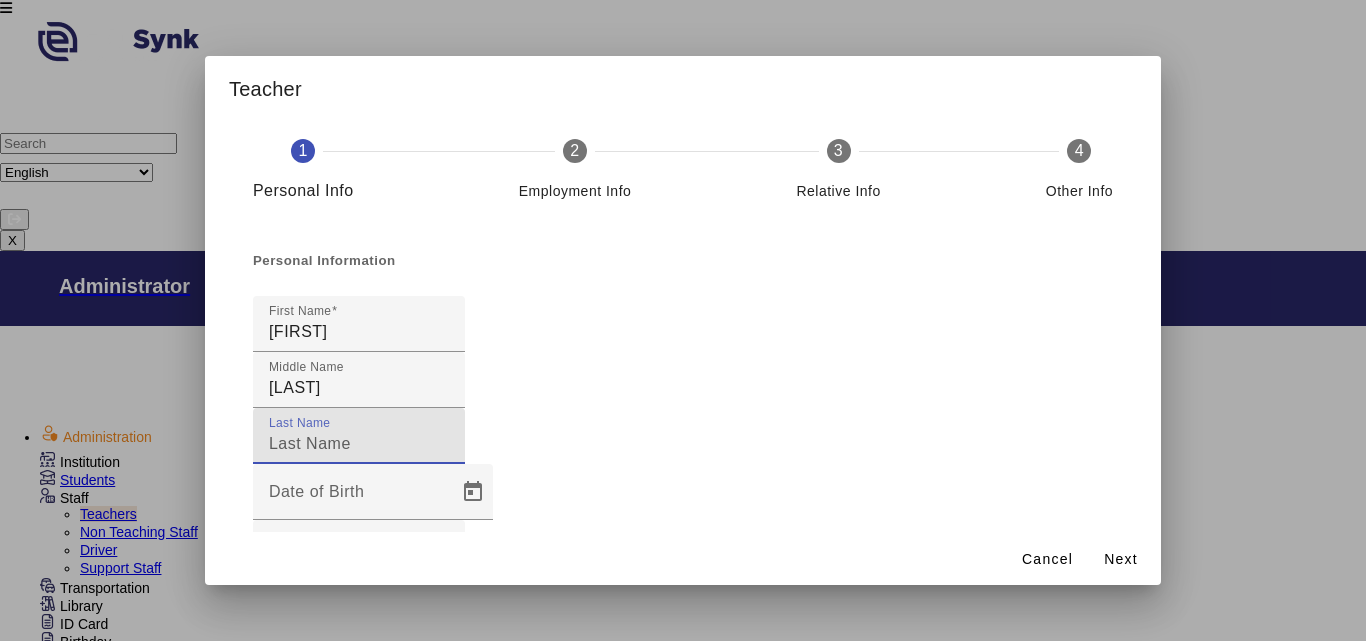 click on "Last Name" at bounding box center [359, 444] 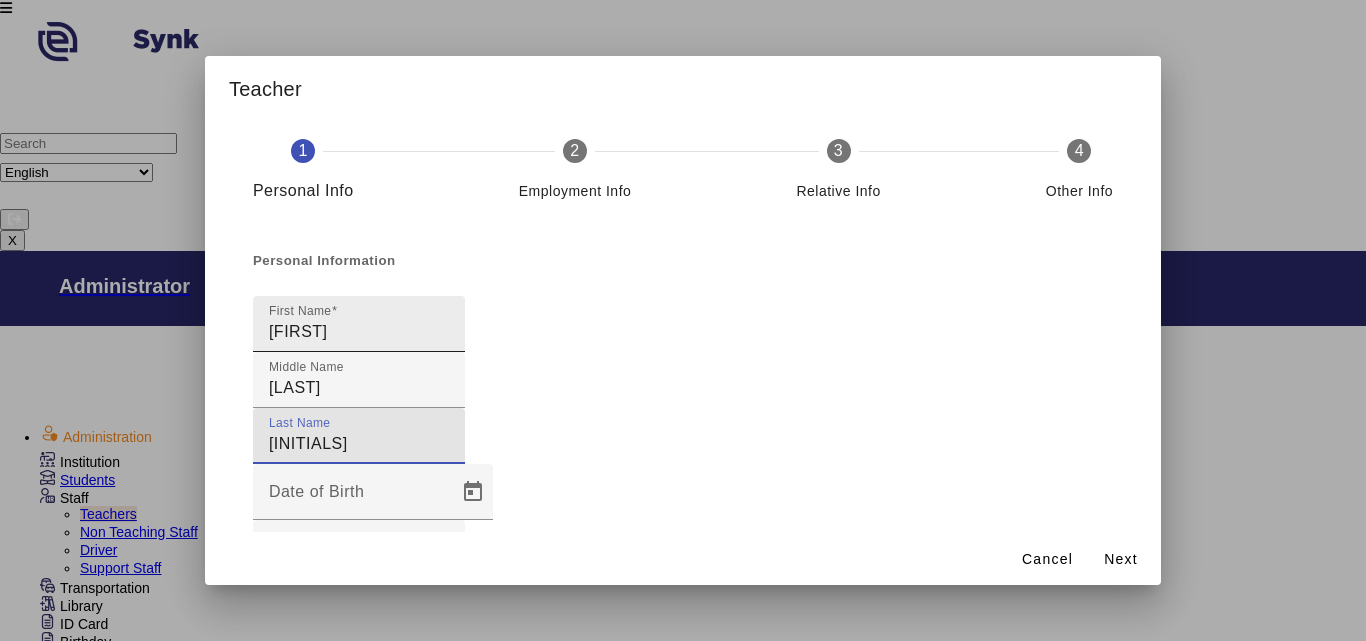 type on "[INITIALS]" 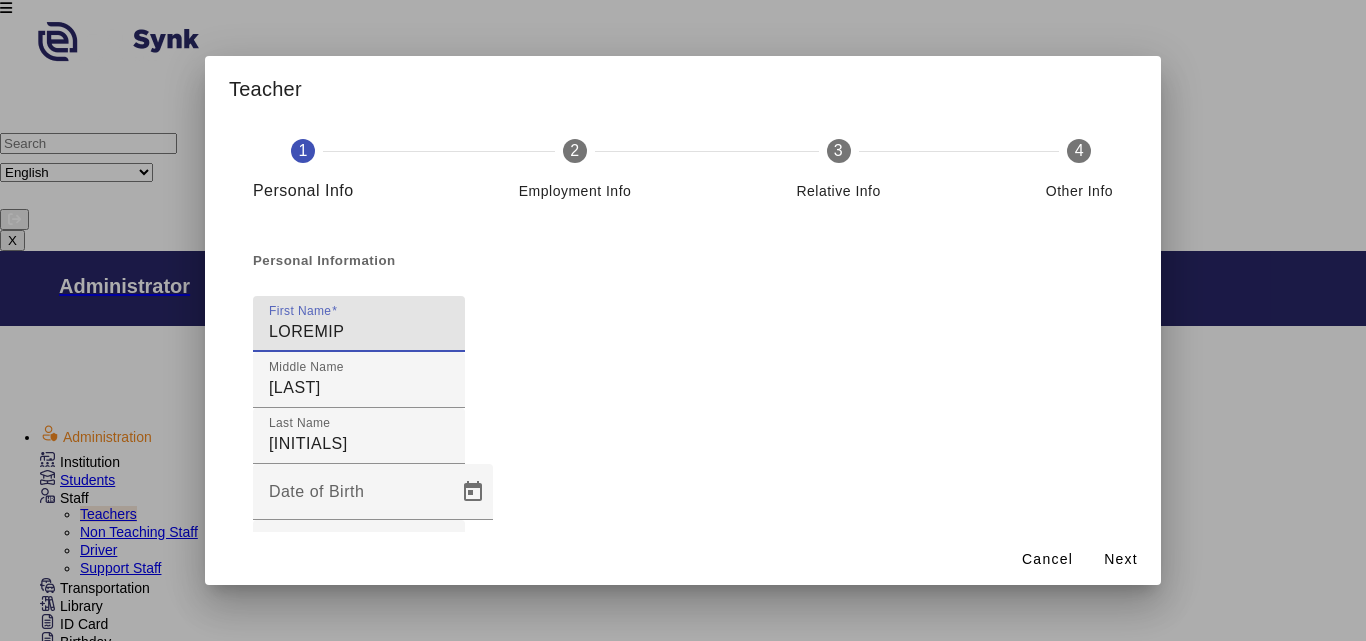 type on "[LAST]" 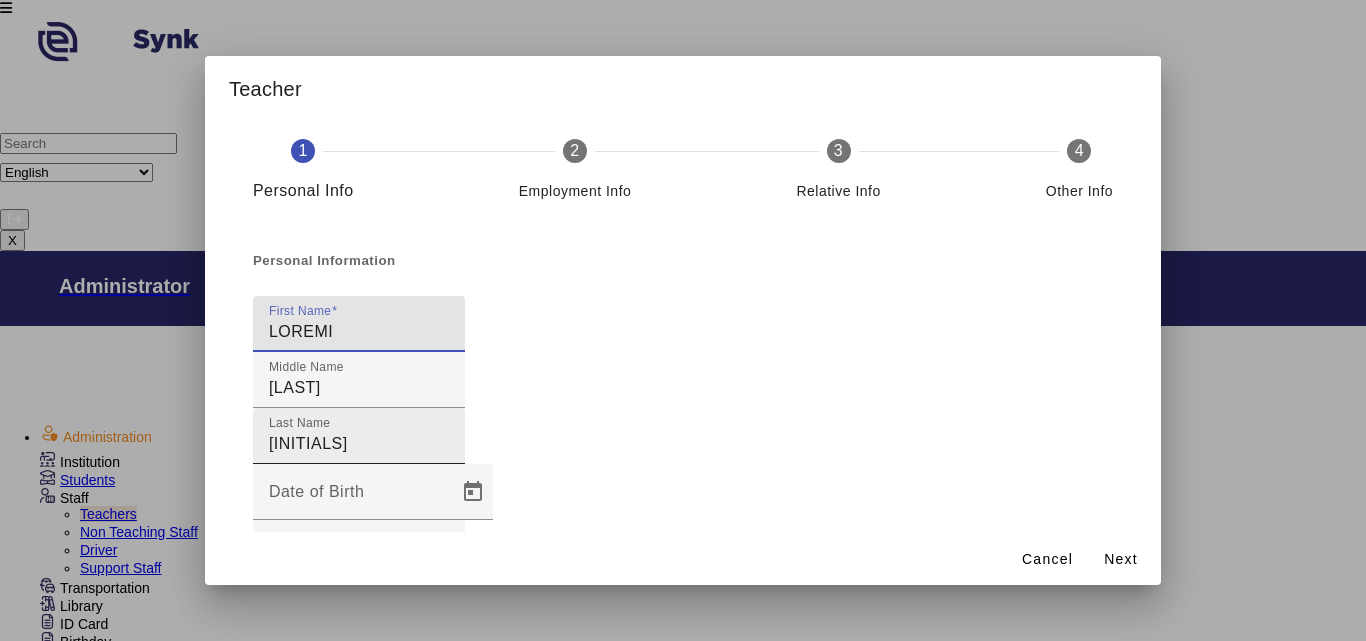 type on "LOREMI" 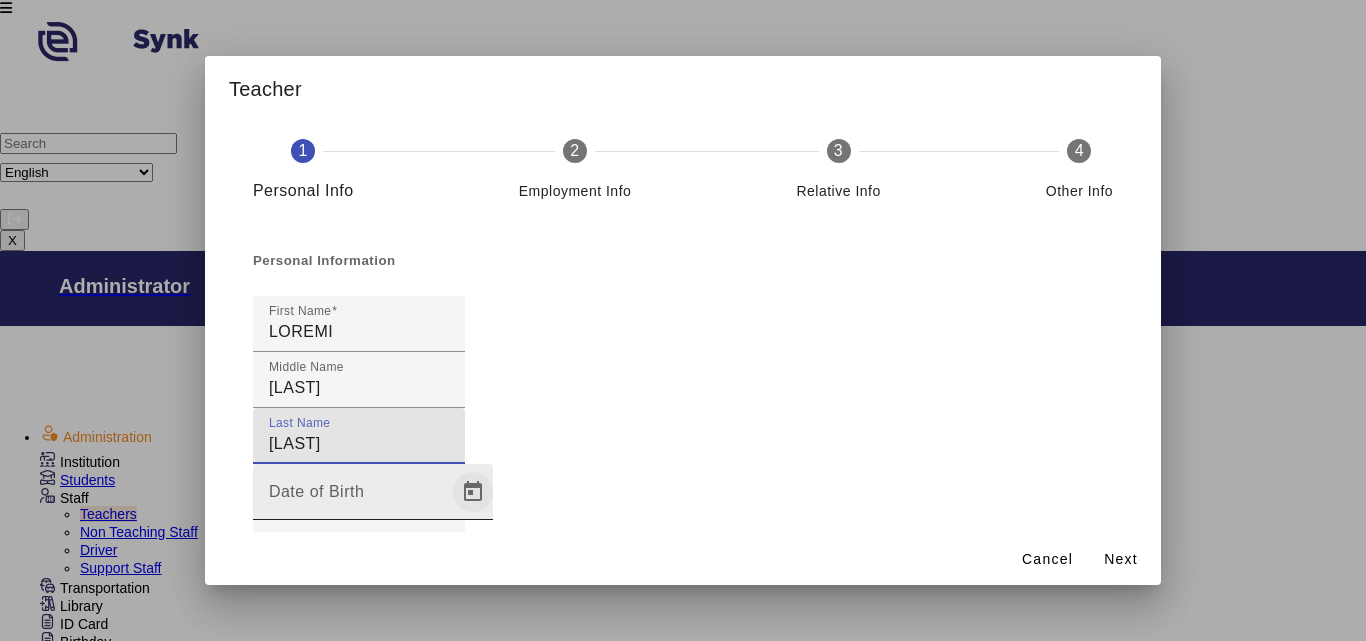 type on "[LAST]" 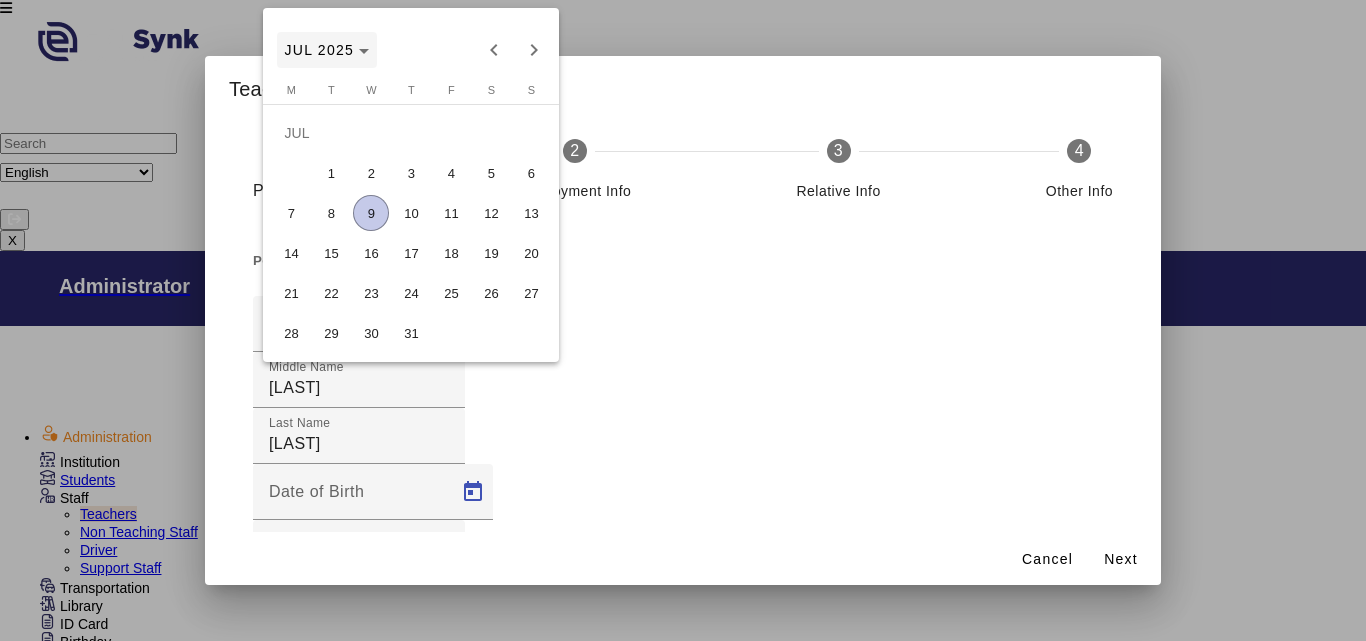 click on "JUL 2025" at bounding box center (319, 50) 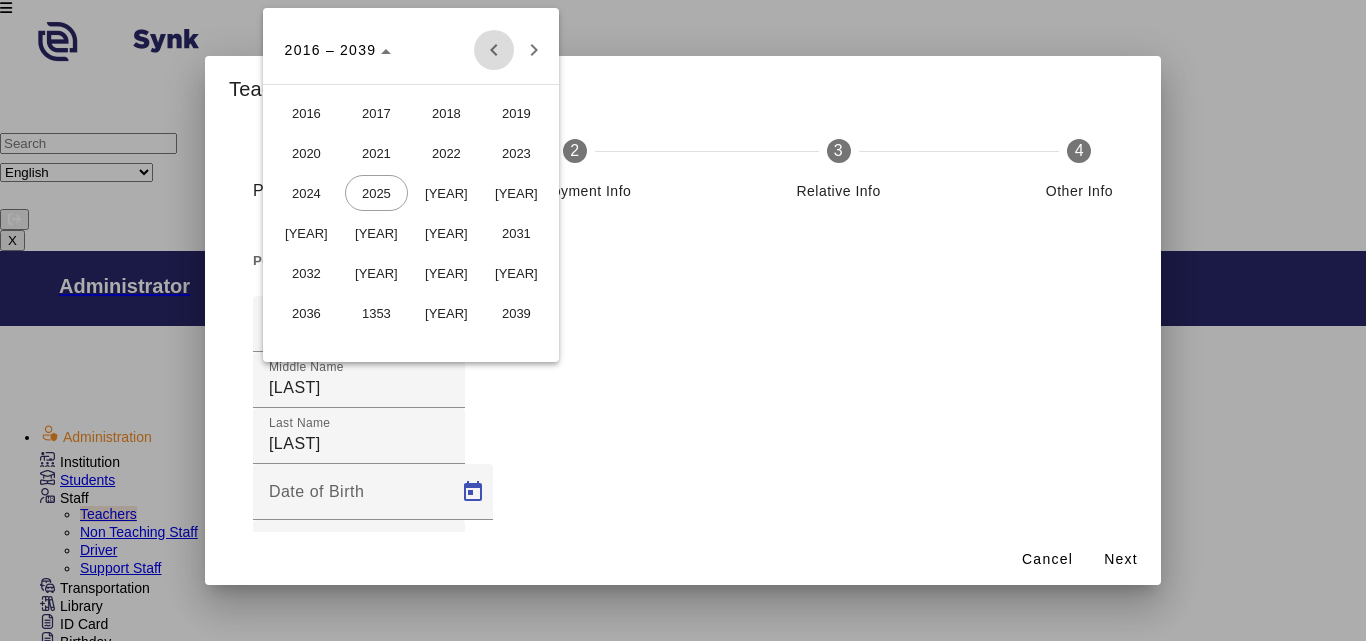 click at bounding box center [494, 50] 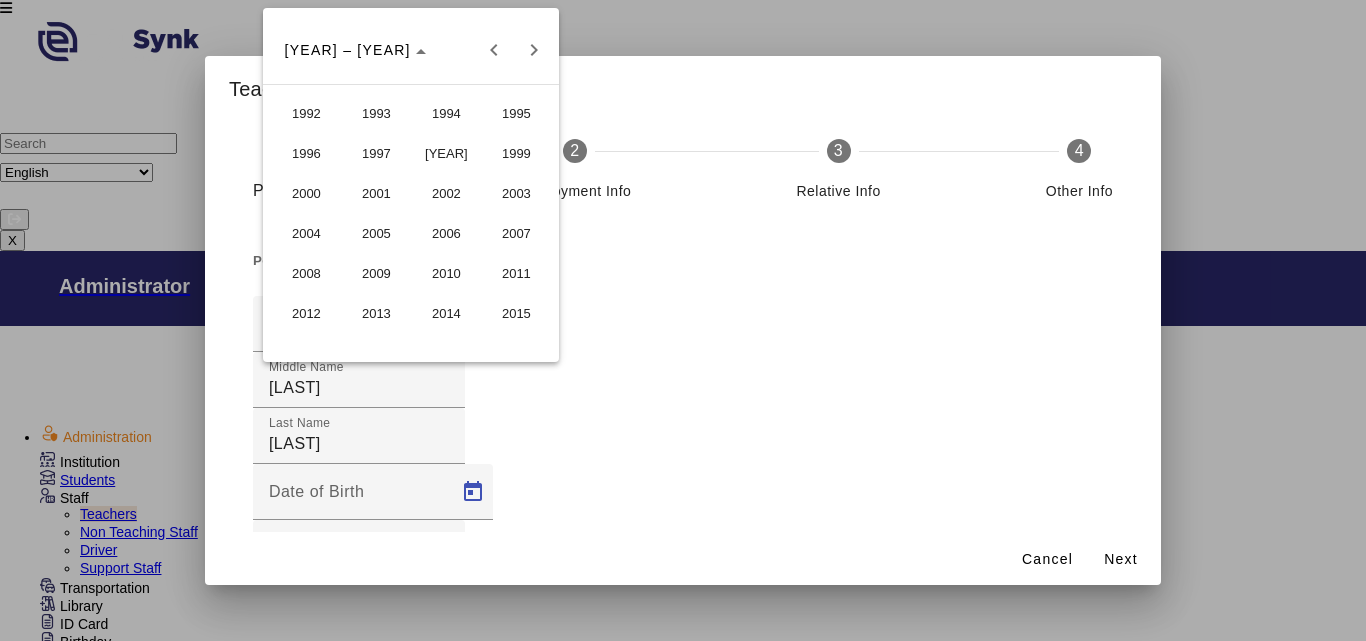 click on "1993" at bounding box center [376, 113] 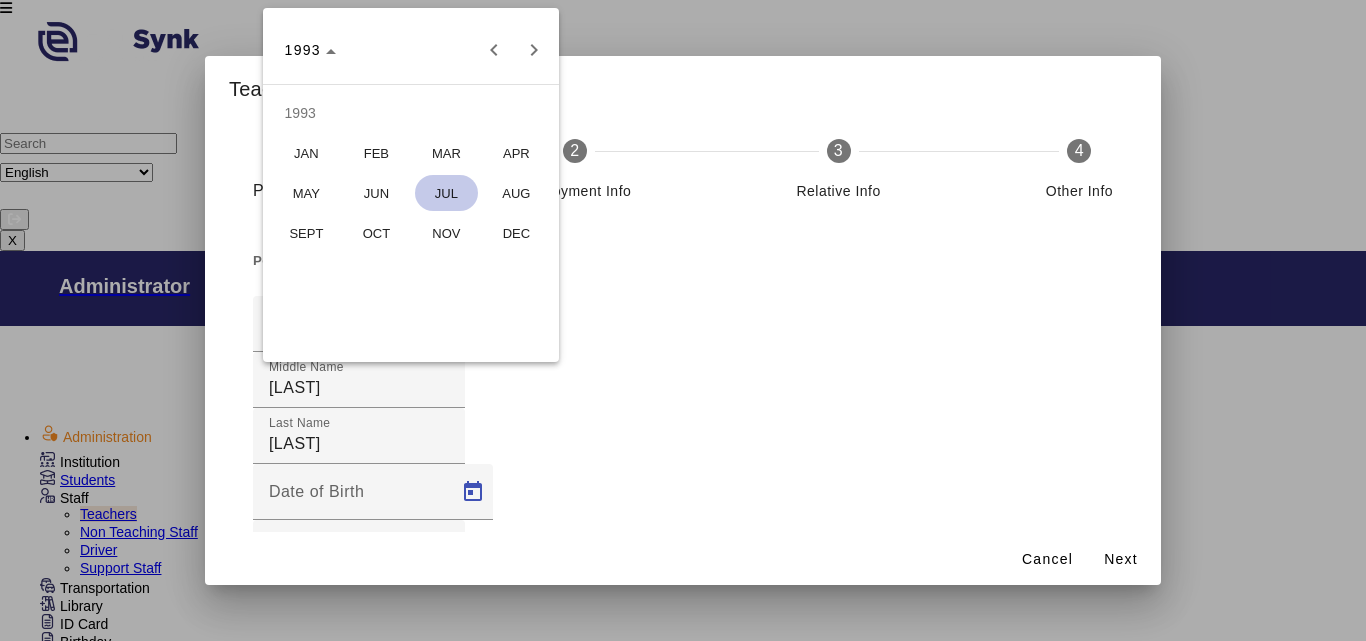 click on "JUN" at bounding box center [376, 193] 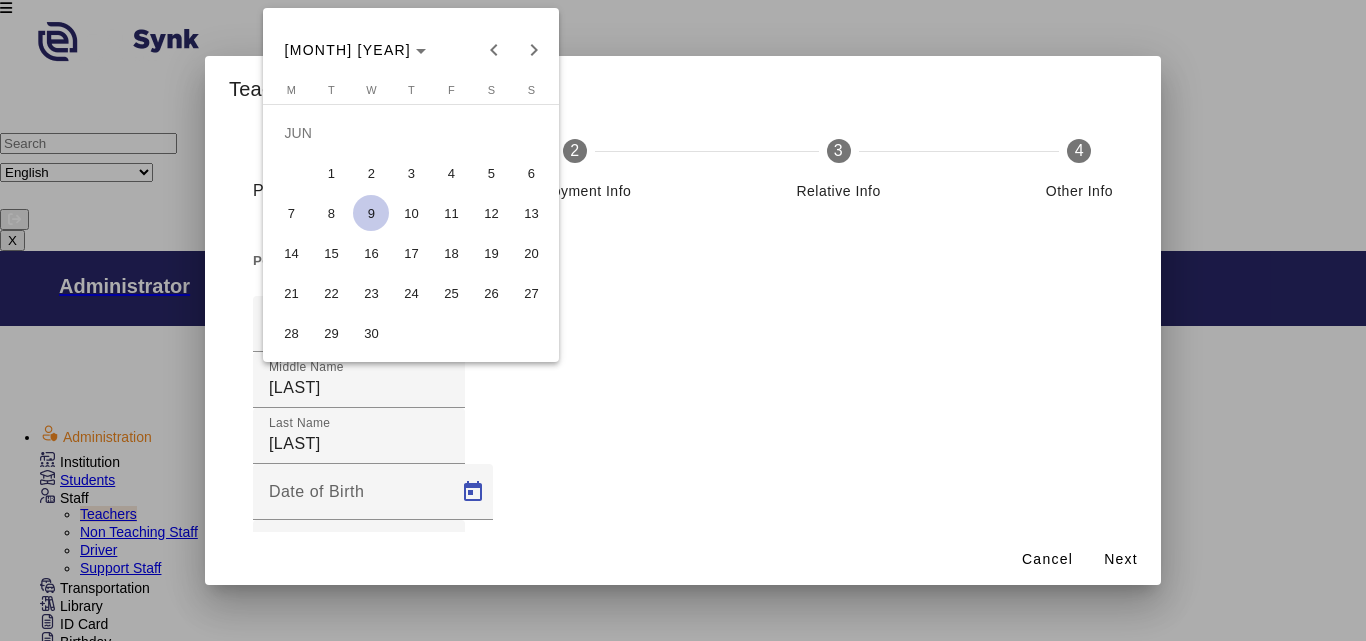 click on "1" at bounding box center [331, 173] 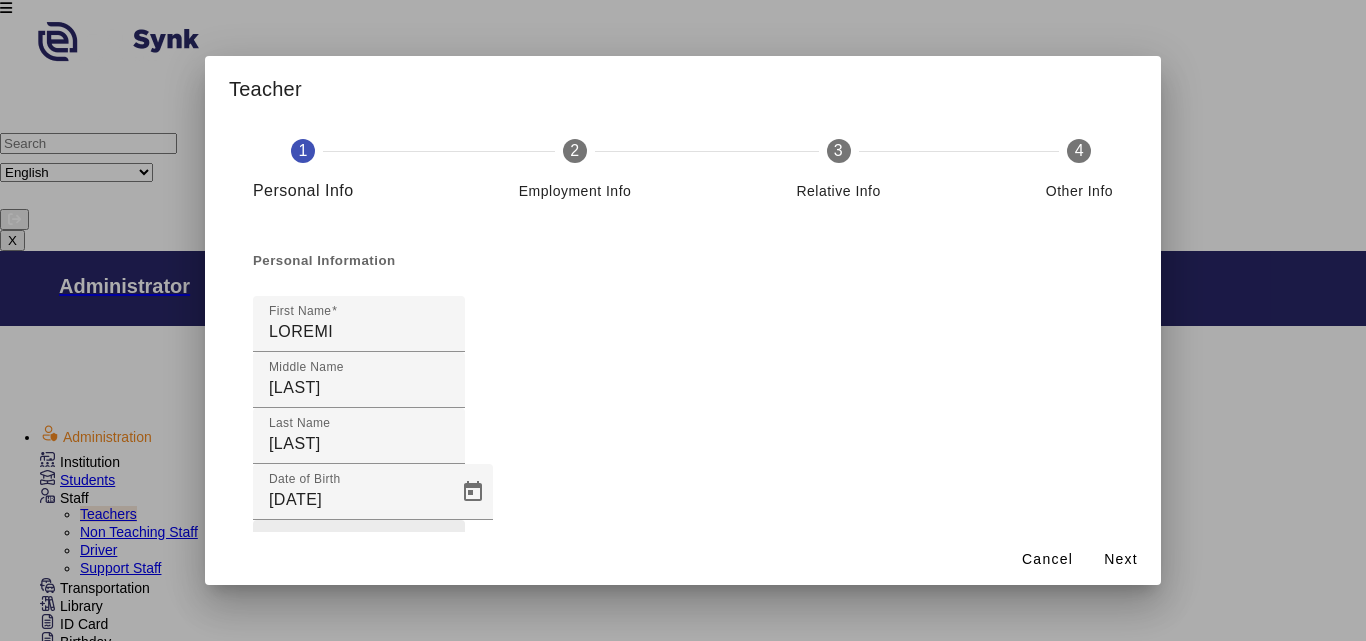 click on "Place of Birth" at bounding box center (320, 547) 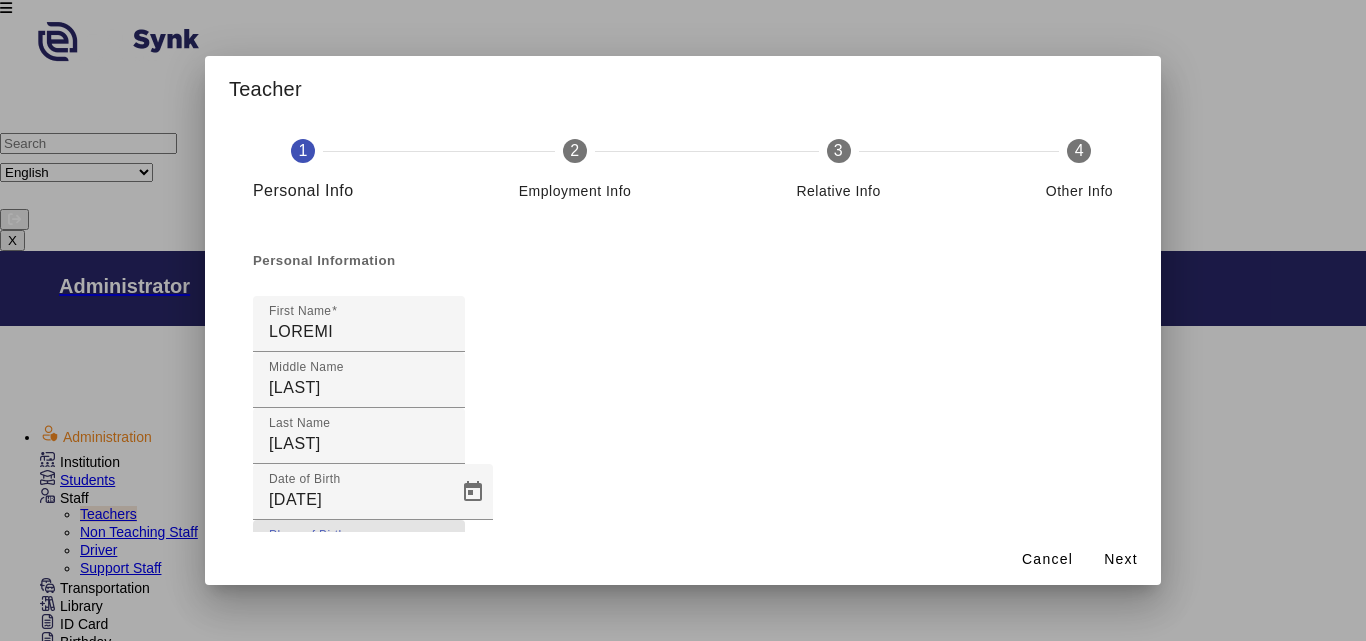 type on "[NAME]" 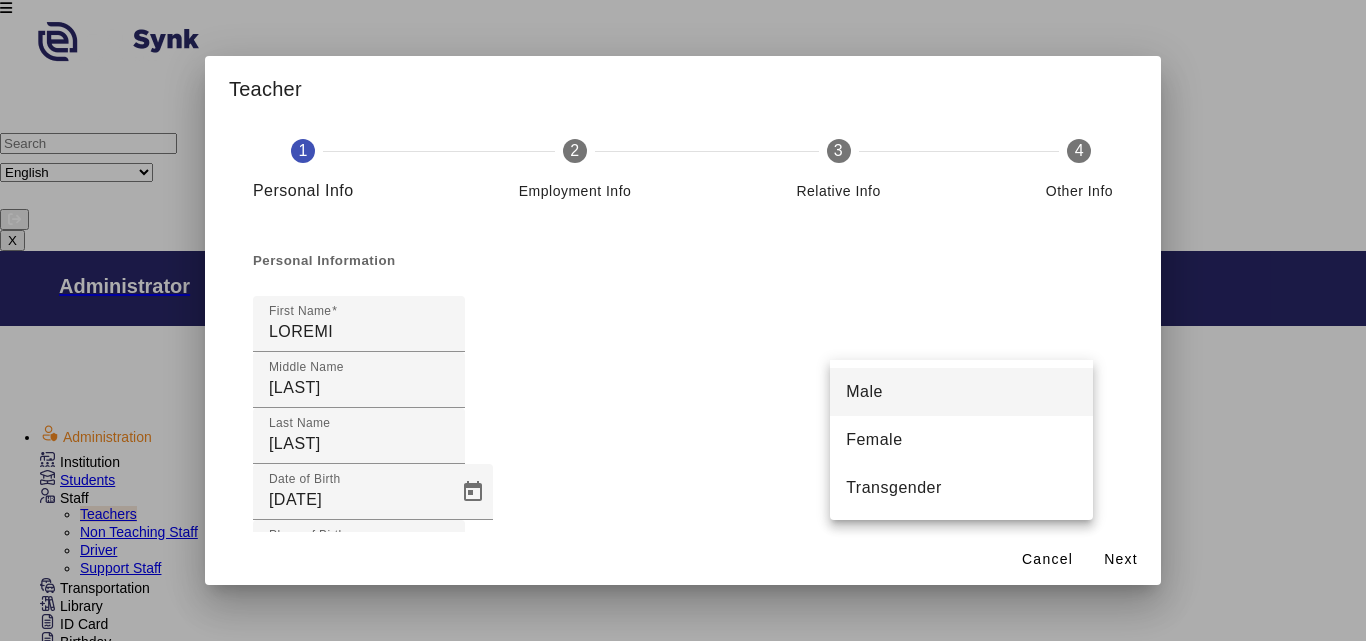 click on "Male" at bounding box center [961, 392] 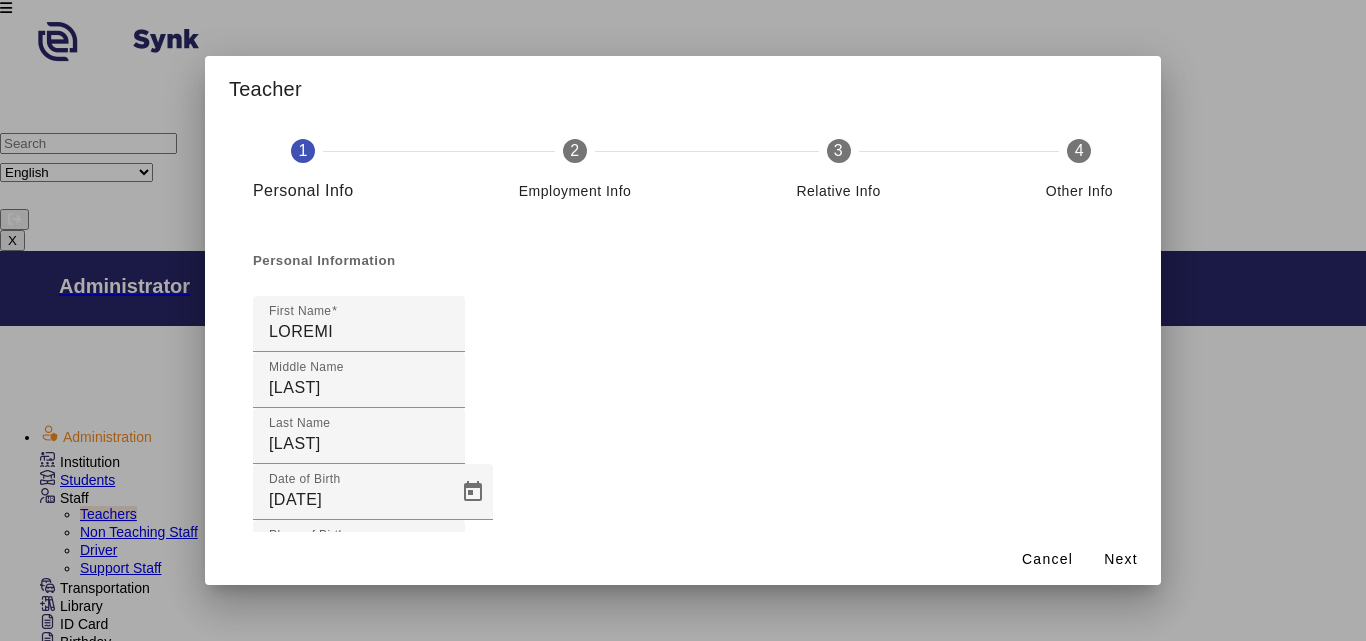 click on "Nationality" at bounding box center [359, 668] 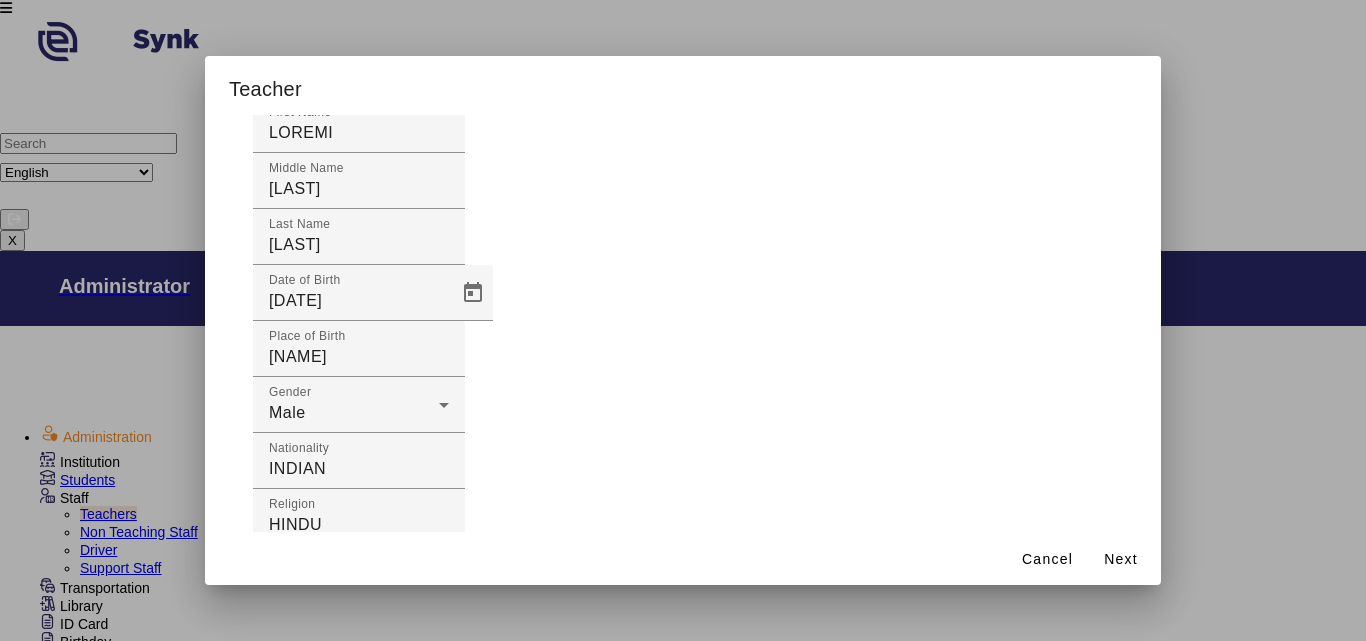scroll, scrollTop: 200, scrollLeft: 0, axis: vertical 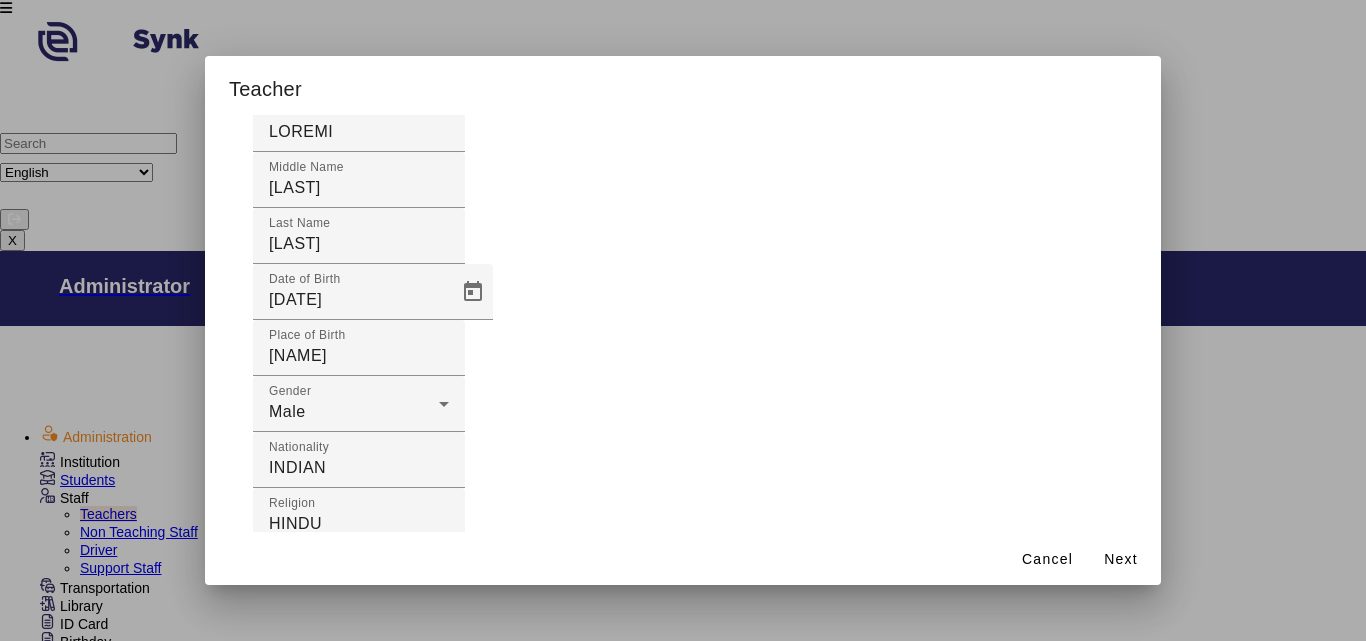 click on "Email" at bounding box center [359, 692] 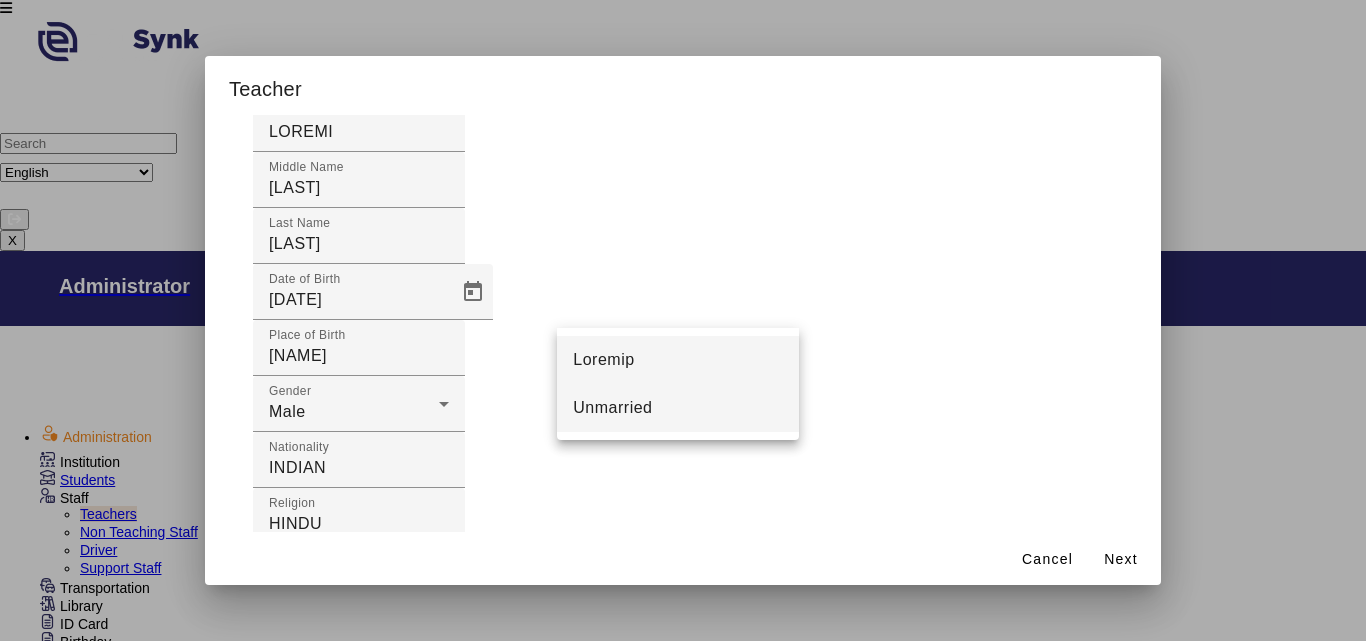 click on "Unmarried" at bounding box center [612, 408] 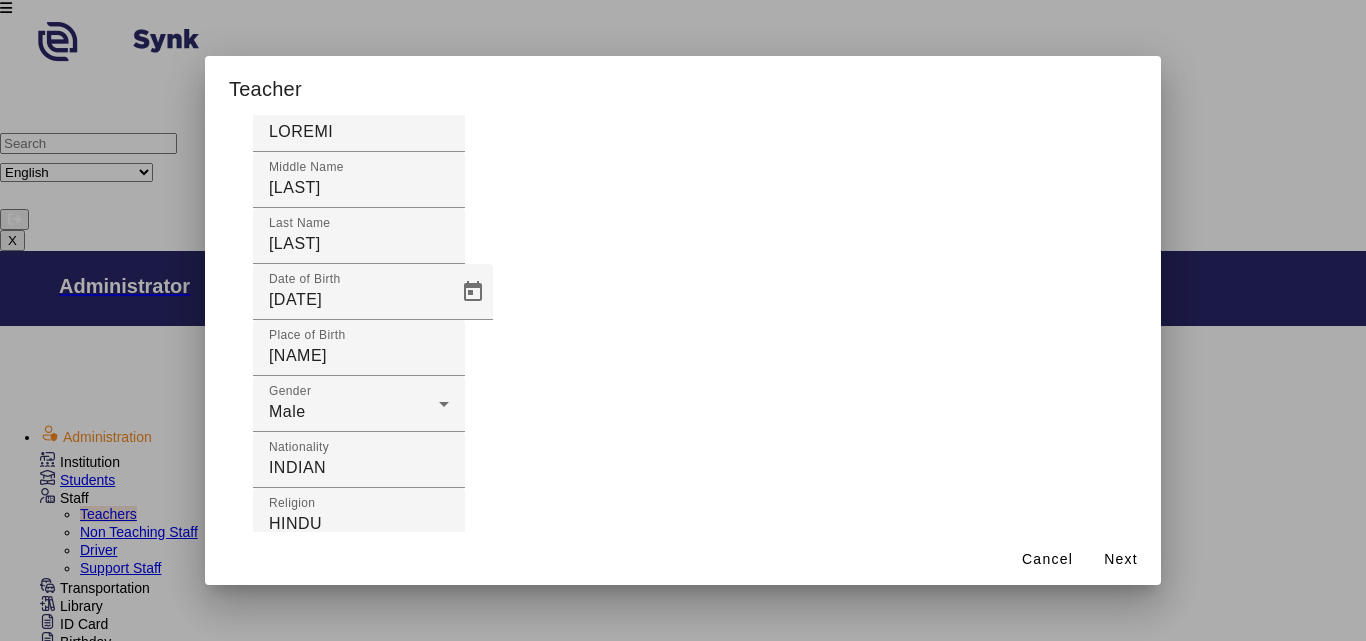 click on "Contact Number 1" at bounding box center (338, 739) 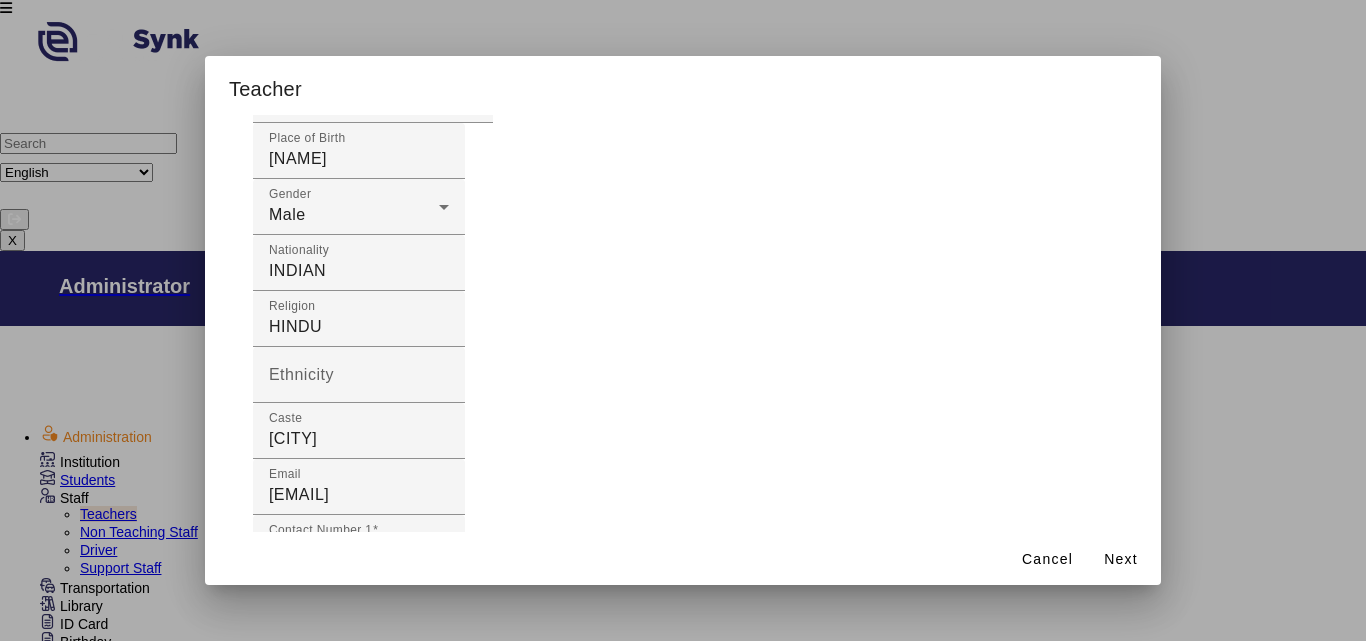scroll, scrollTop: 400, scrollLeft: 0, axis: vertical 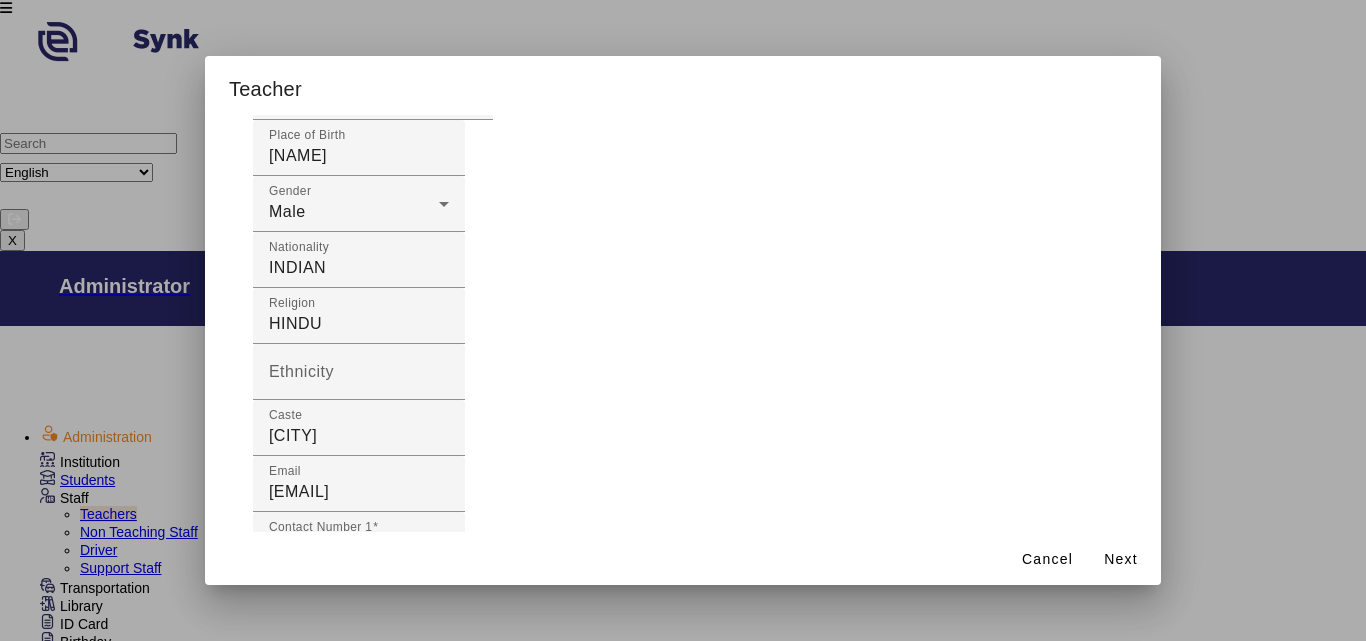 type on "[PHONE]" 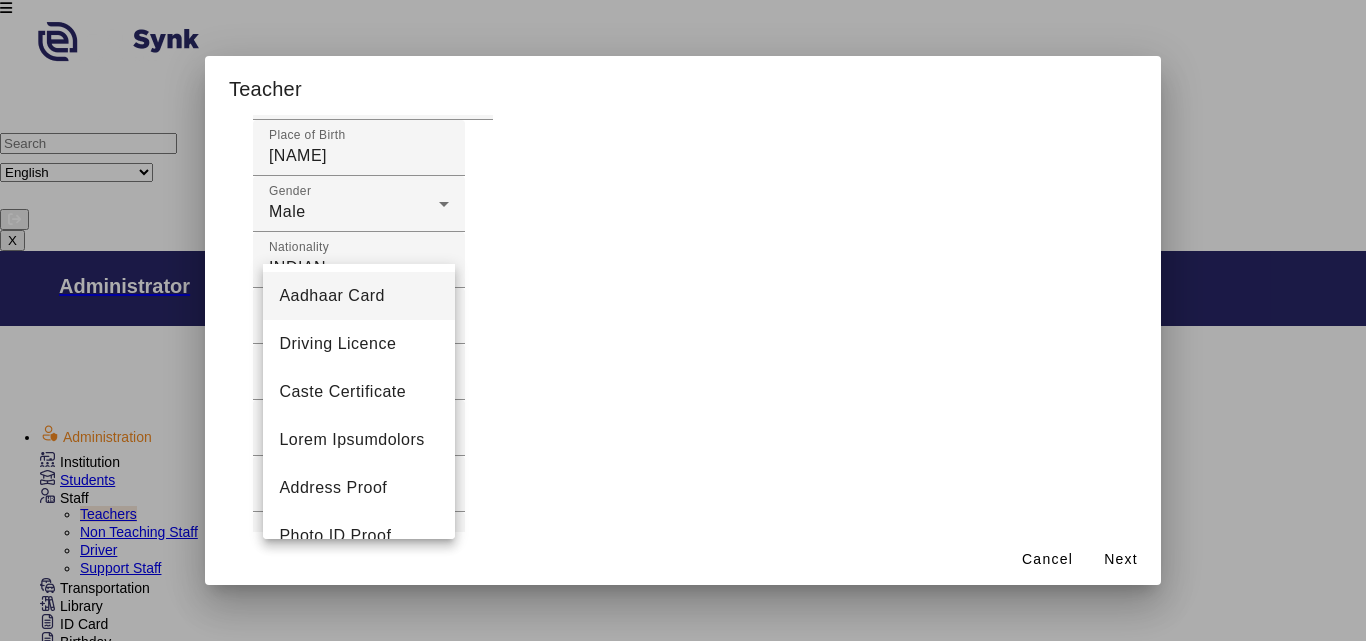click on "Aadhaar Card" at bounding box center (332, 296) 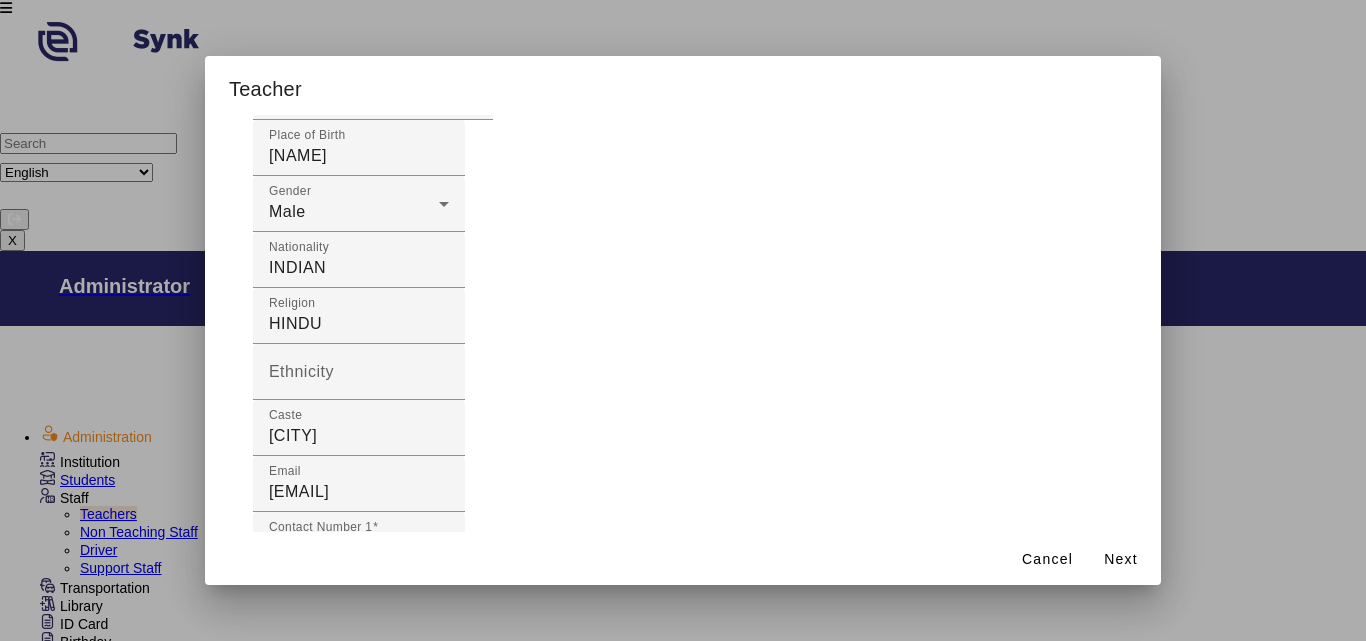 click on "Document Number" at bounding box center [340, 867] 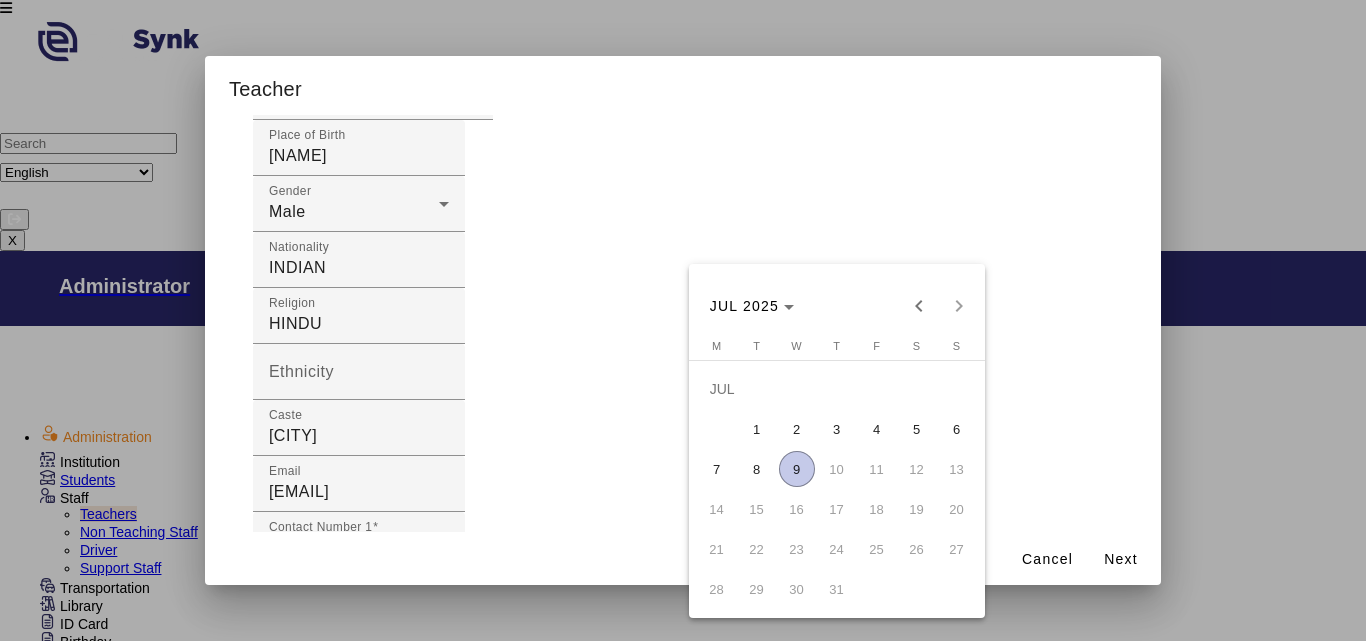 click on "9" at bounding box center [797, 469] 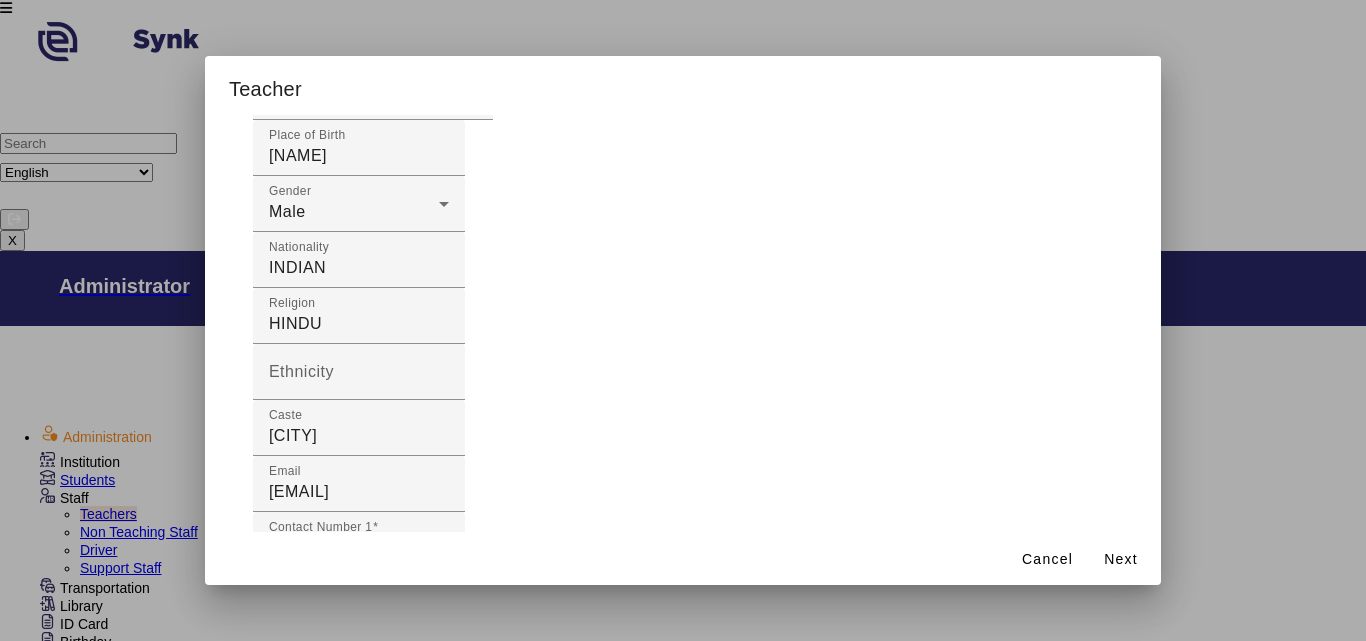 click on "Select Document Type" at bounding box center [354, 1116] 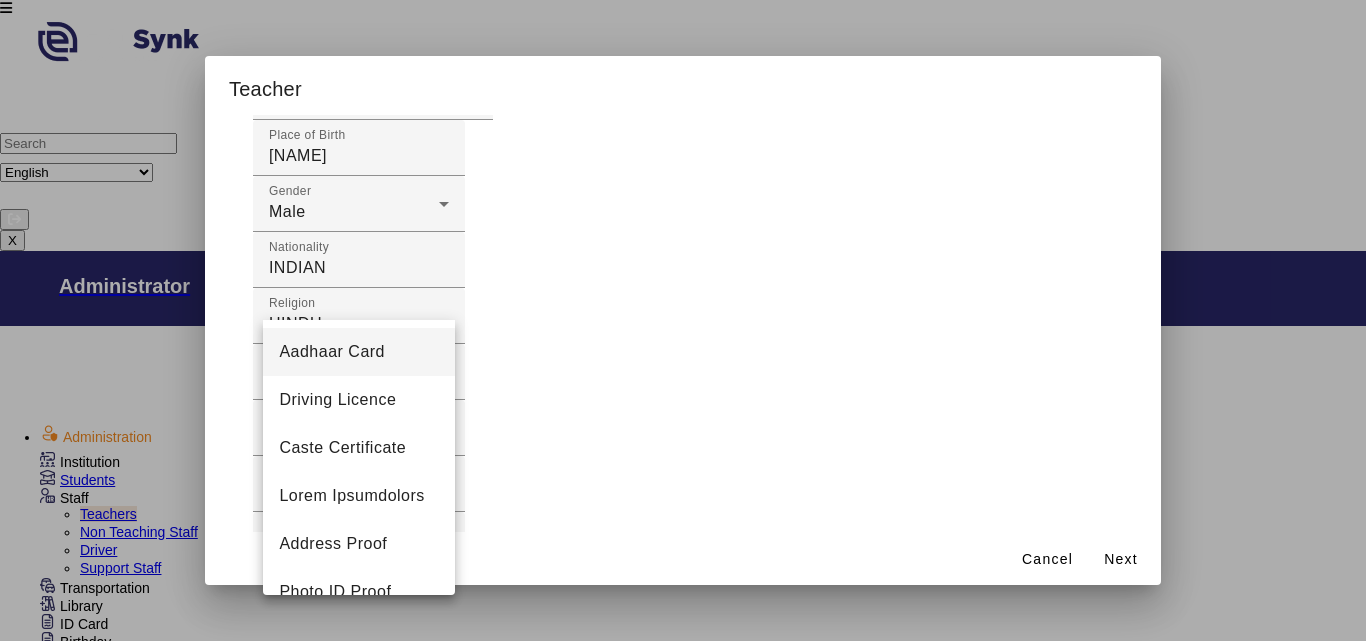 click at bounding box center (683, 320) 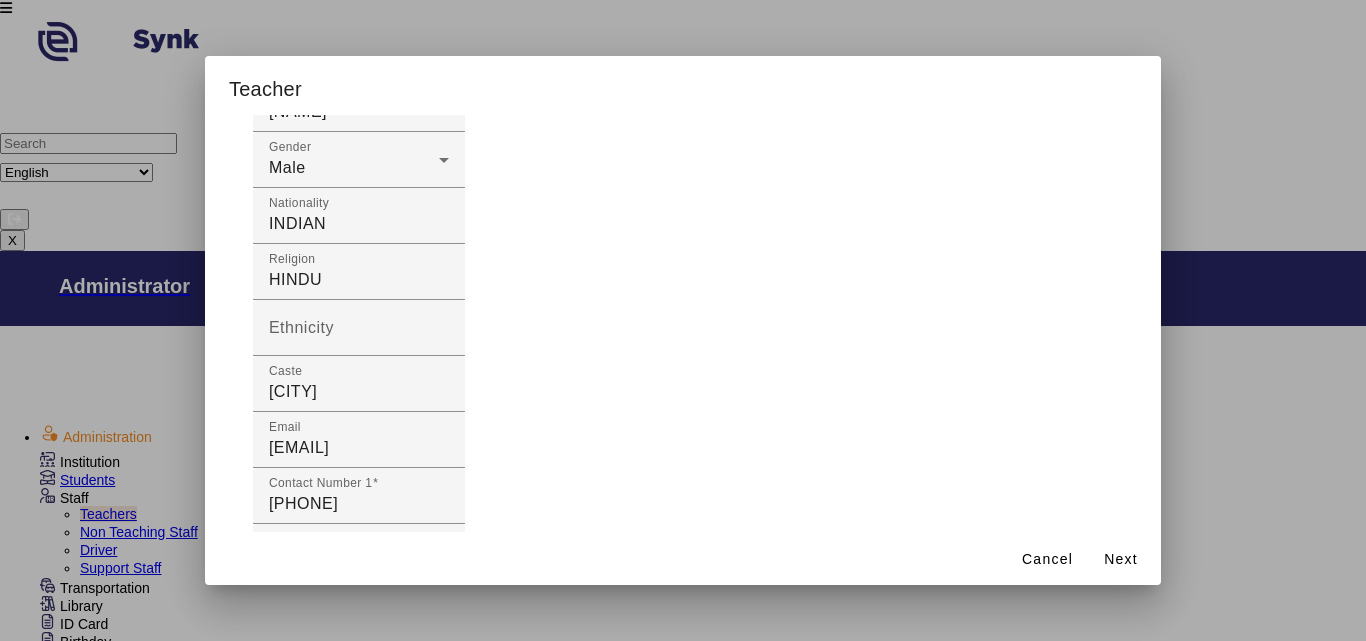 scroll, scrollTop: 464, scrollLeft: 0, axis: vertical 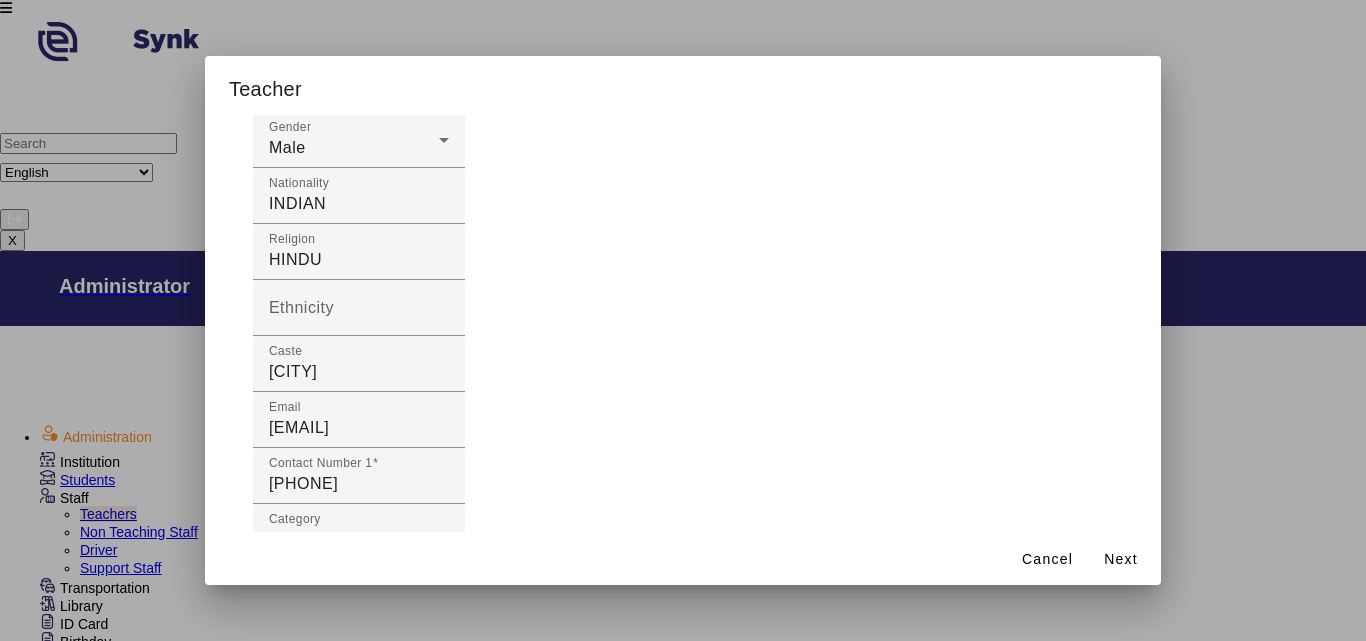 click on "Address Line 1" at bounding box center (326, 1364) 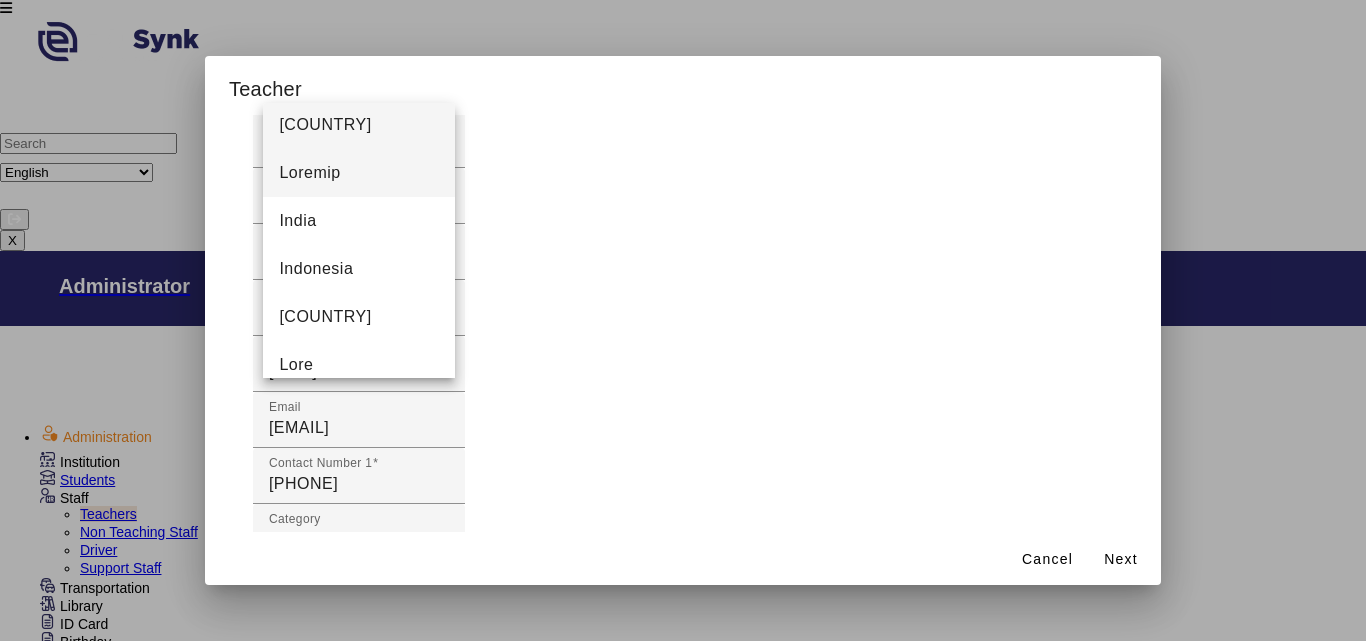 scroll, scrollTop: 4757, scrollLeft: 0, axis: vertical 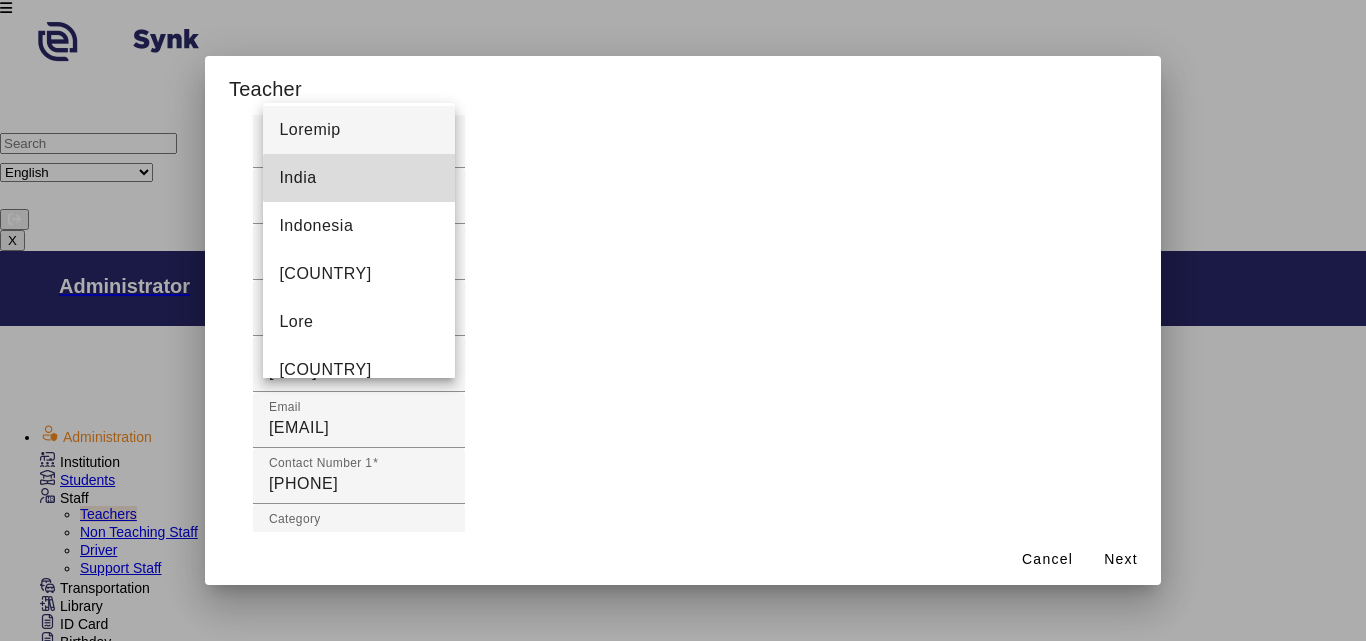 click on "India" at bounding box center [359, 178] 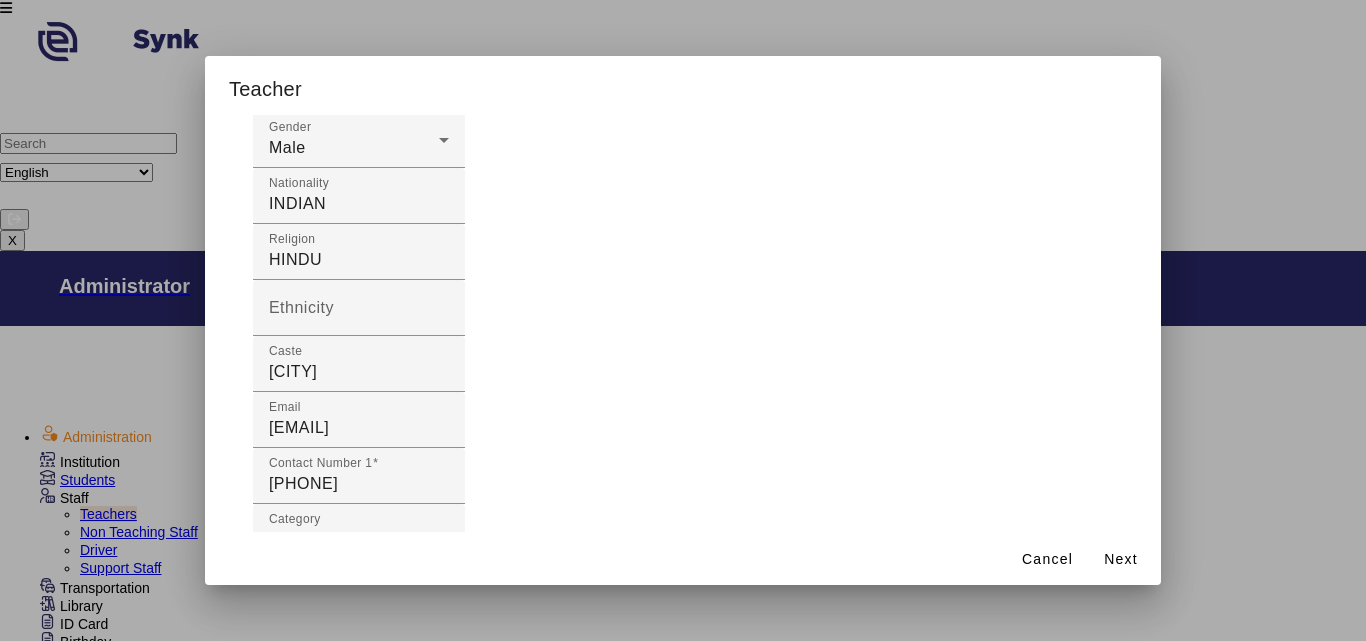 click at bounding box center (354, 1597) 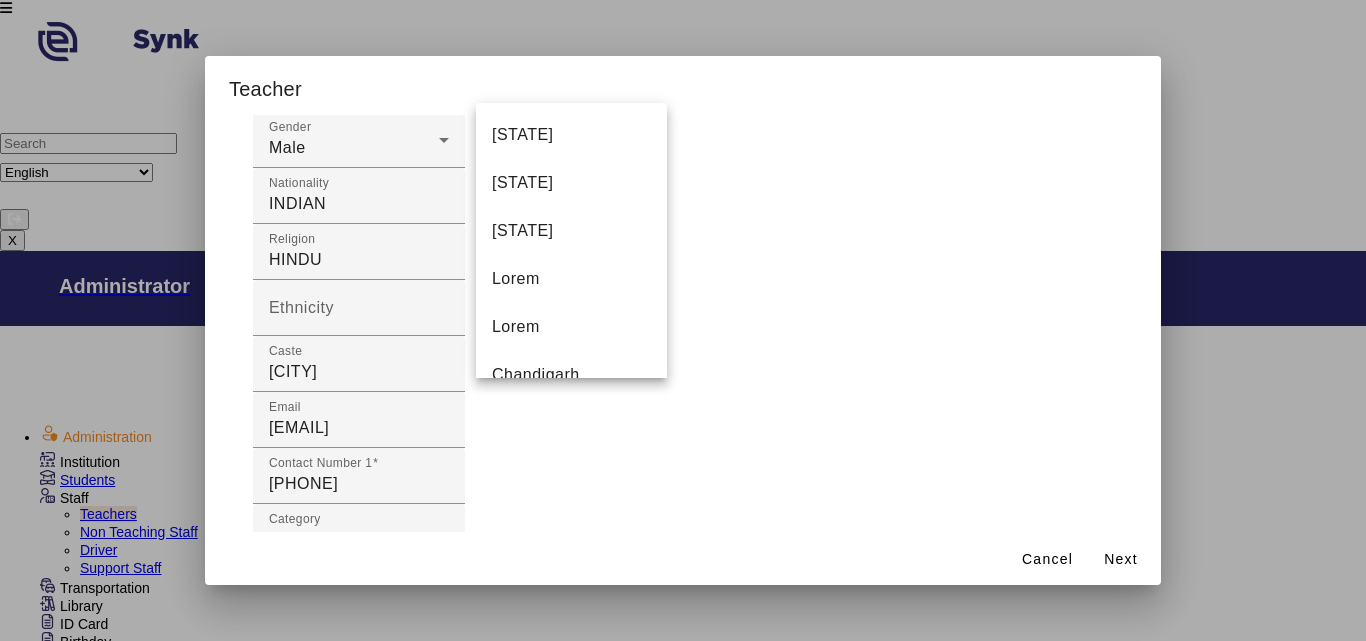 scroll, scrollTop: 1389, scrollLeft: 0, axis: vertical 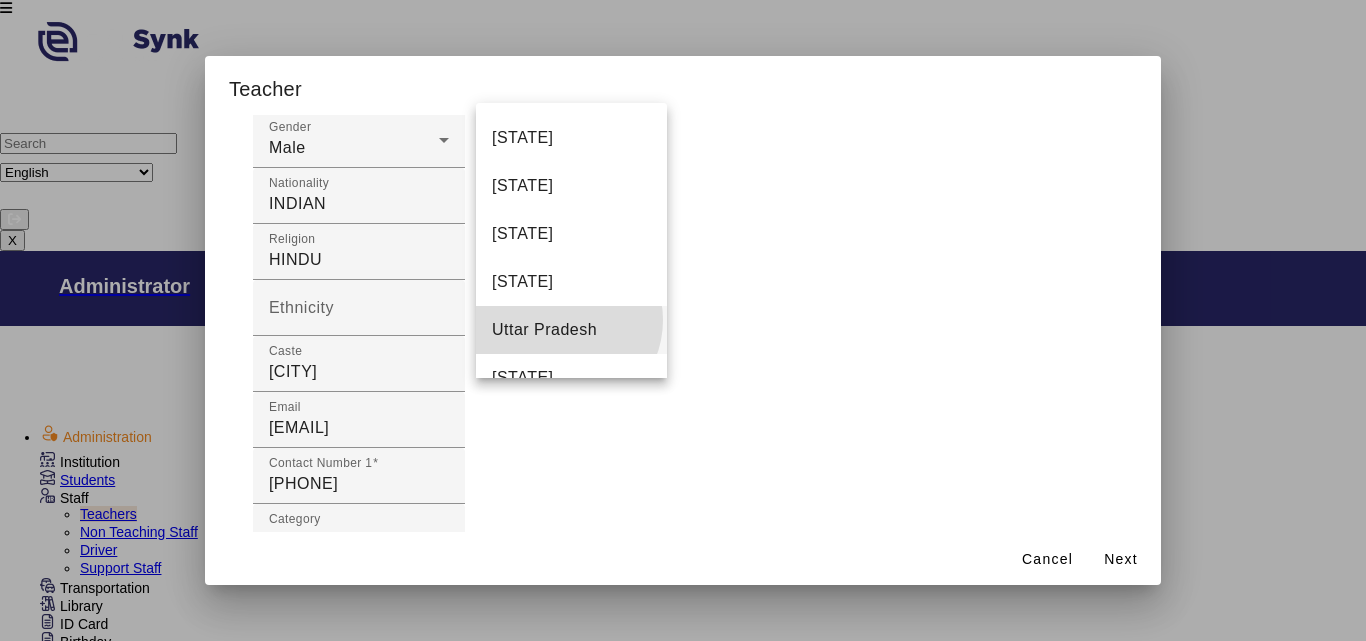 click on "Uttar Pradesh" at bounding box center (544, 330) 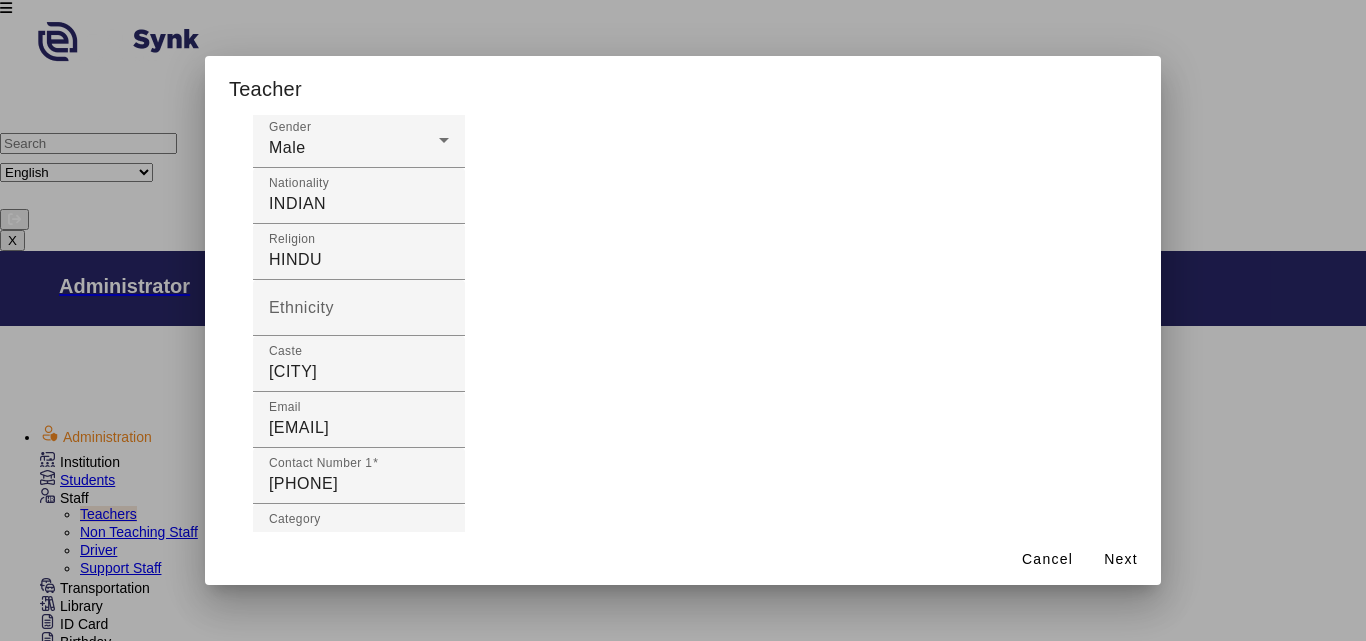 click at bounding box center [354, 1653] 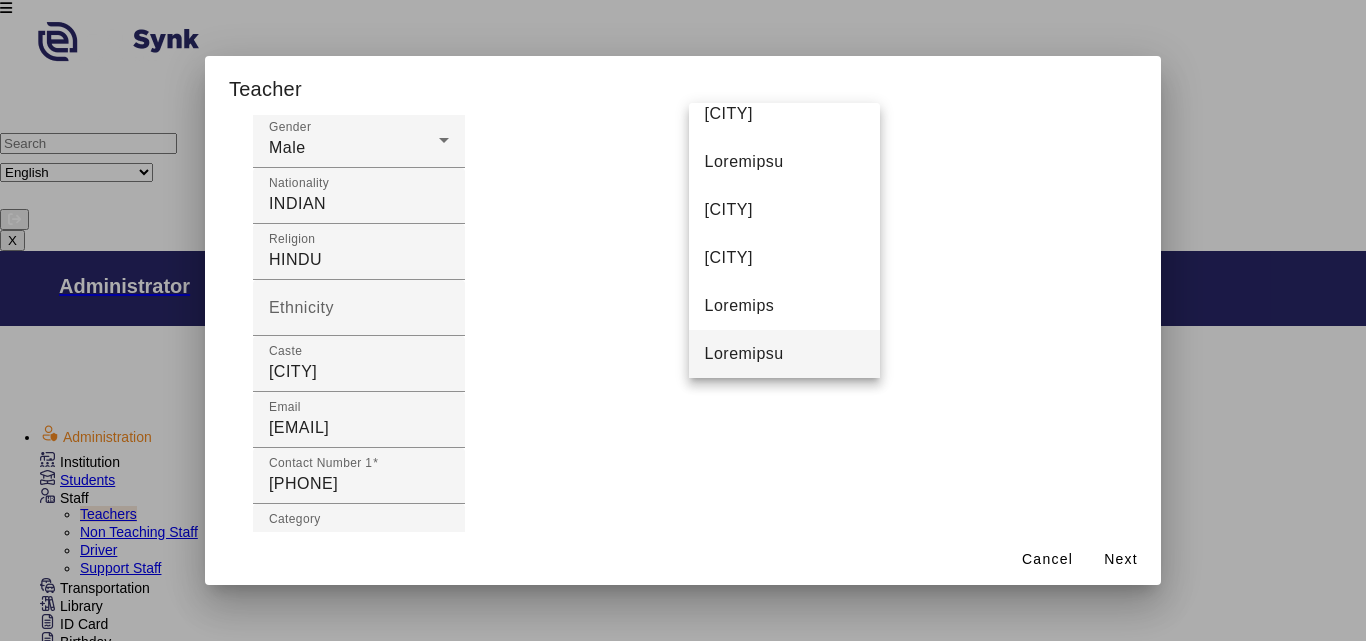 scroll, scrollTop: 8, scrollLeft: 0, axis: vertical 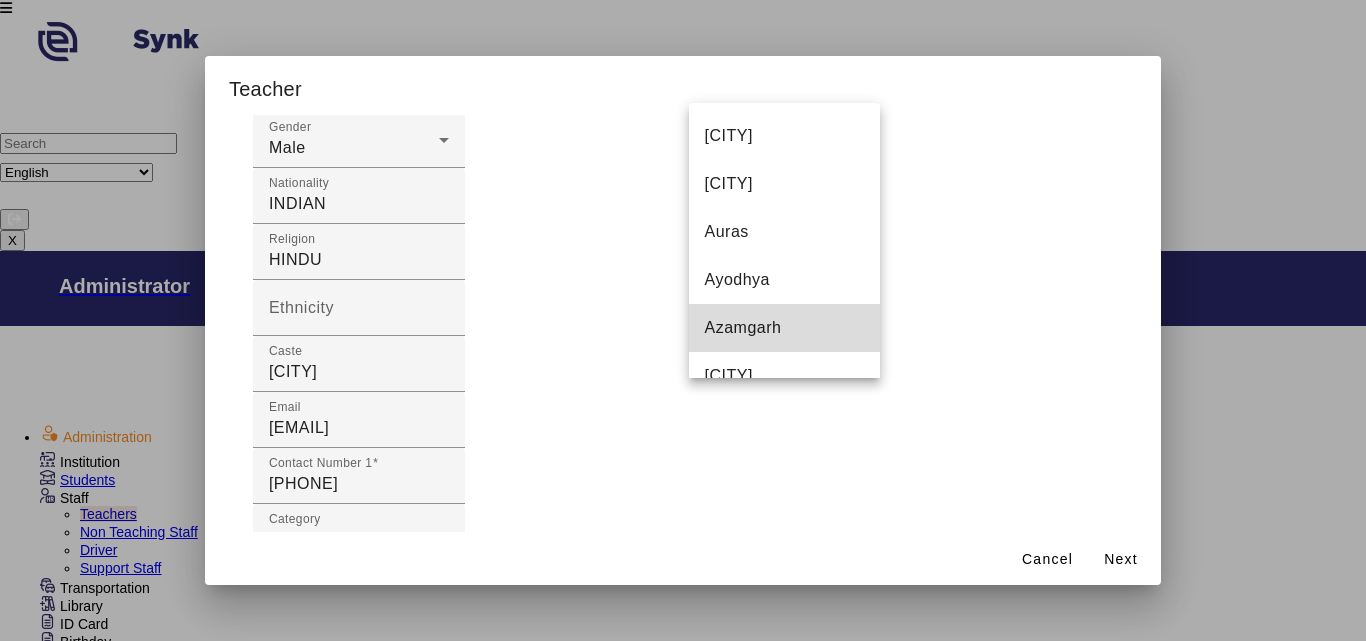 click on "Azamgarh" at bounding box center (785, 328) 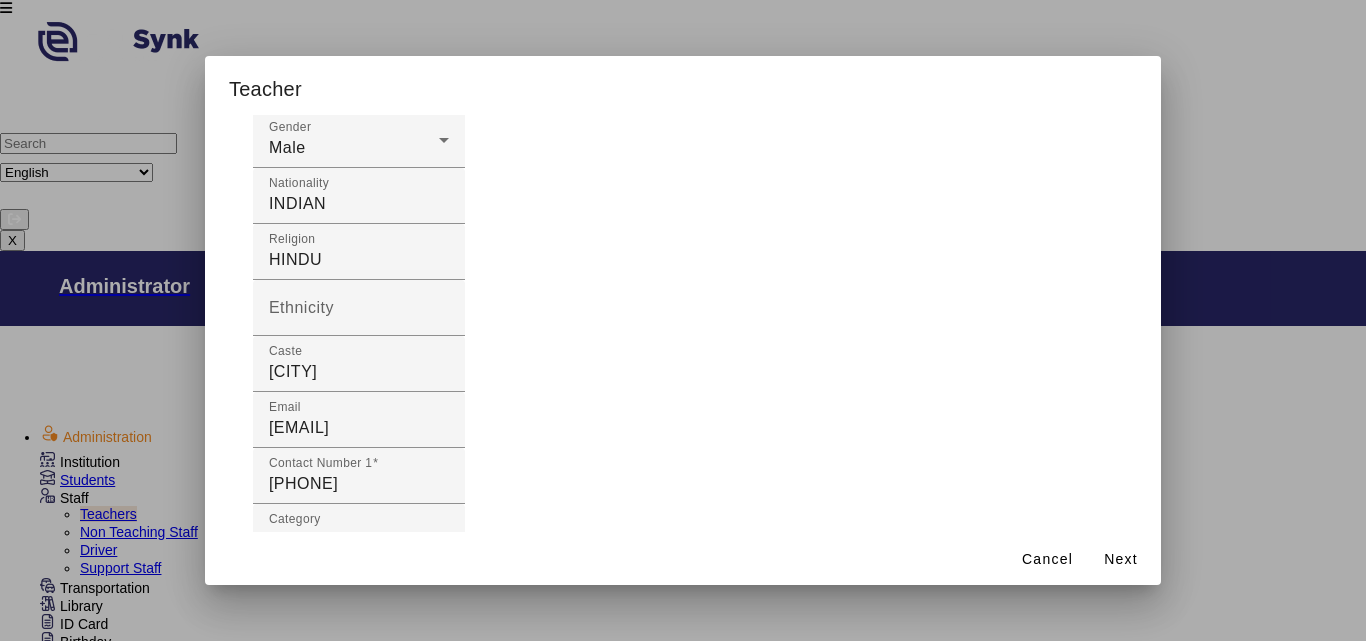 click on "Pin Code" at bounding box center (359, 1709) 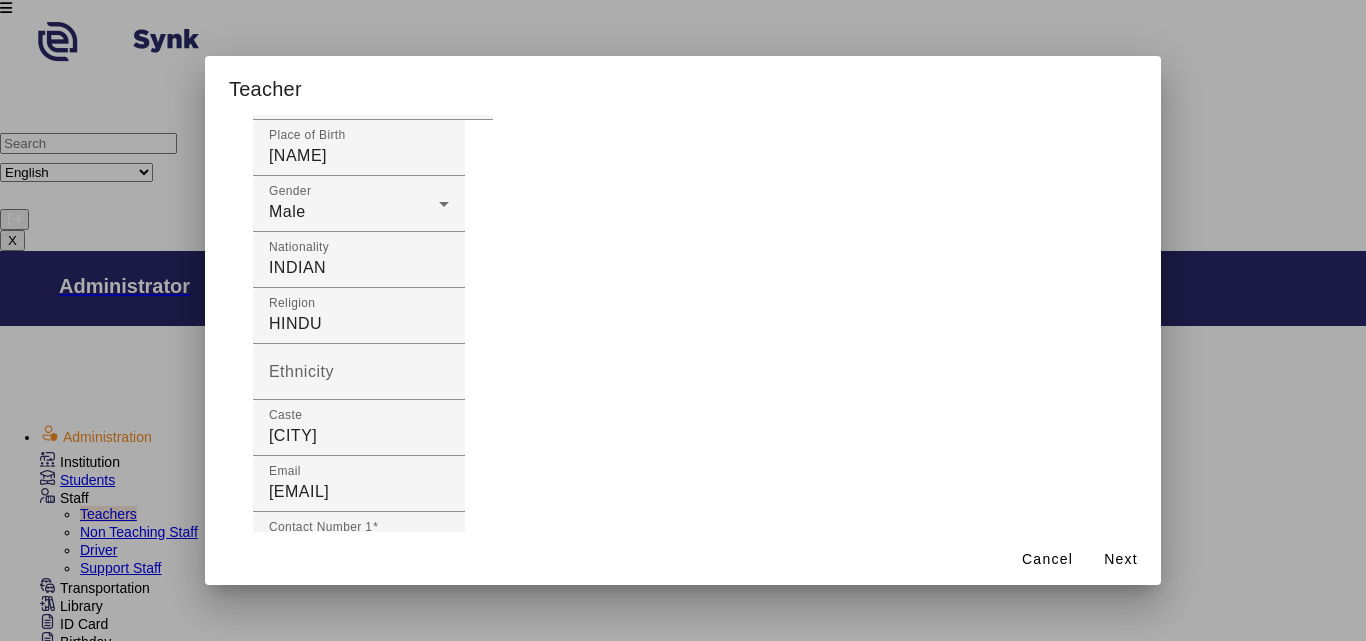 scroll, scrollTop: 464, scrollLeft: 0, axis: vertical 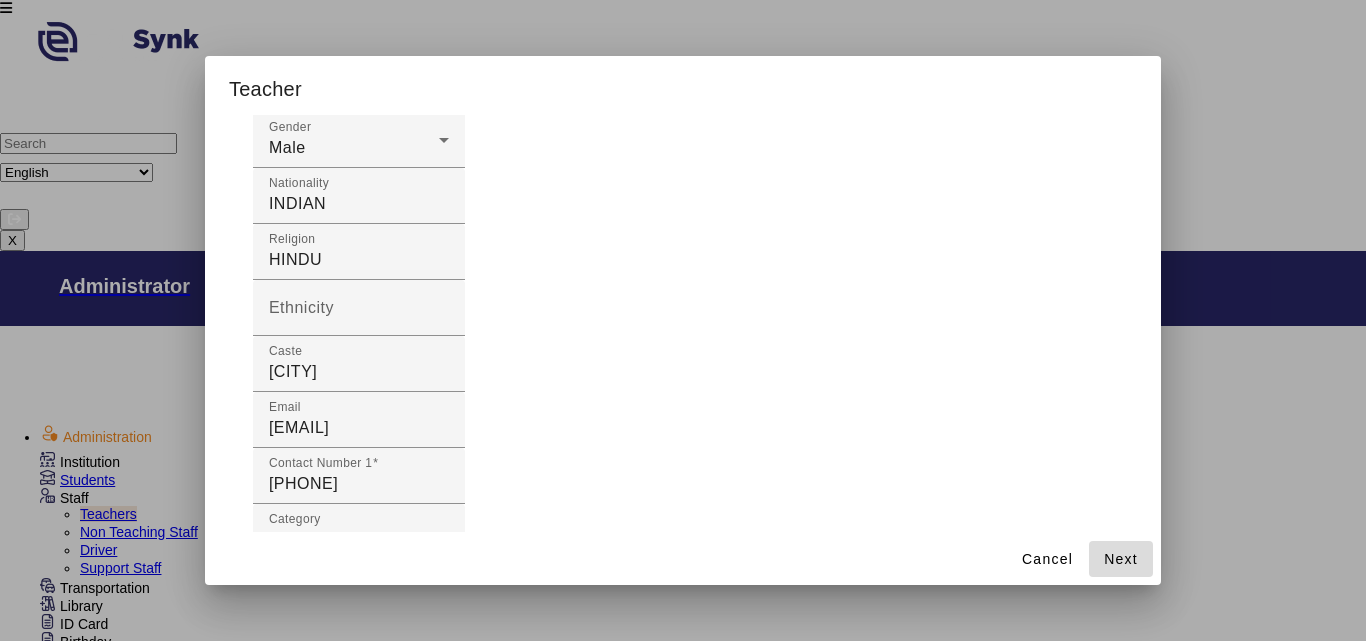 drag, startPoint x: 1121, startPoint y: 555, endPoint x: 1119, endPoint y: 538, distance: 17.117243 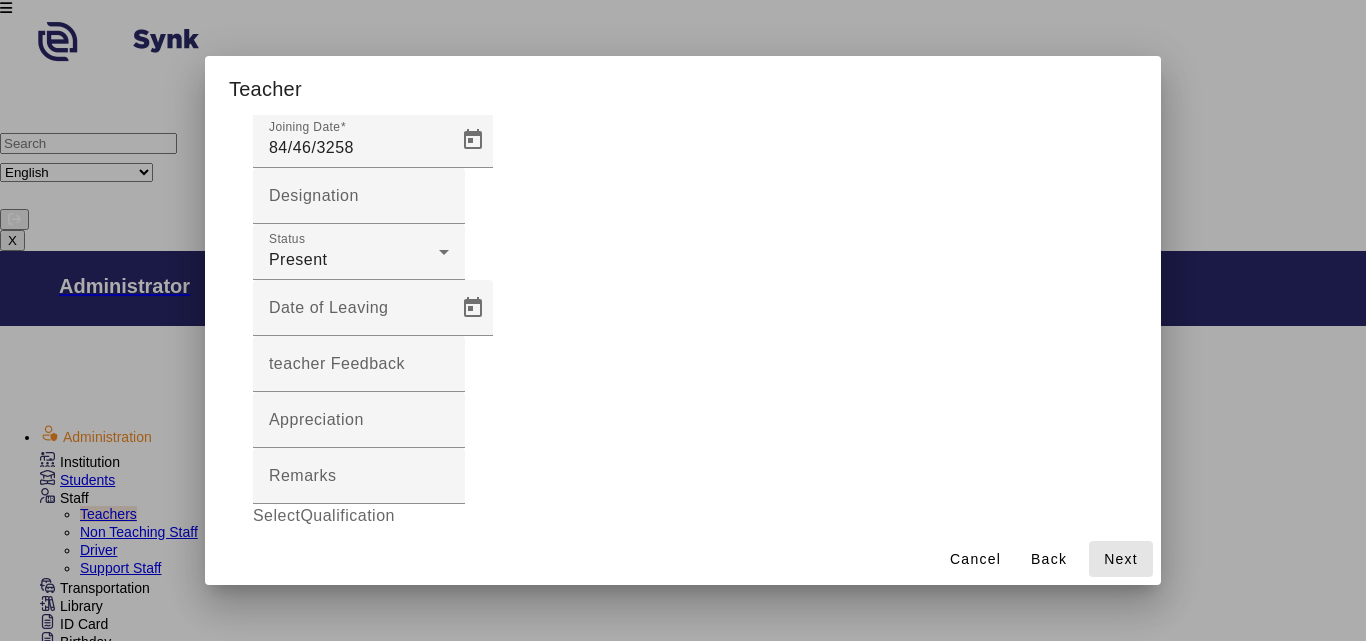 scroll, scrollTop: 362, scrollLeft: 0, axis: vertical 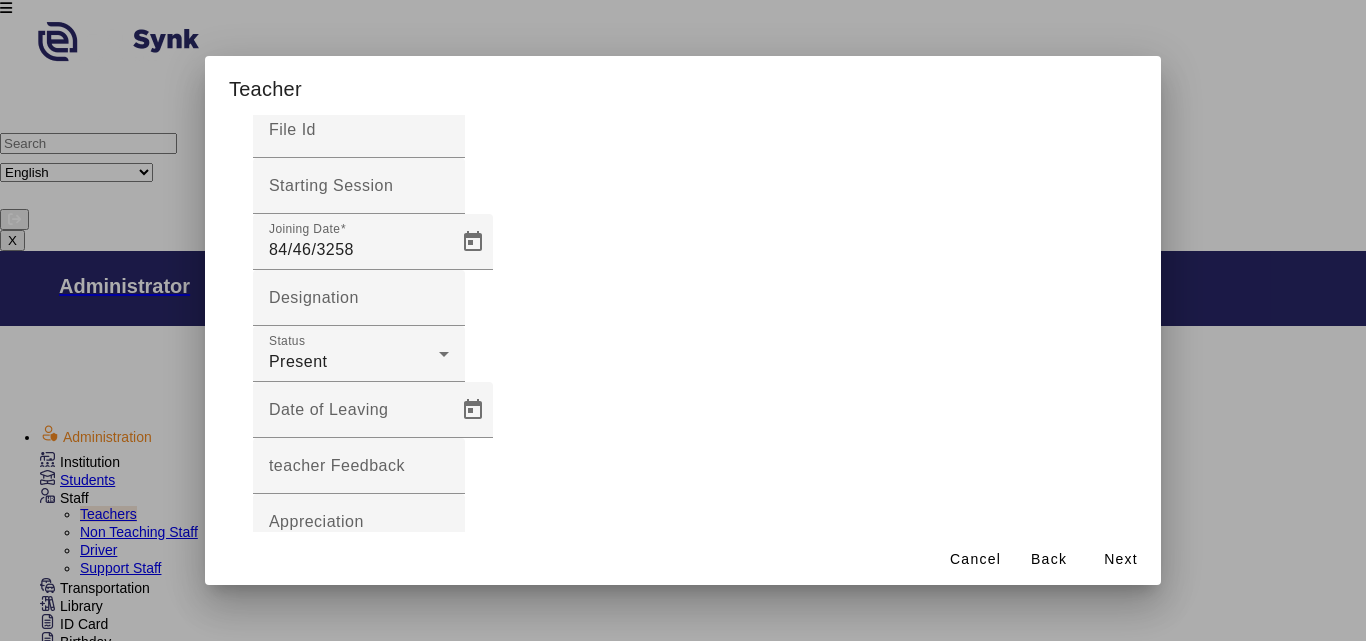 click at bounding box center [1113, 618] 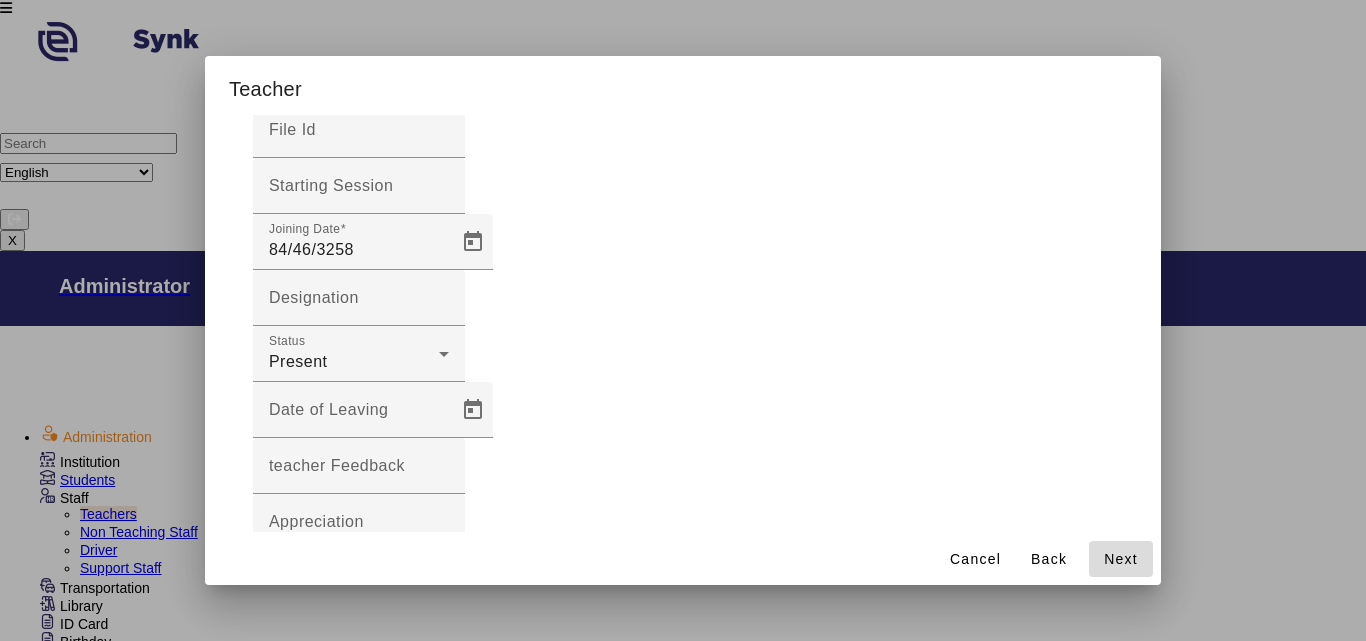 click on "Next" at bounding box center [1121, 559] 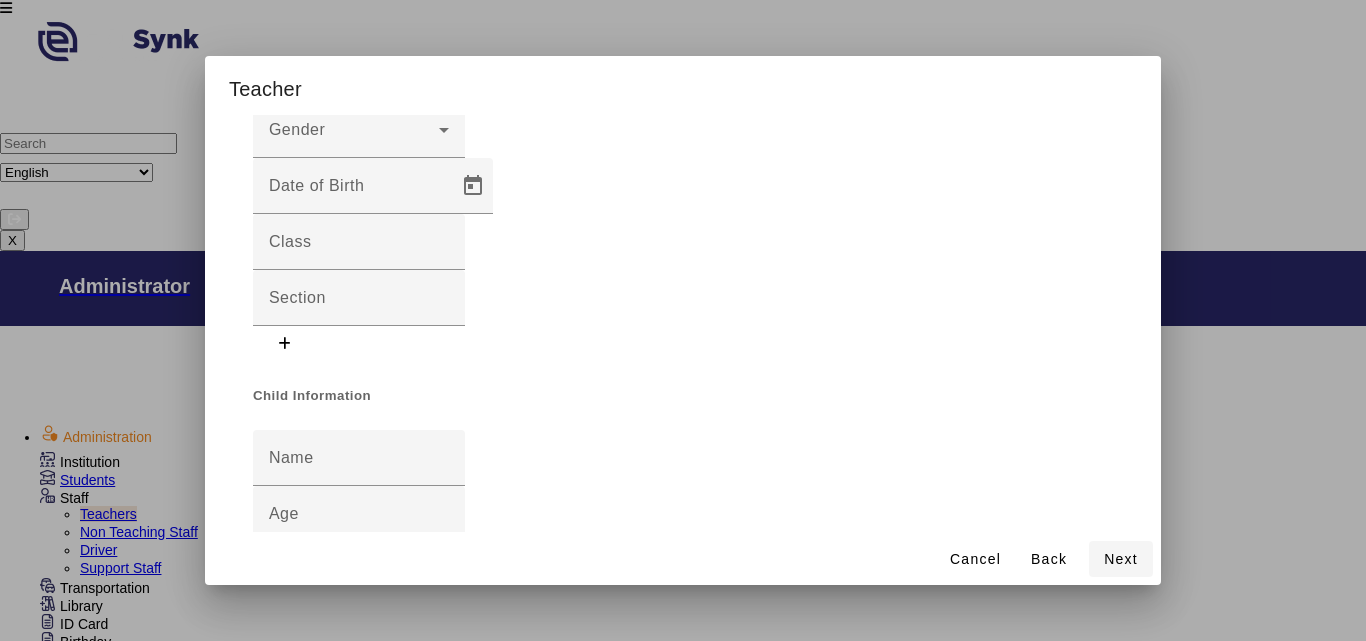scroll, scrollTop: 138, scrollLeft: 0, axis: vertical 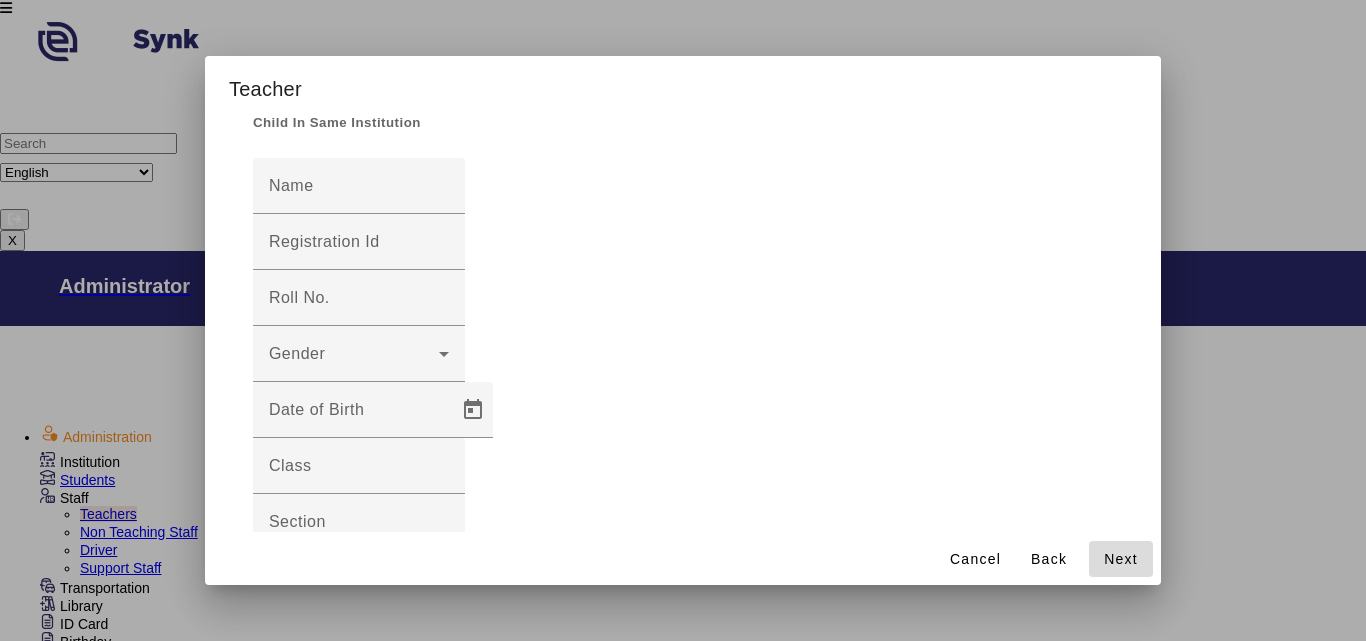 click on "Next" at bounding box center (1121, 559) 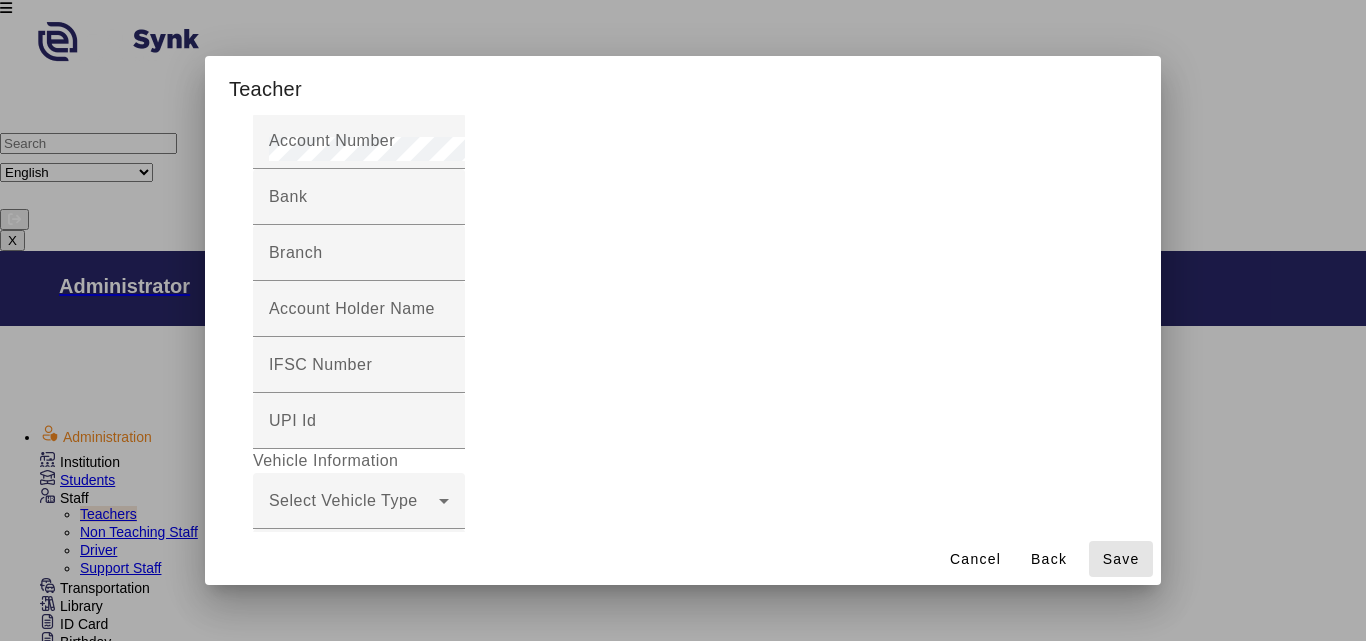 click on "Save" at bounding box center [1121, 559] 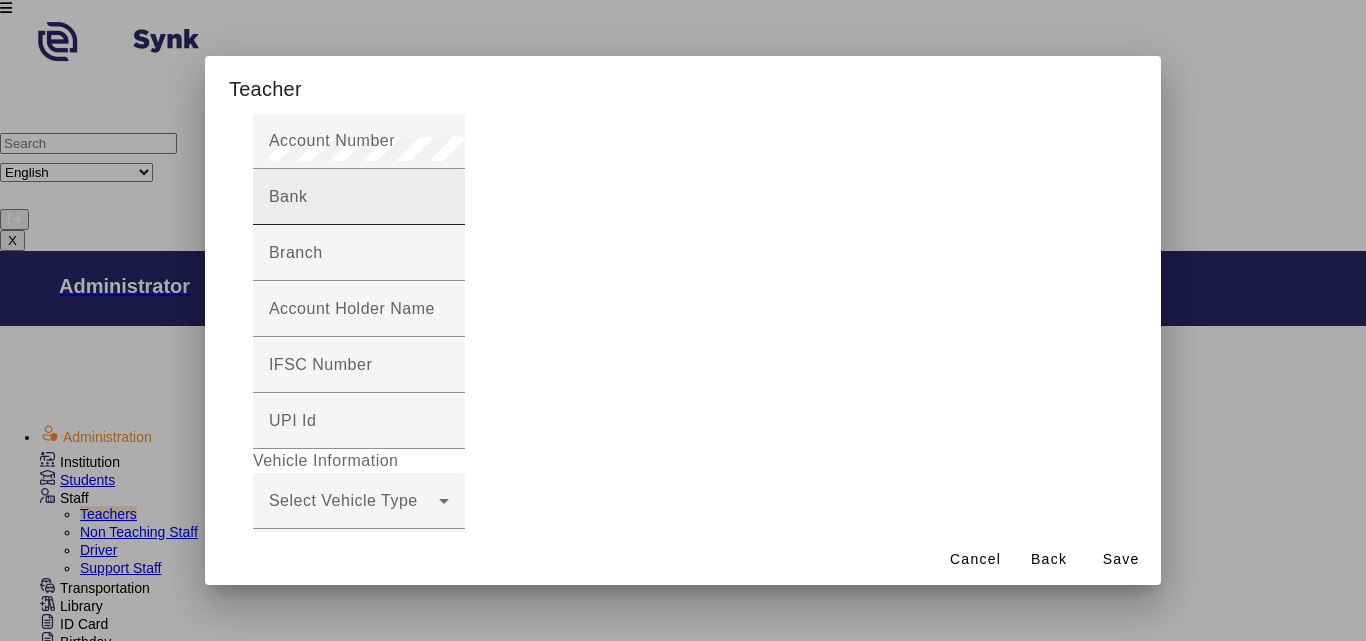 click on "Bank" at bounding box center (359, 197) 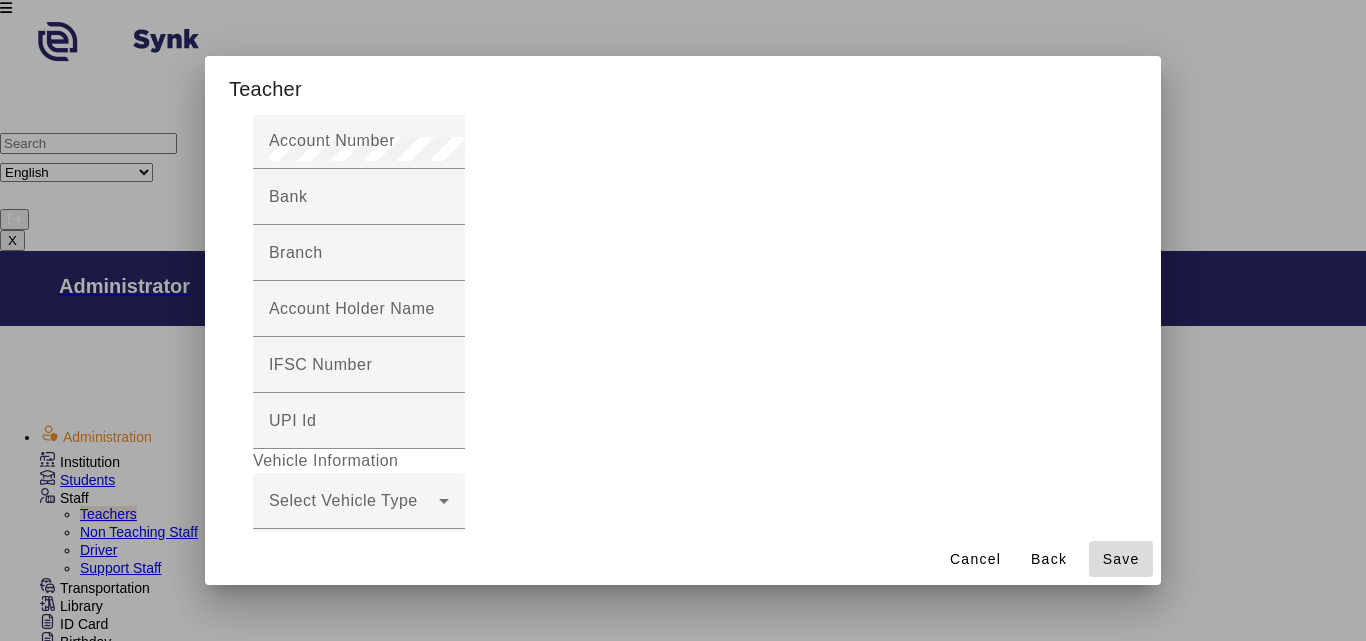 click on "Save" at bounding box center [1121, 559] 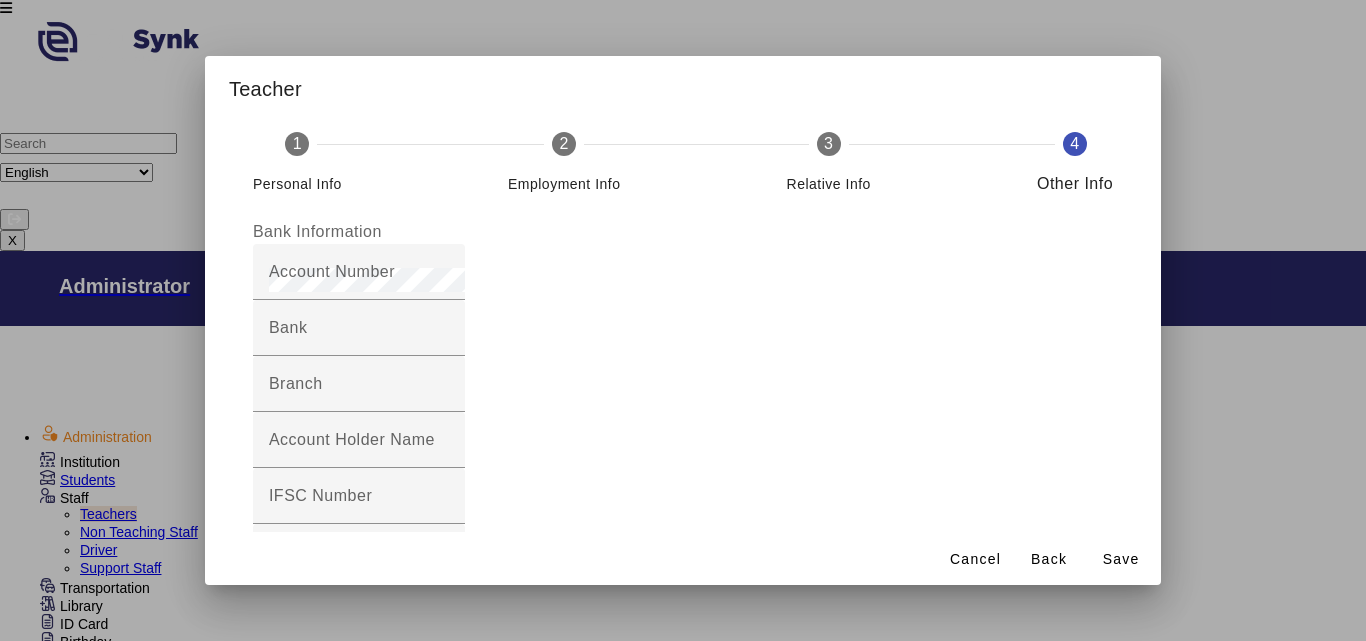 scroll, scrollTop: 0, scrollLeft: 0, axis: both 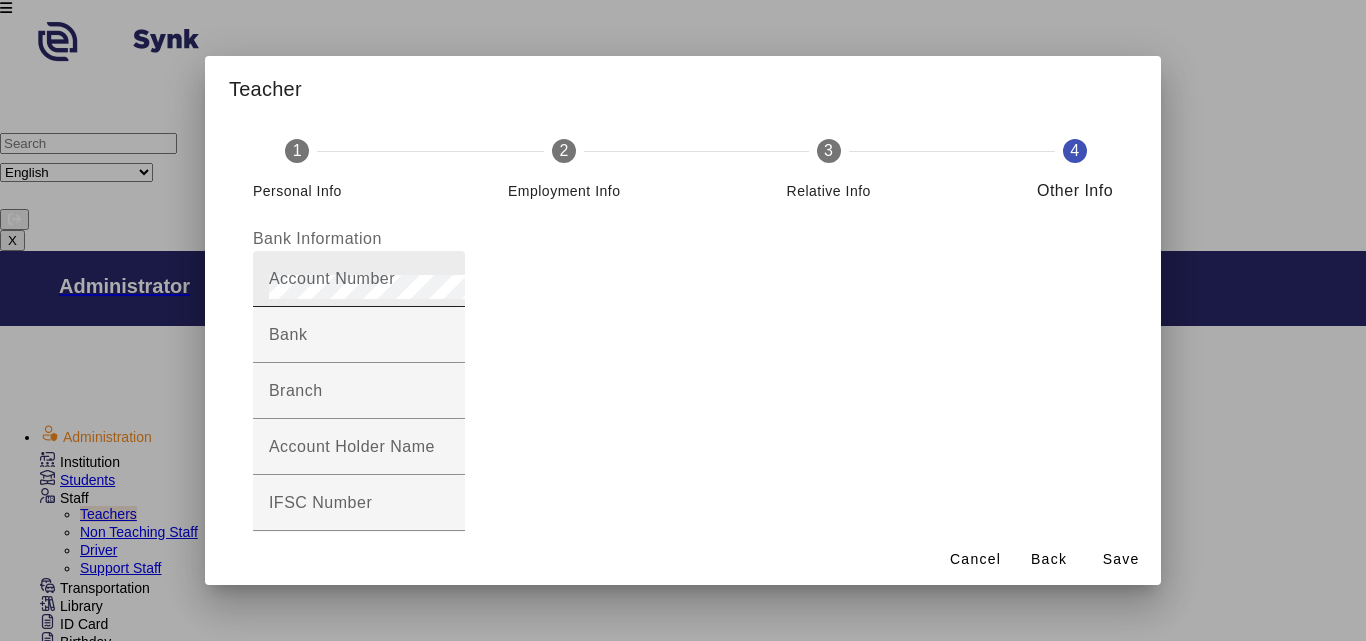 click on "Account Number" at bounding box center (332, 278) 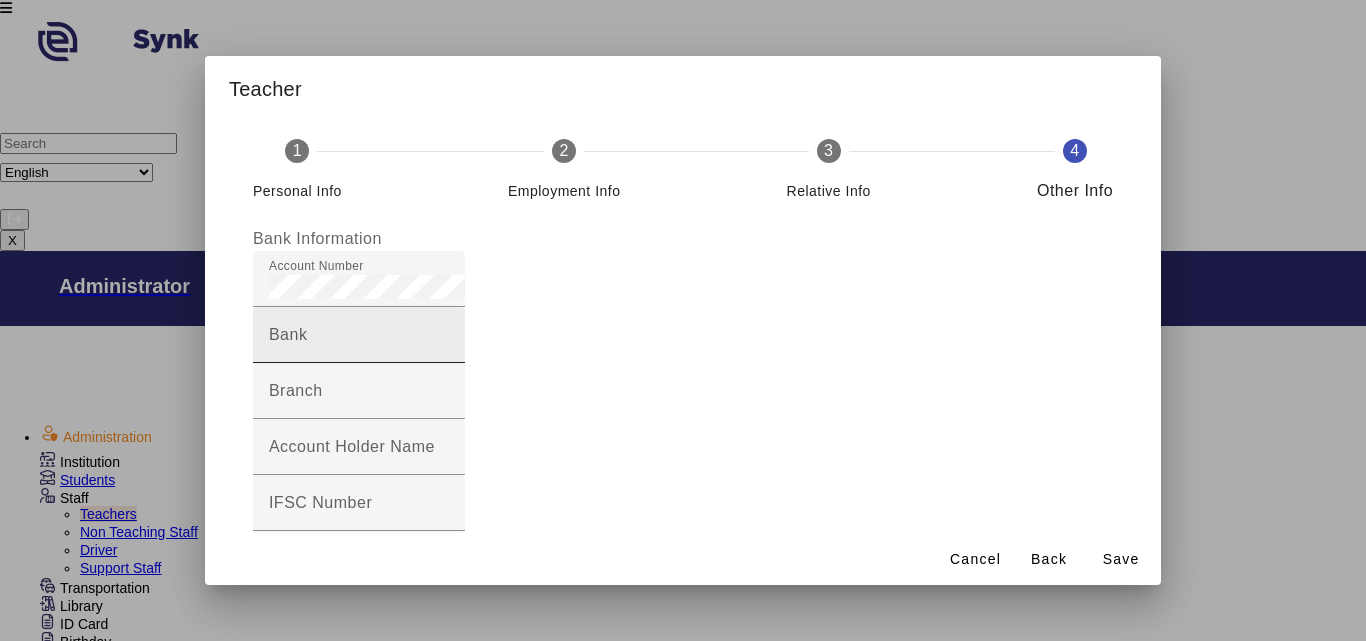 click on "Bank" at bounding box center [288, 334] 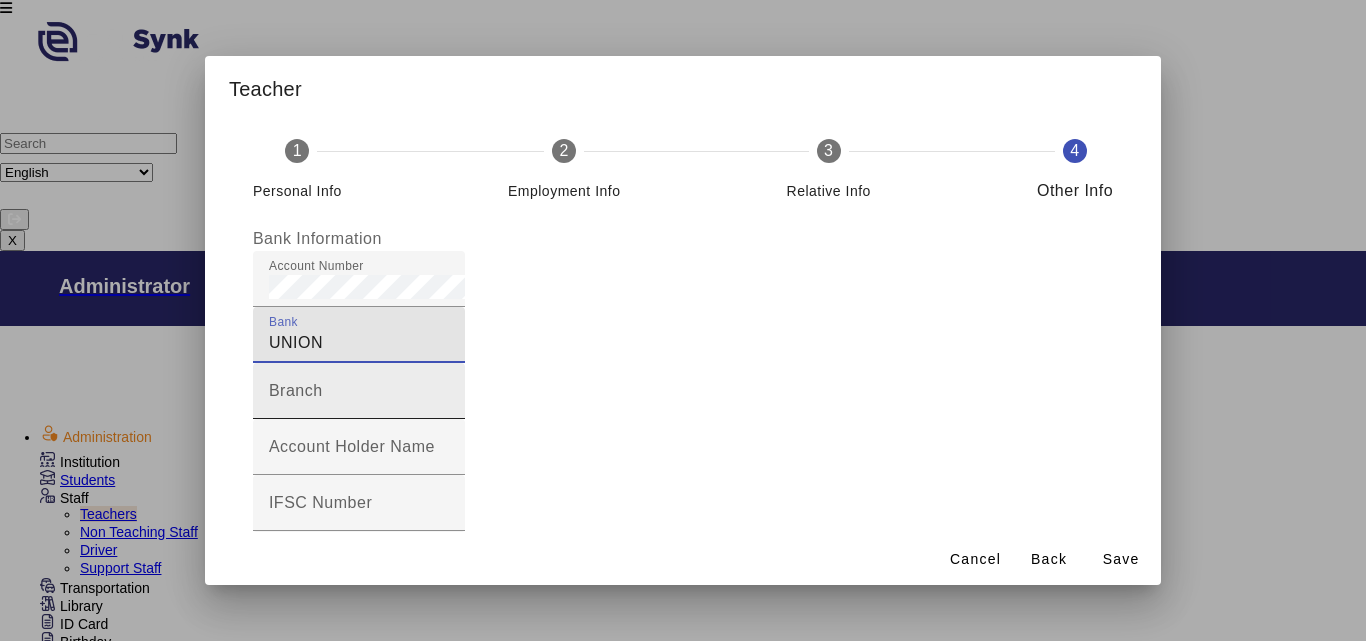 type on "UNION" 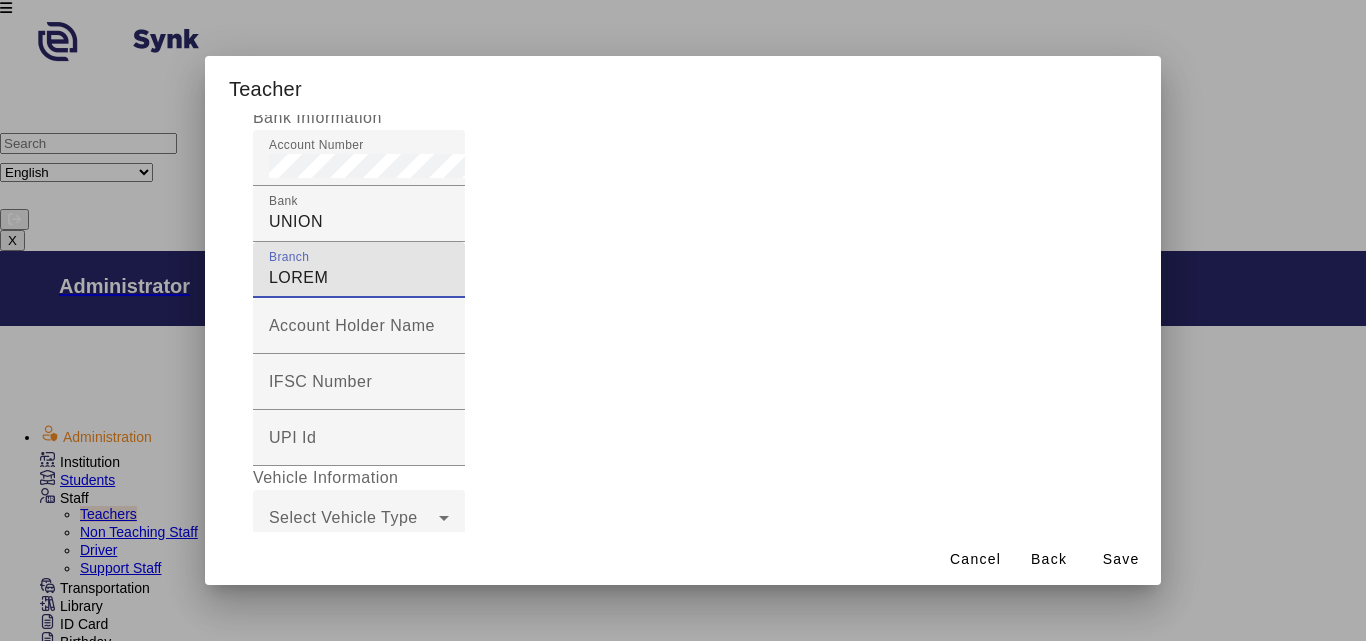 scroll, scrollTop: 200, scrollLeft: 0, axis: vertical 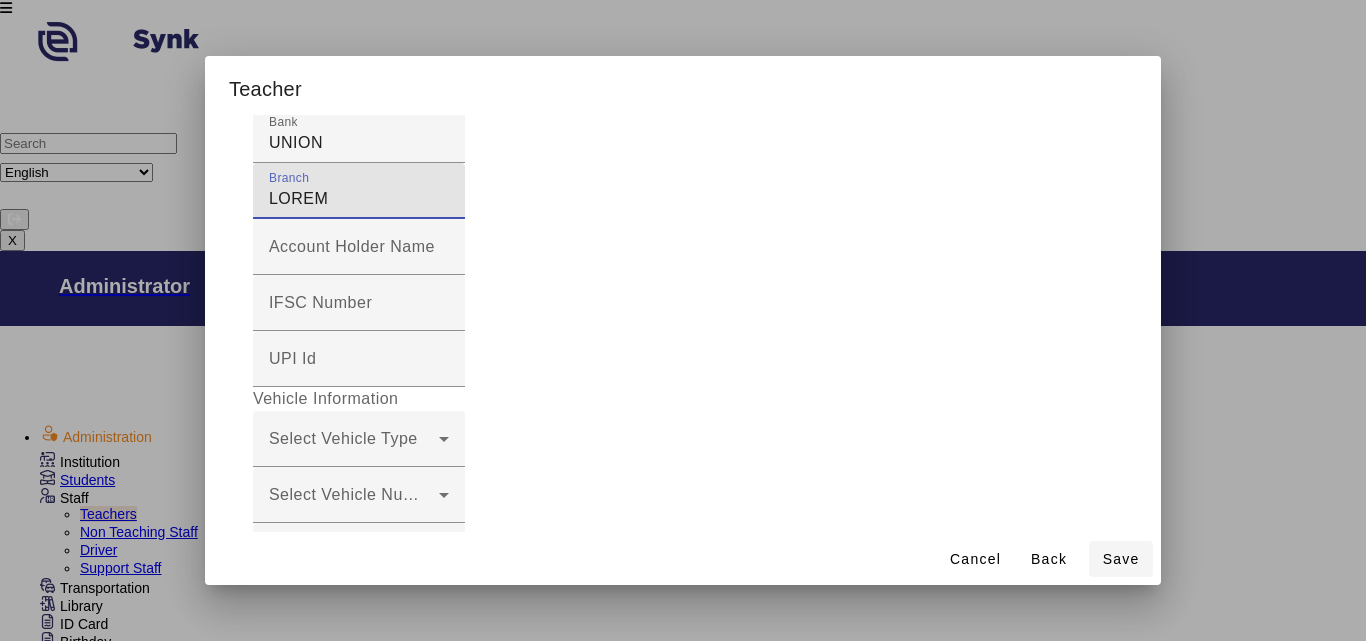 type on "LOREM" 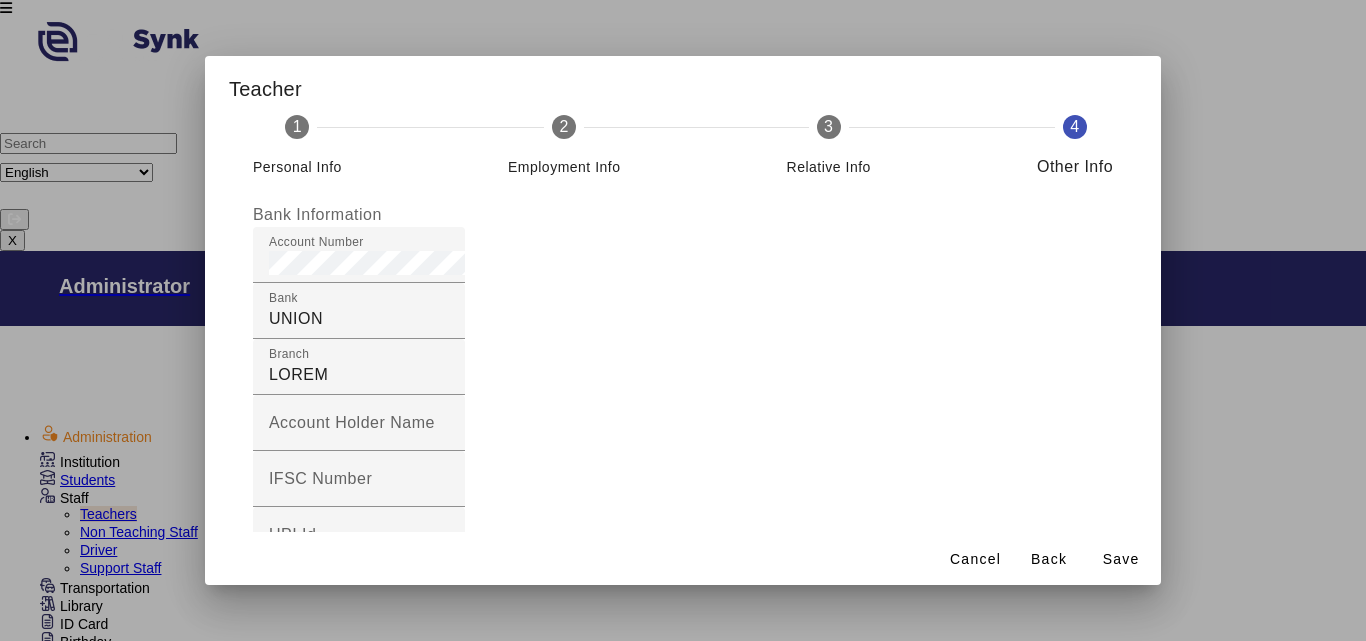 scroll, scrollTop: 0, scrollLeft: 0, axis: both 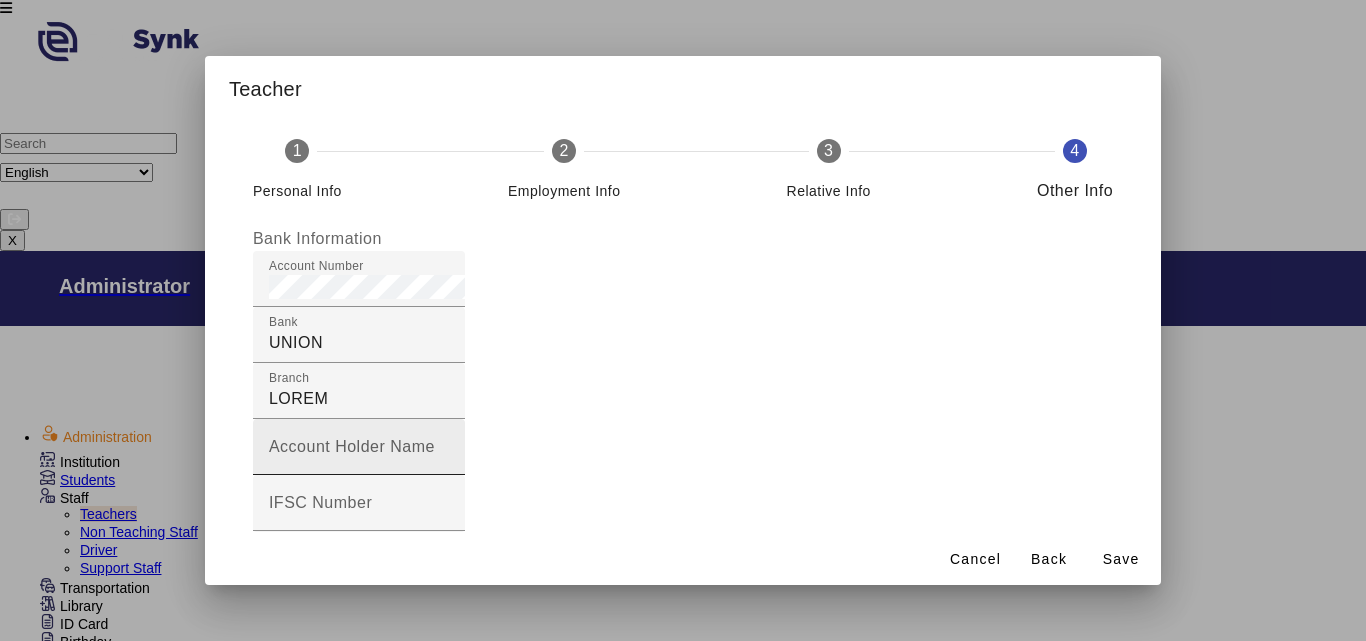 click on "Account Holder Name" at bounding box center [359, 455] 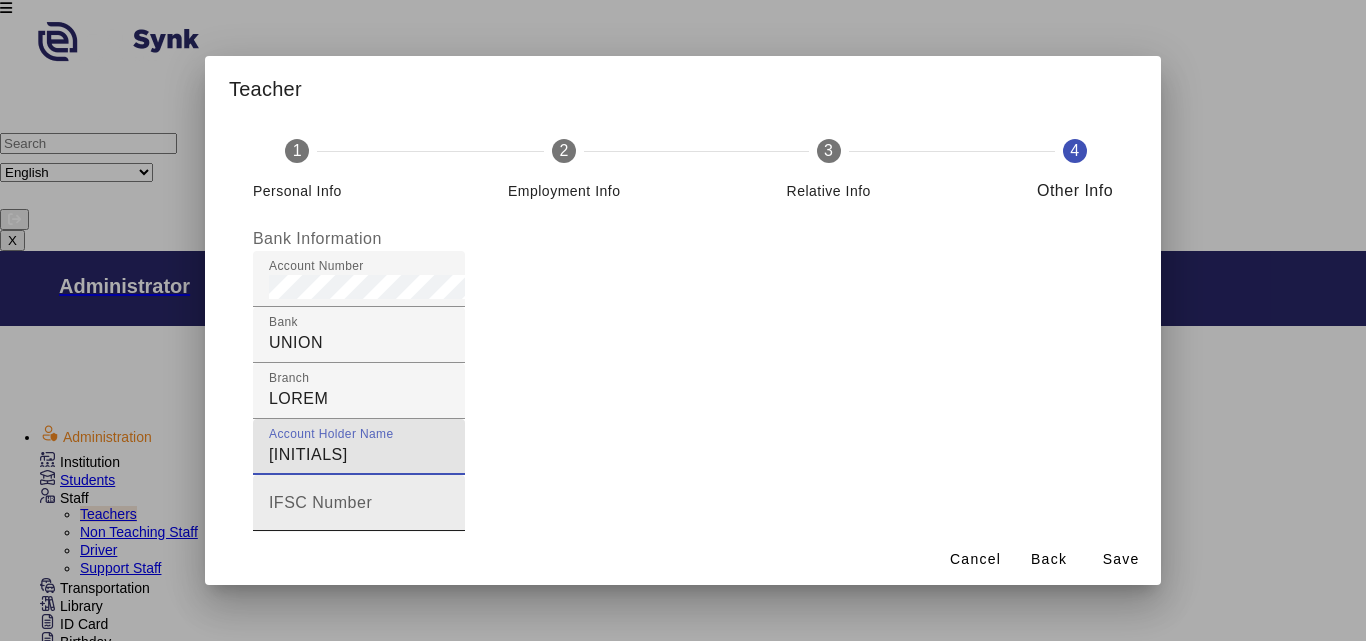 type on "[INITIALS]" 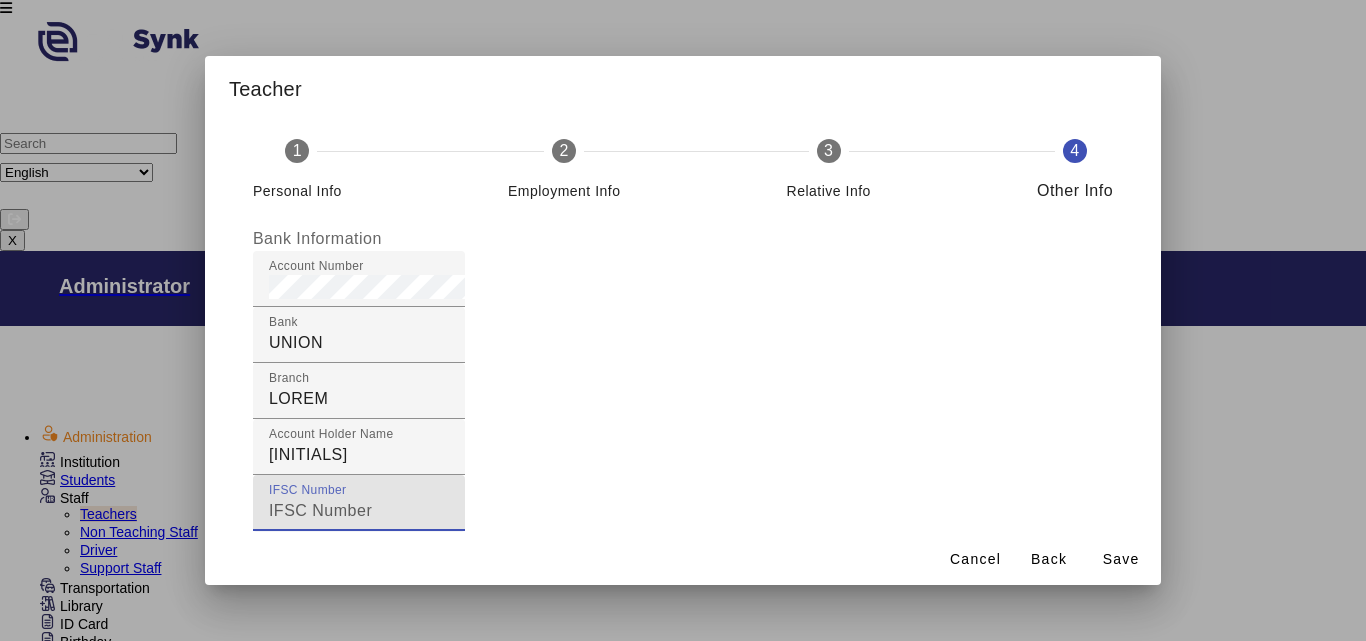 click on "IFSC Number" at bounding box center [359, 511] 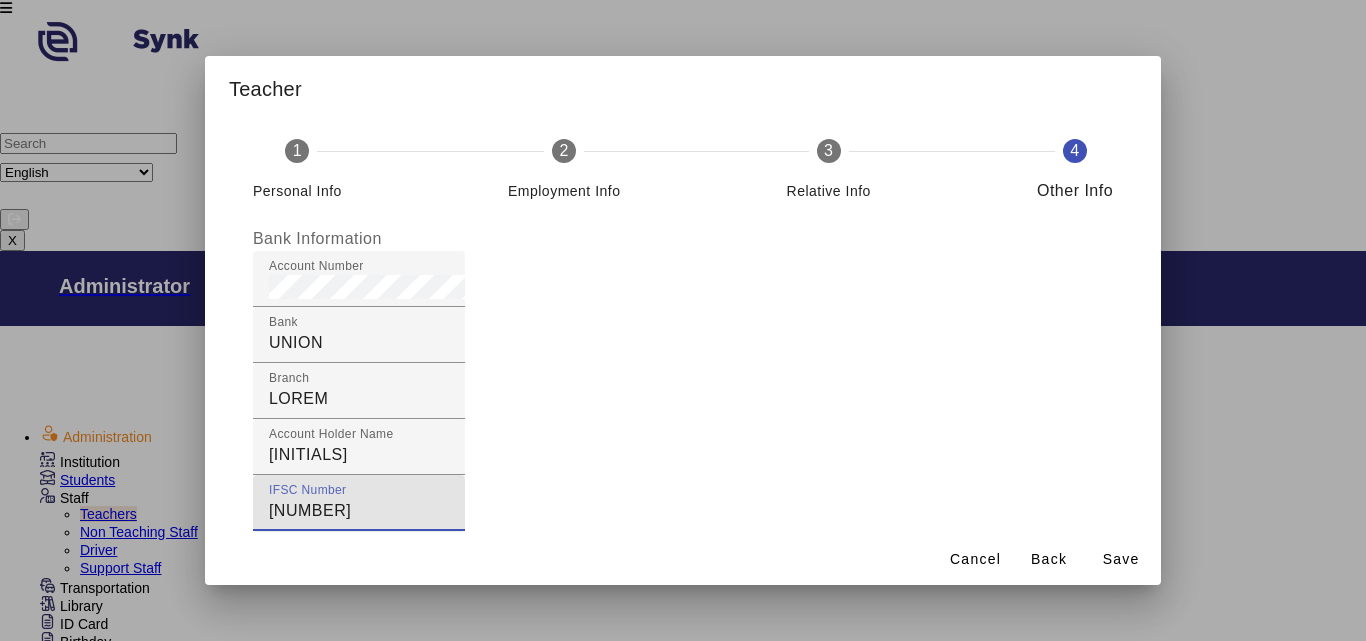 type on "[NUMBER]" 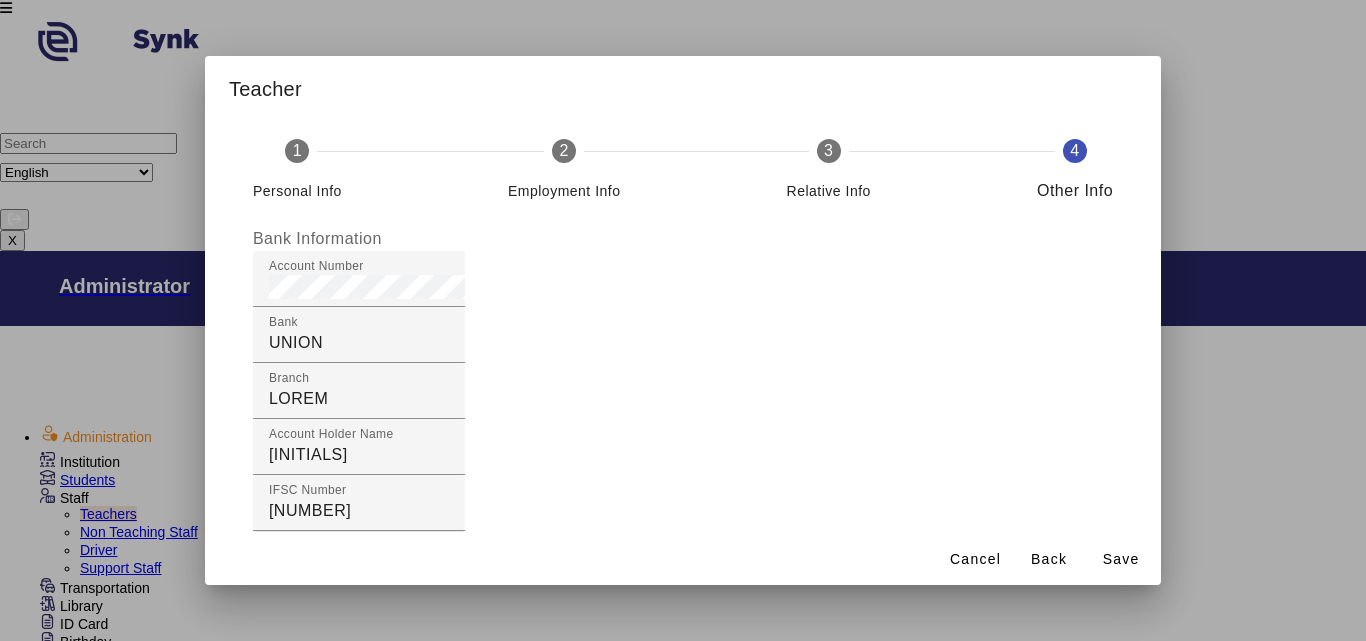 scroll, scrollTop: 200, scrollLeft: 0, axis: vertical 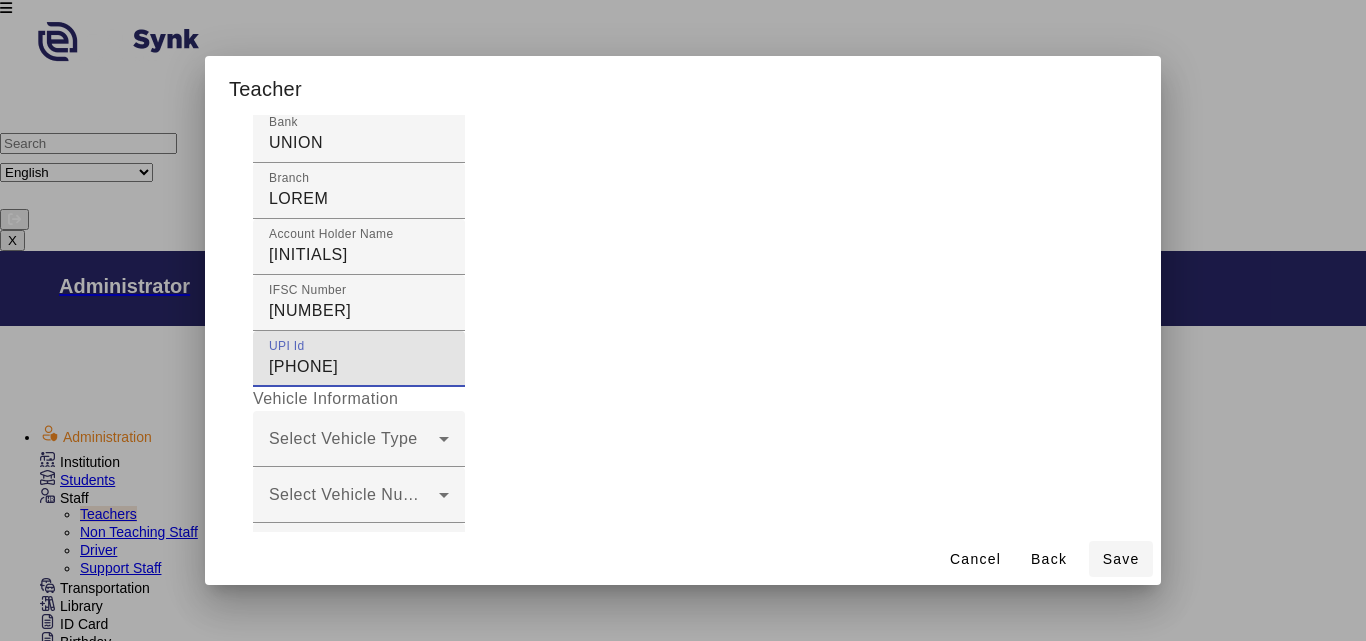 type on "[PHONE]" 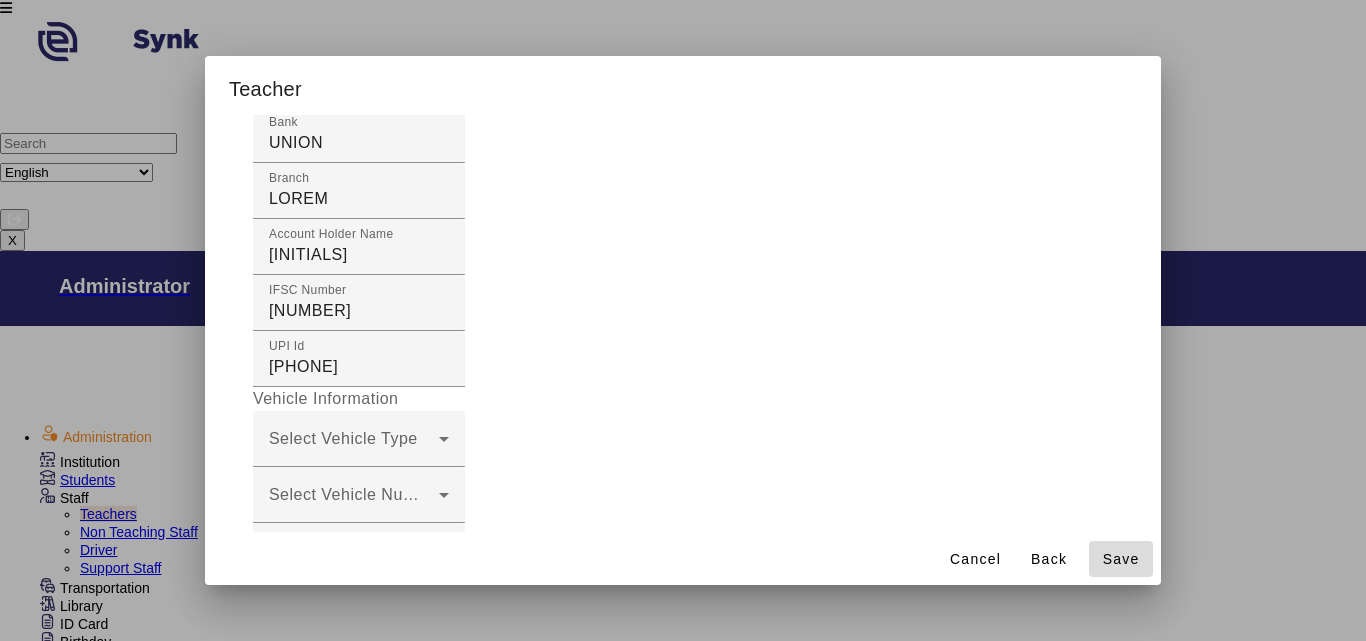 click on "Save" at bounding box center (1121, 559) 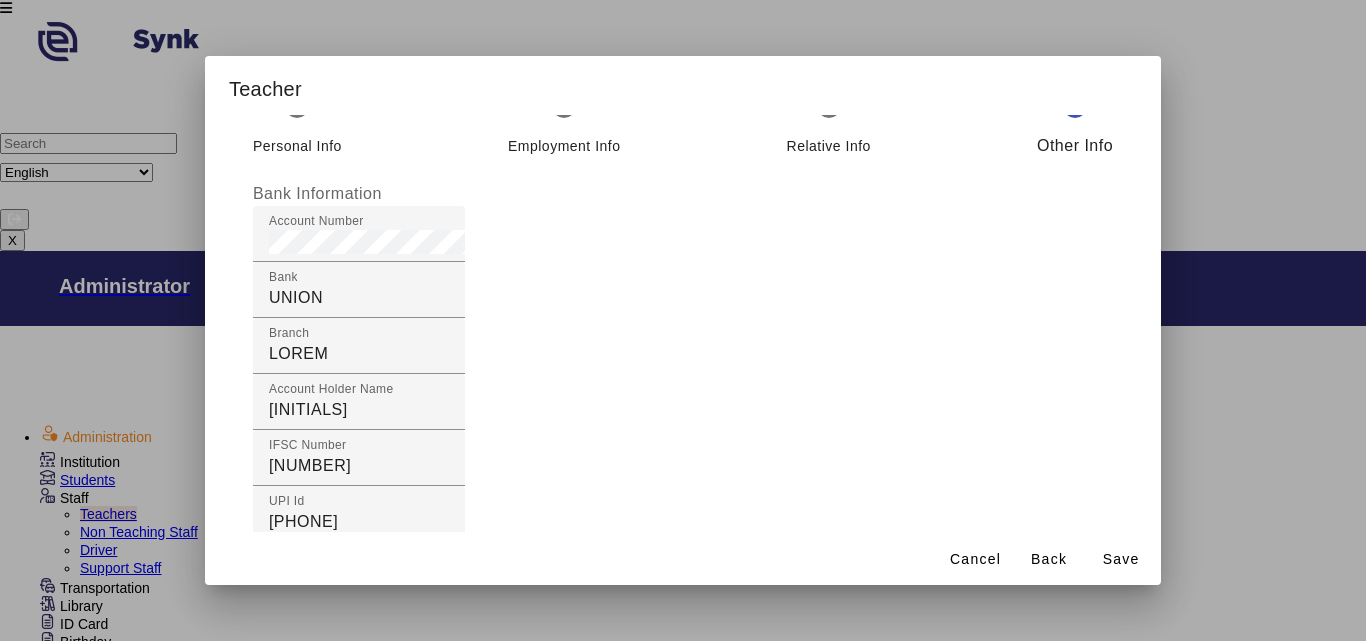 scroll, scrollTop: 0, scrollLeft: 0, axis: both 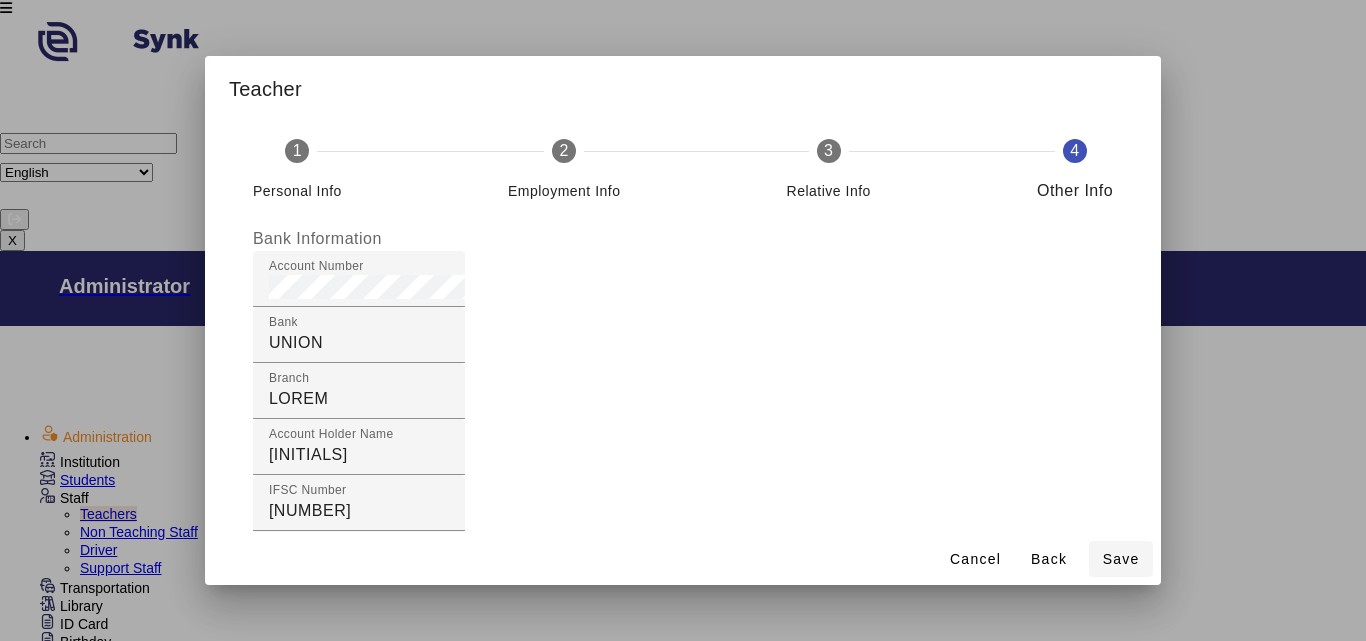 click on "Save" at bounding box center (1121, 559) 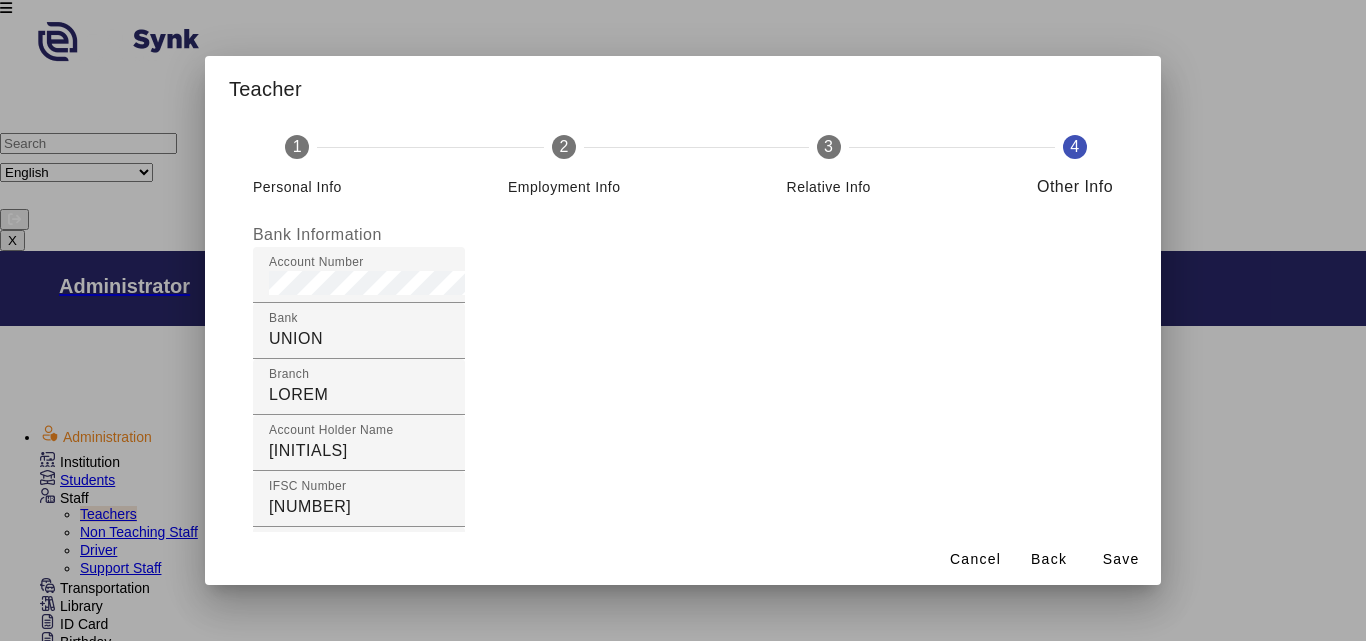 scroll, scrollTop: 0, scrollLeft: 0, axis: both 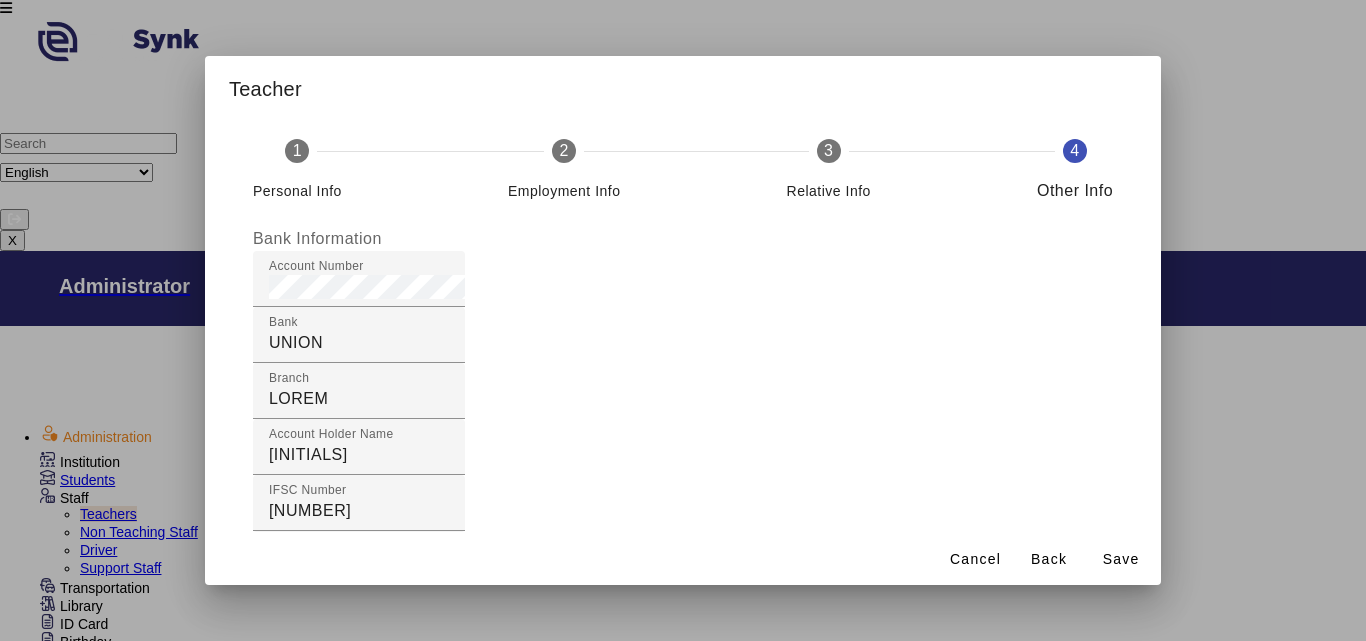 click on "Select Vehicle Type" at bounding box center (354, 647) 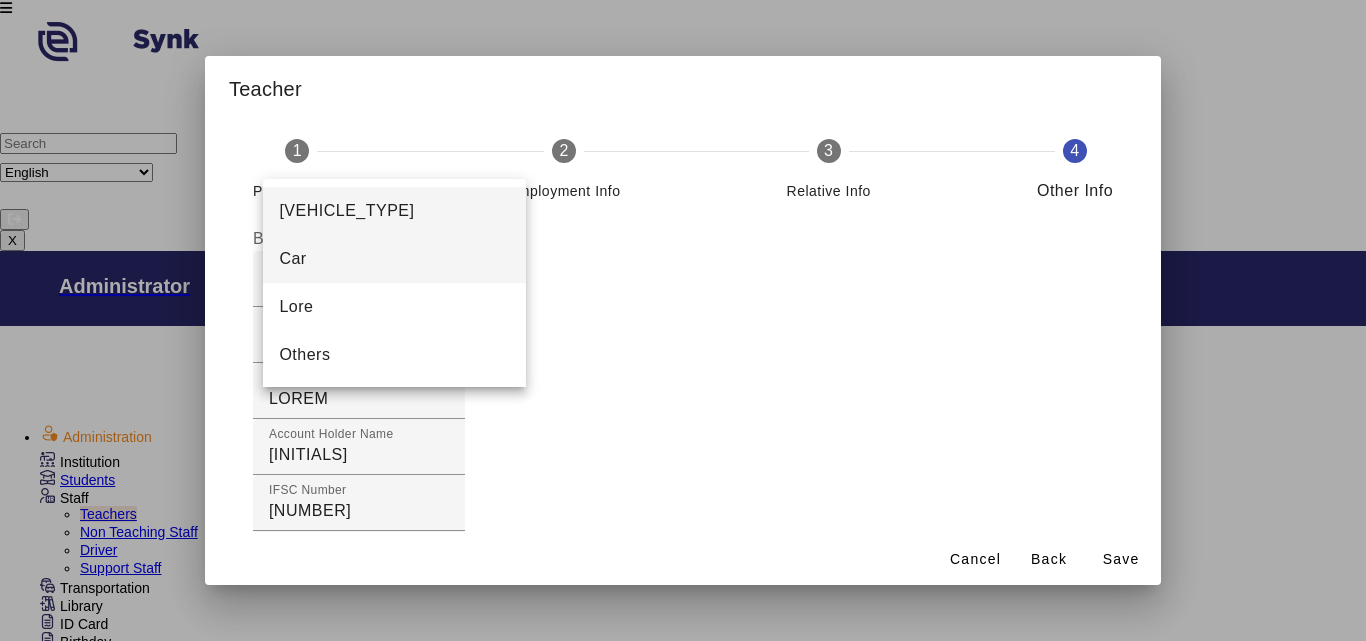 click on "Car" at bounding box center (394, 259) 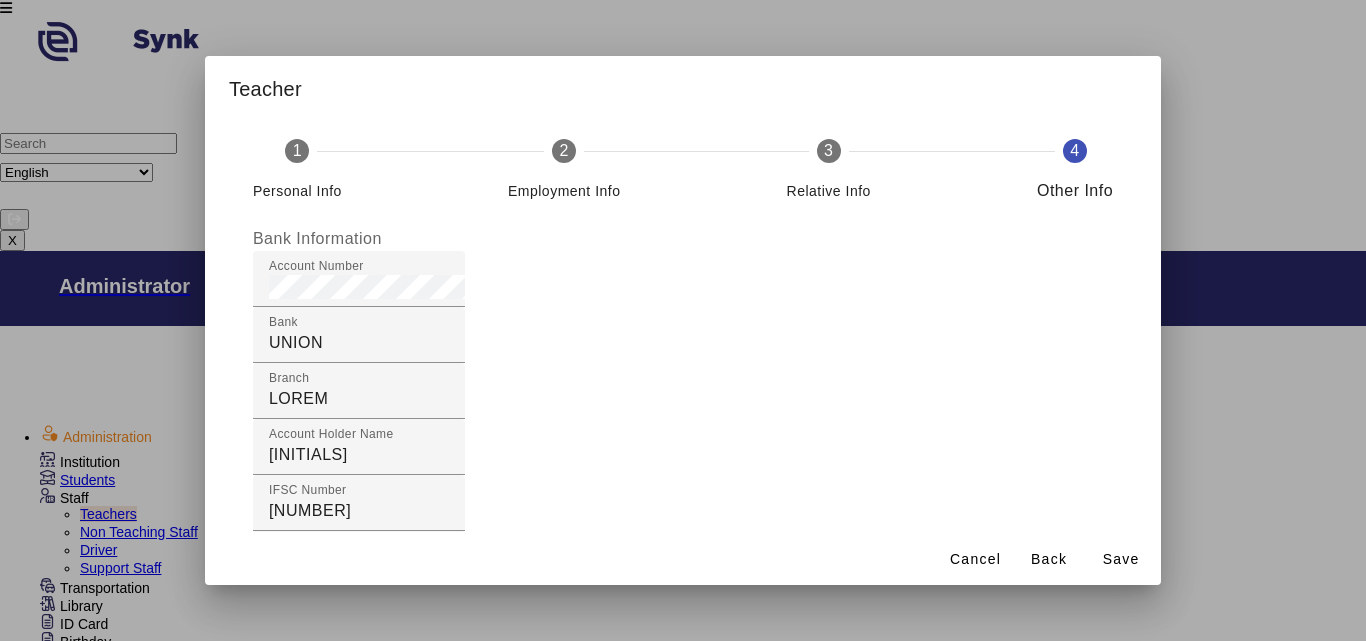 click on "Select Vehicle Number" at bounding box center [354, 703] 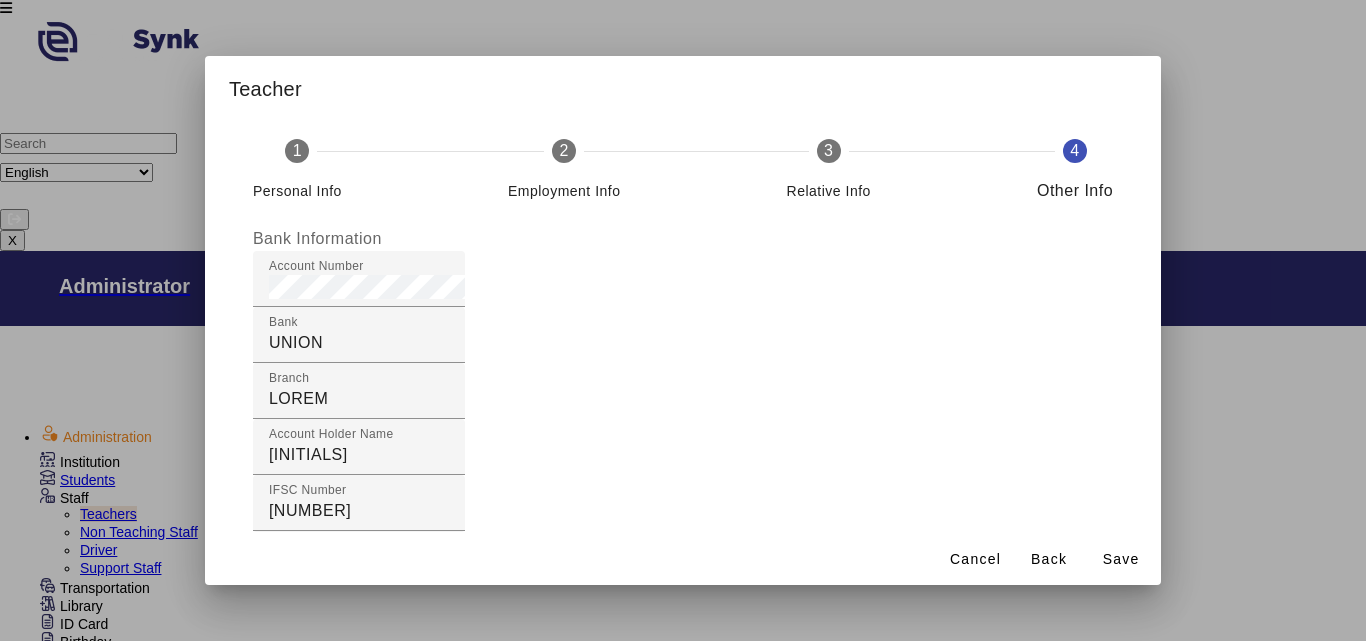 click on "Select Vehicle Number" at bounding box center (355, 702) 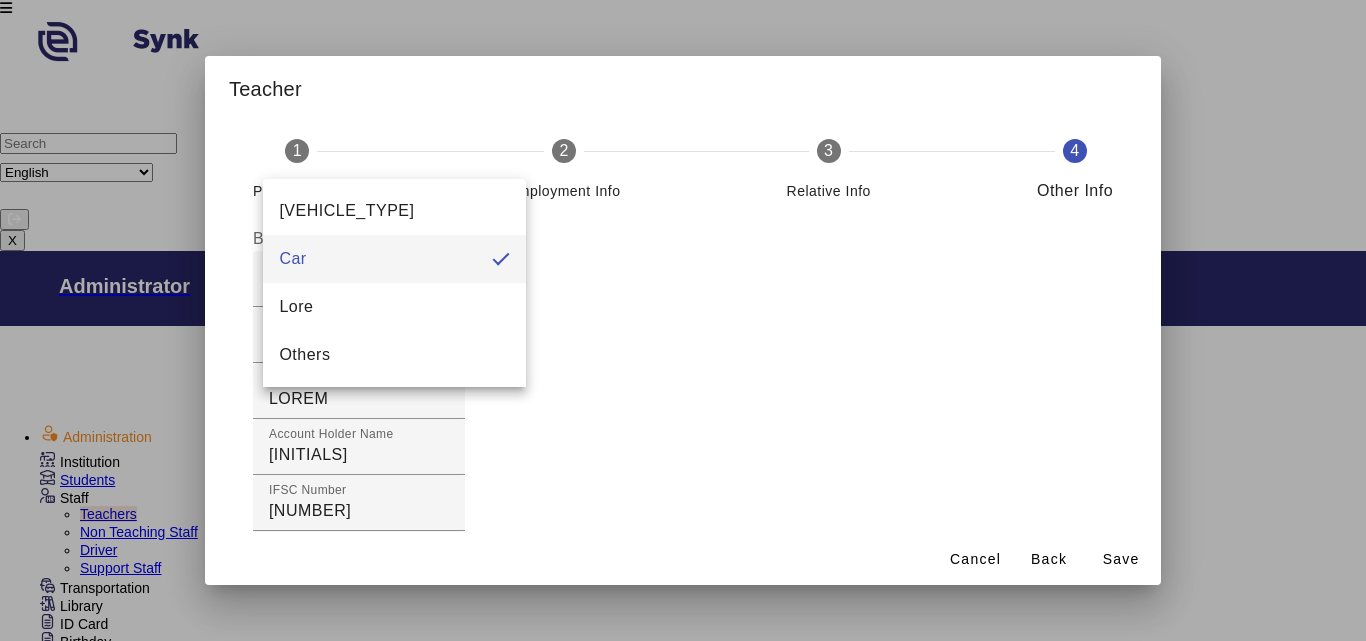 click on "Car" at bounding box center [394, 259] 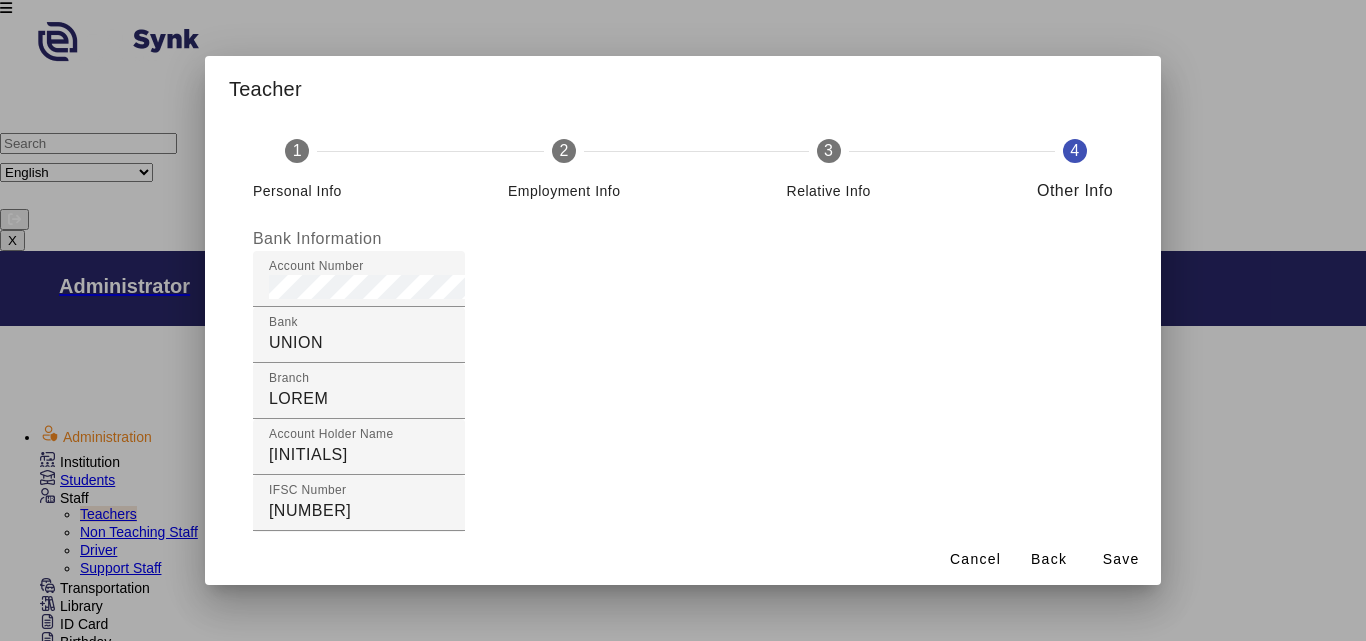 click on "Loremi Dolorsi Ametco Adipis Elitsed Doeius" at bounding box center [359, 695] 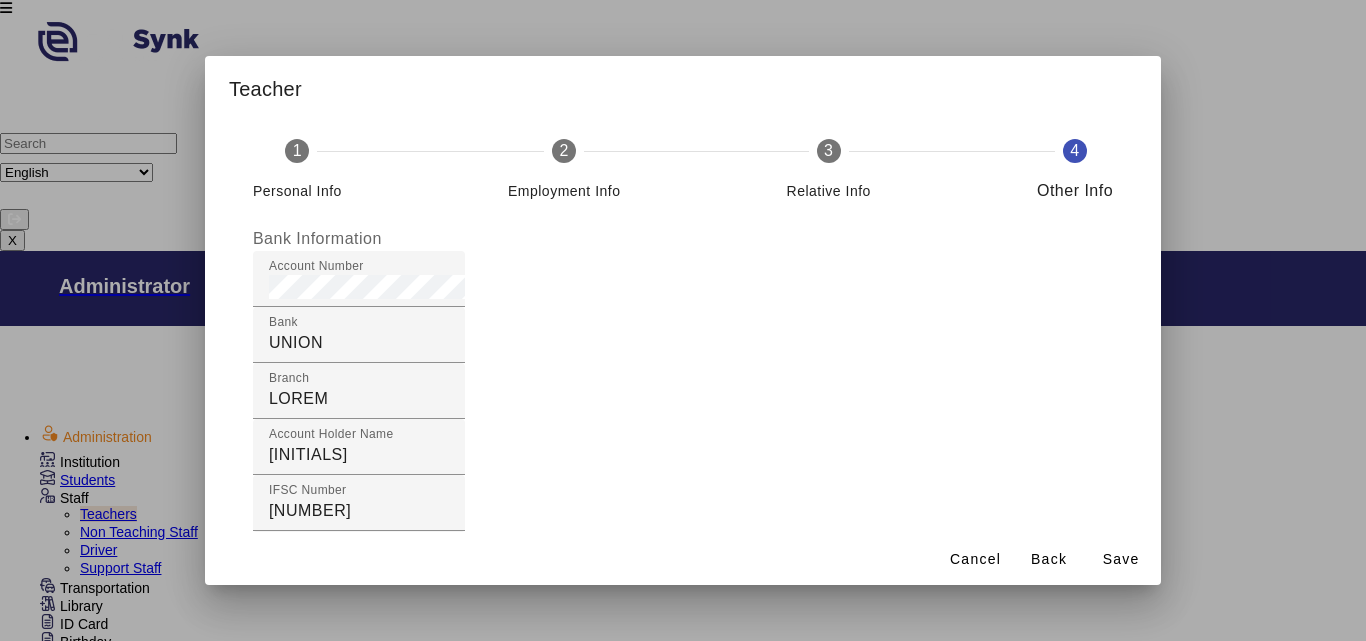 click on "Select Driver Name" at bounding box center [343, 758] 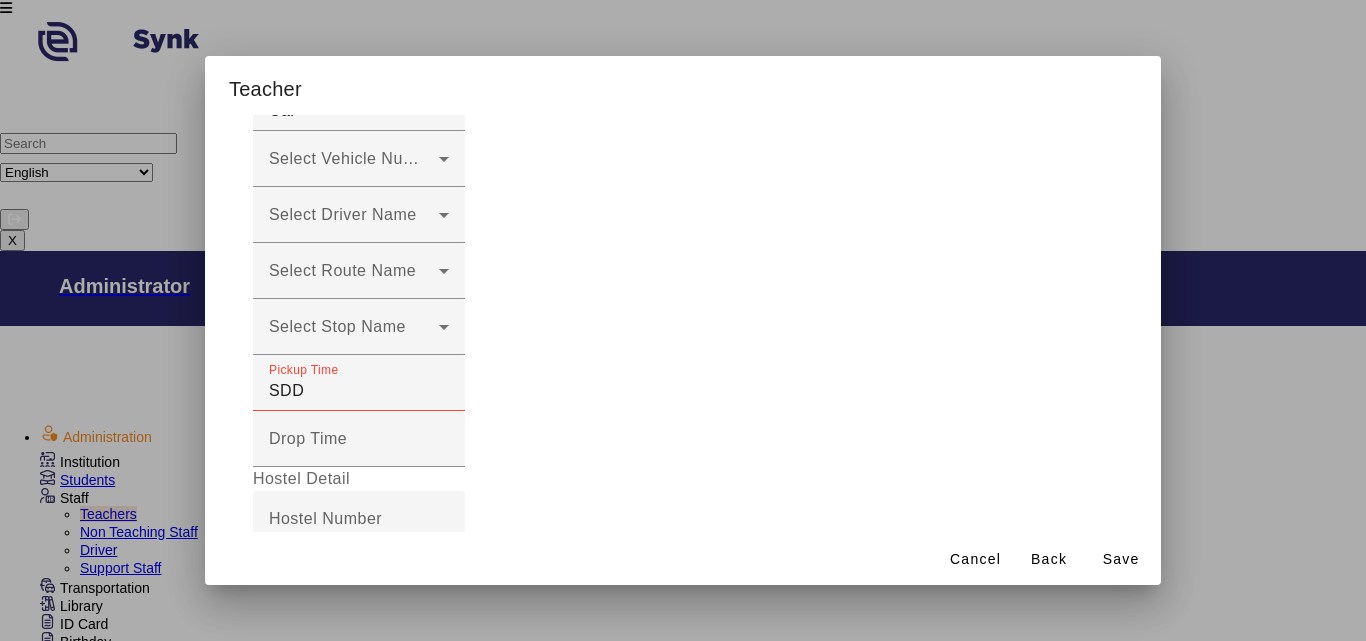 scroll, scrollTop: 584, scrollLeft: 0, axis: vertical 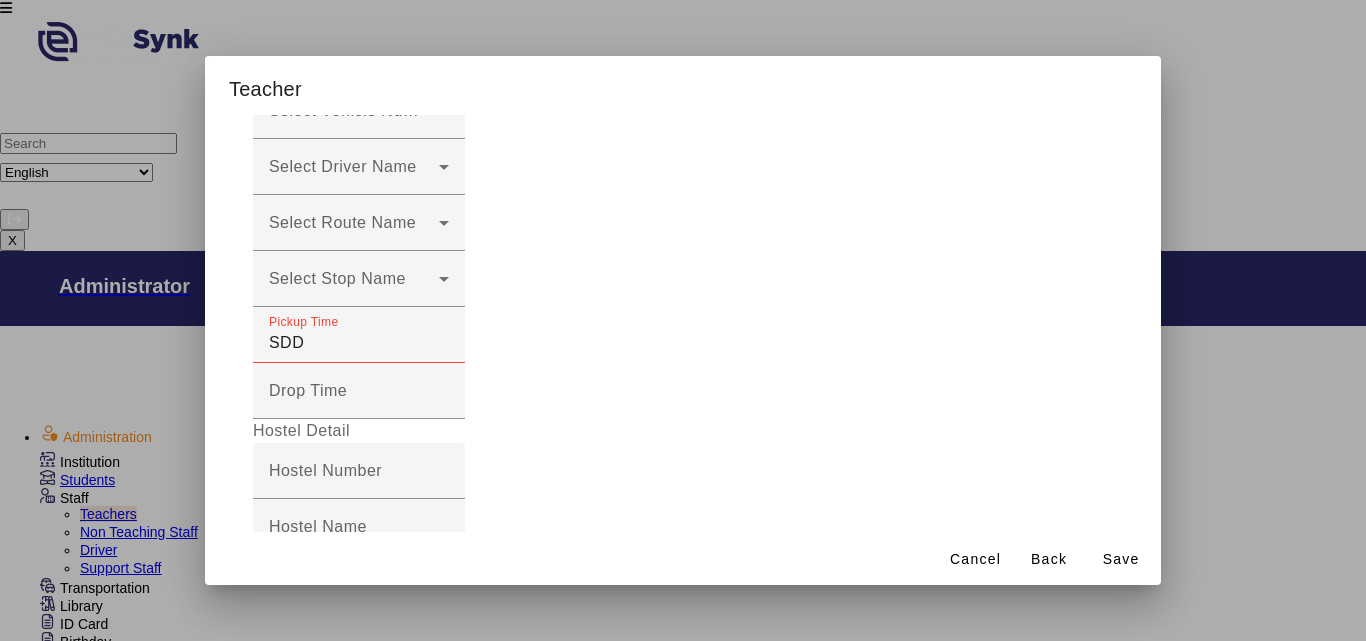 drag, startPoint x: 1149, startPoint y: 494, endPoint x: 1153, endPoint y: 509, distance: 15.524175 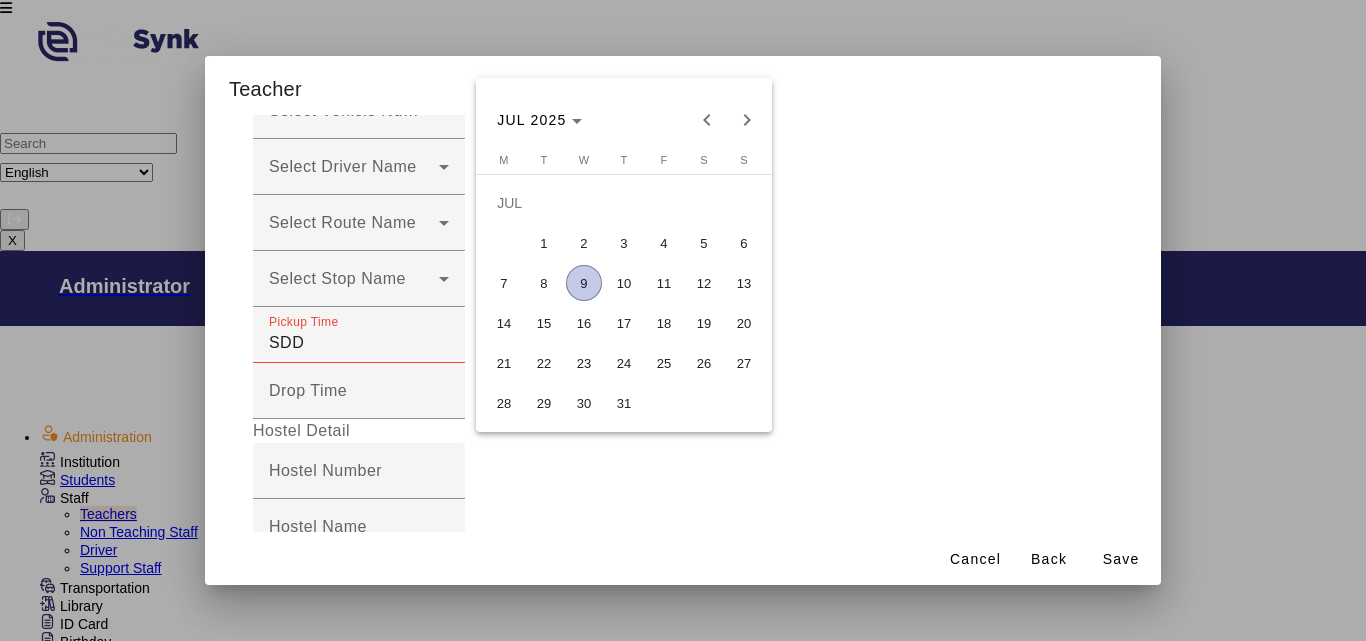 click on "9" at bounding box center (584, 283) 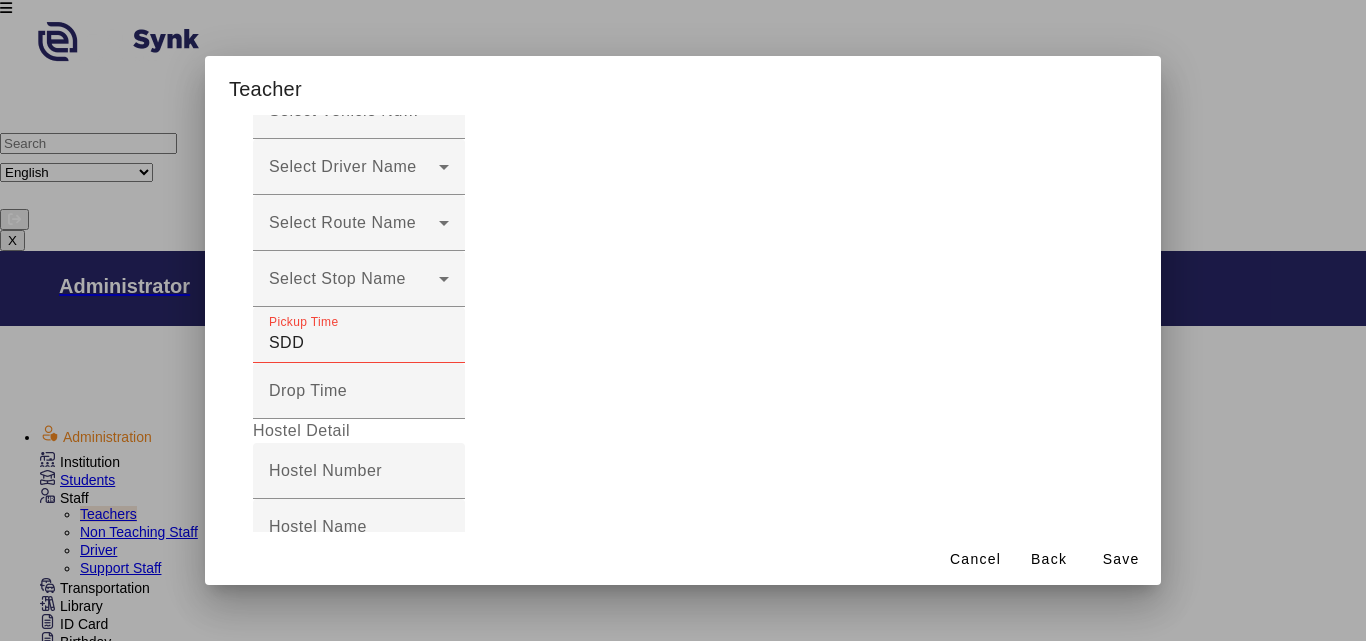 click at bounding box center (473, 1796) 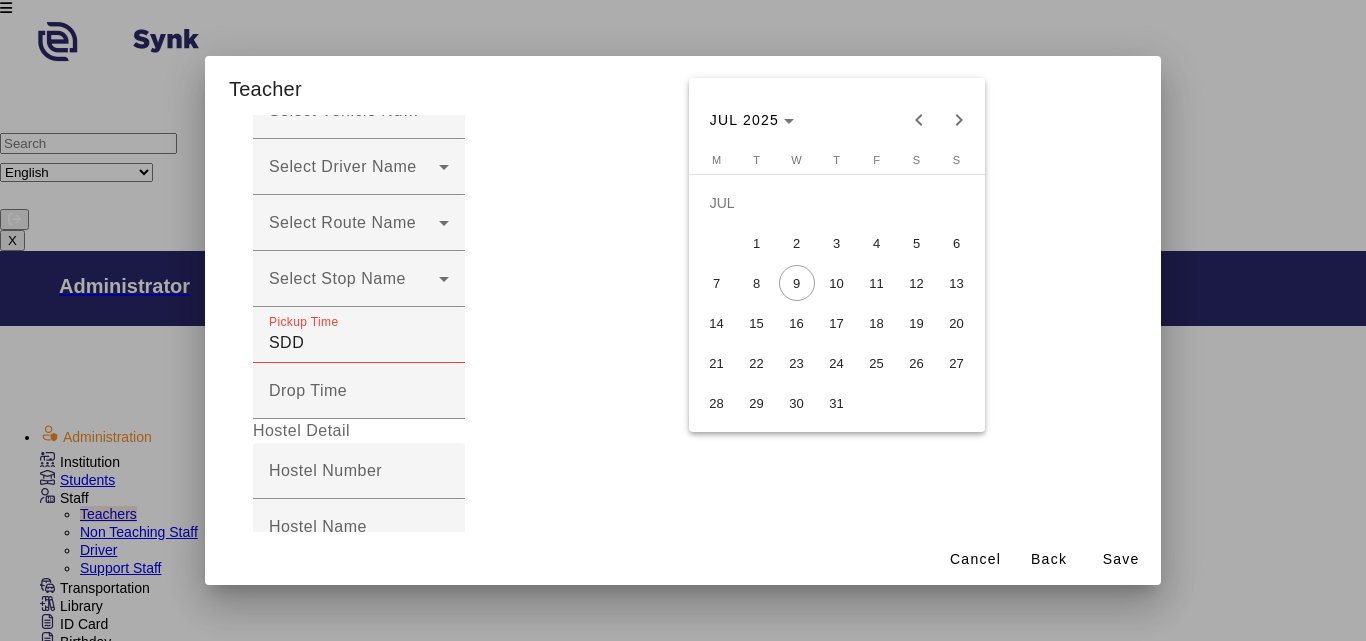 click on "31" at bounding box center [837, 403] 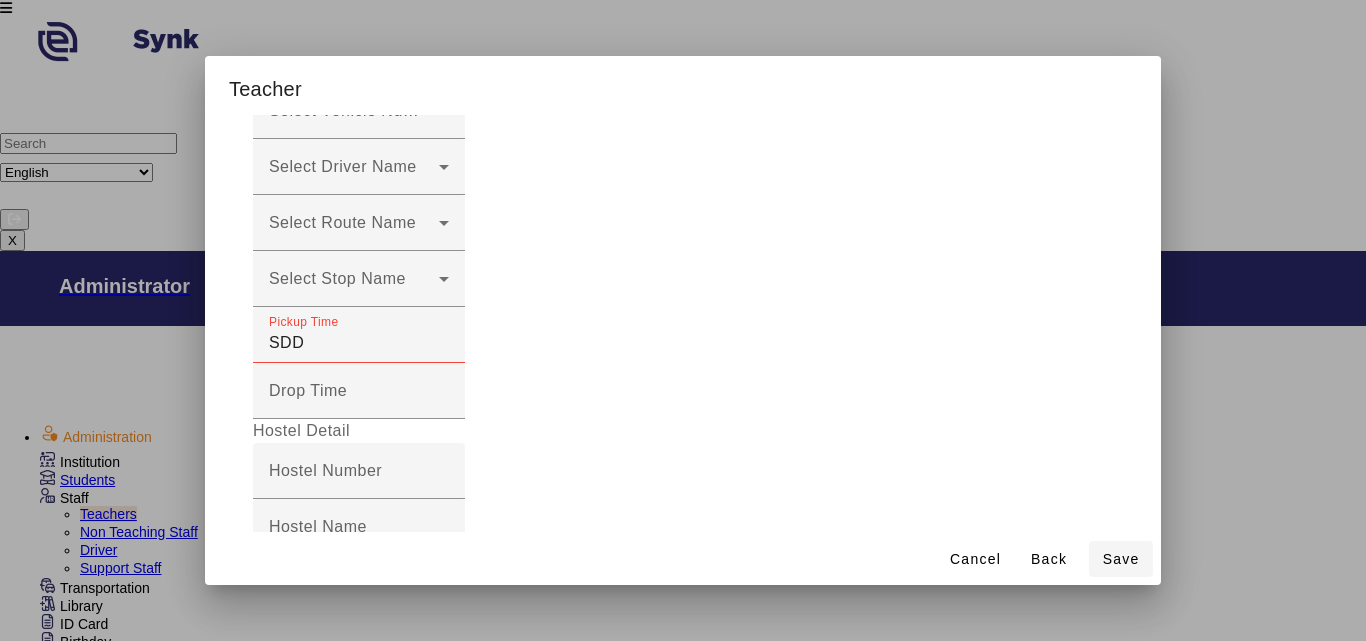 click on "Save" at bounding box center (975, 559) 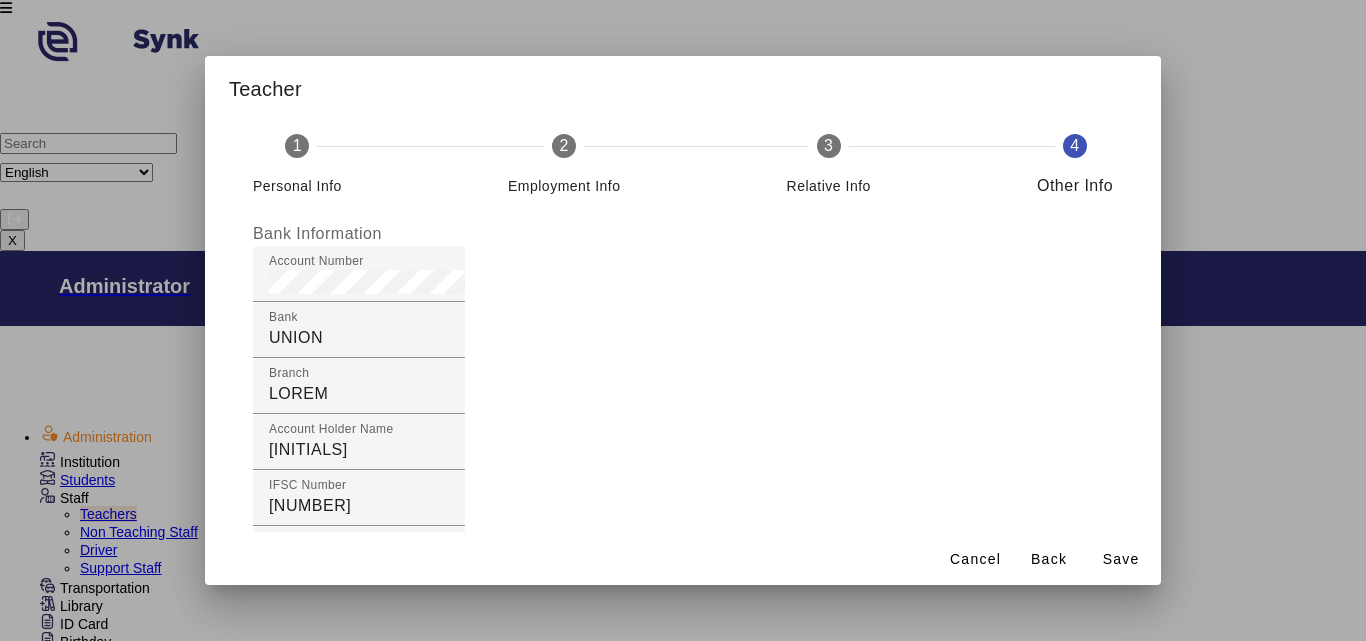 scroll, scrollTop: 0, scrollLeft: 0, axis: both 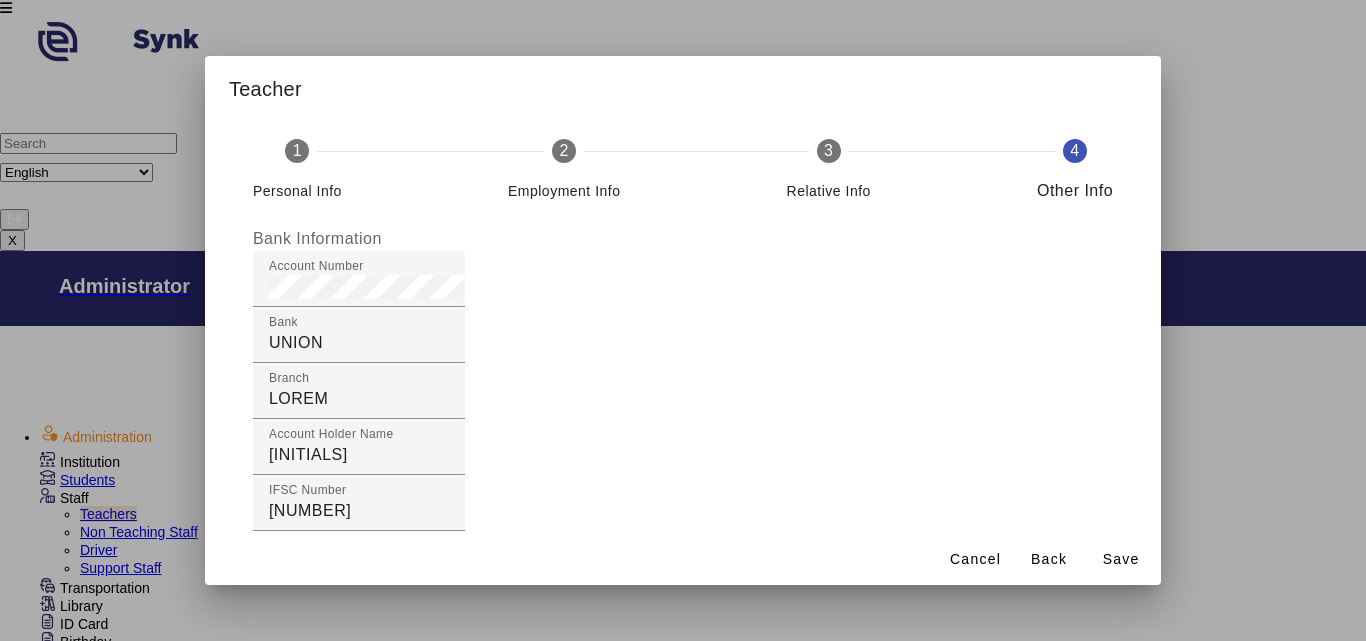 click at bounding box center [683, 320] 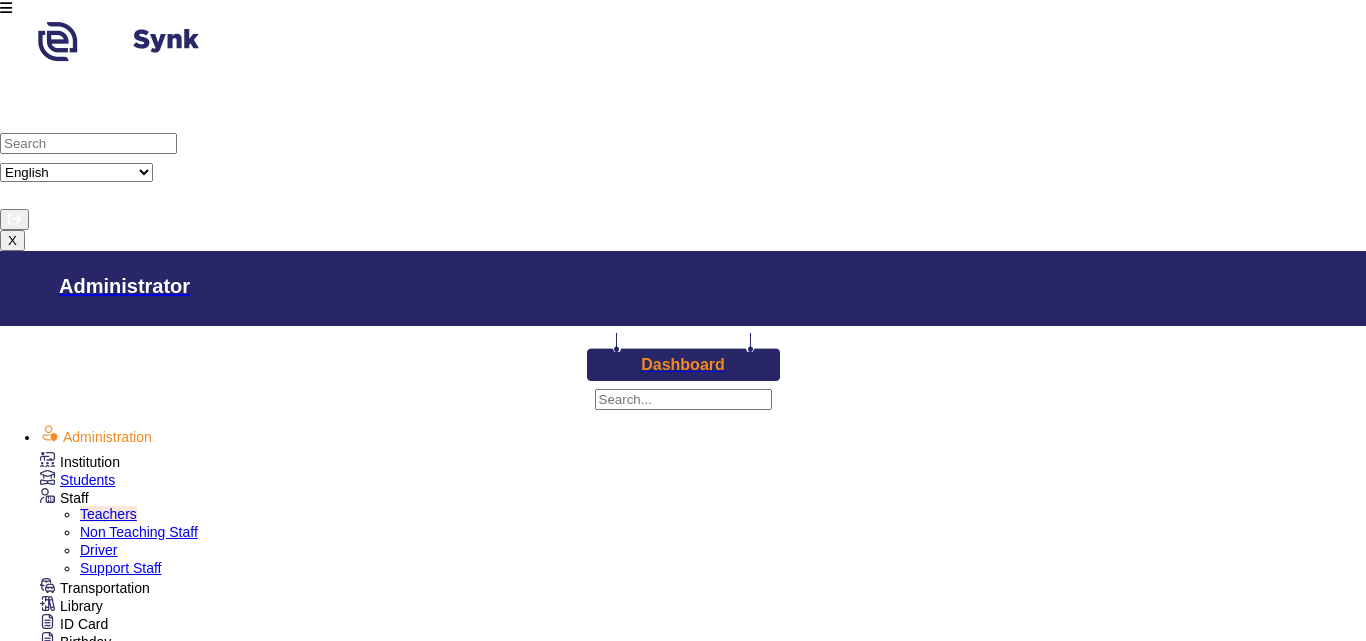 click at bounding box center (1056, 1476) 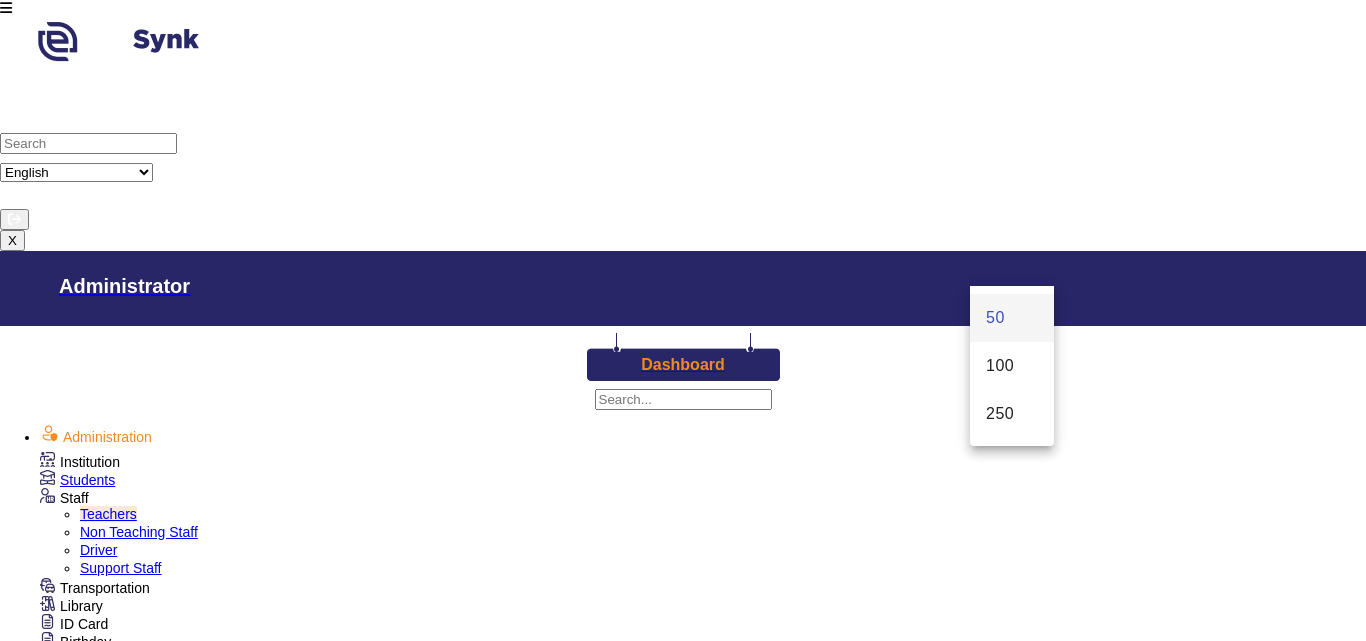 click at bounding box center (683, 320) 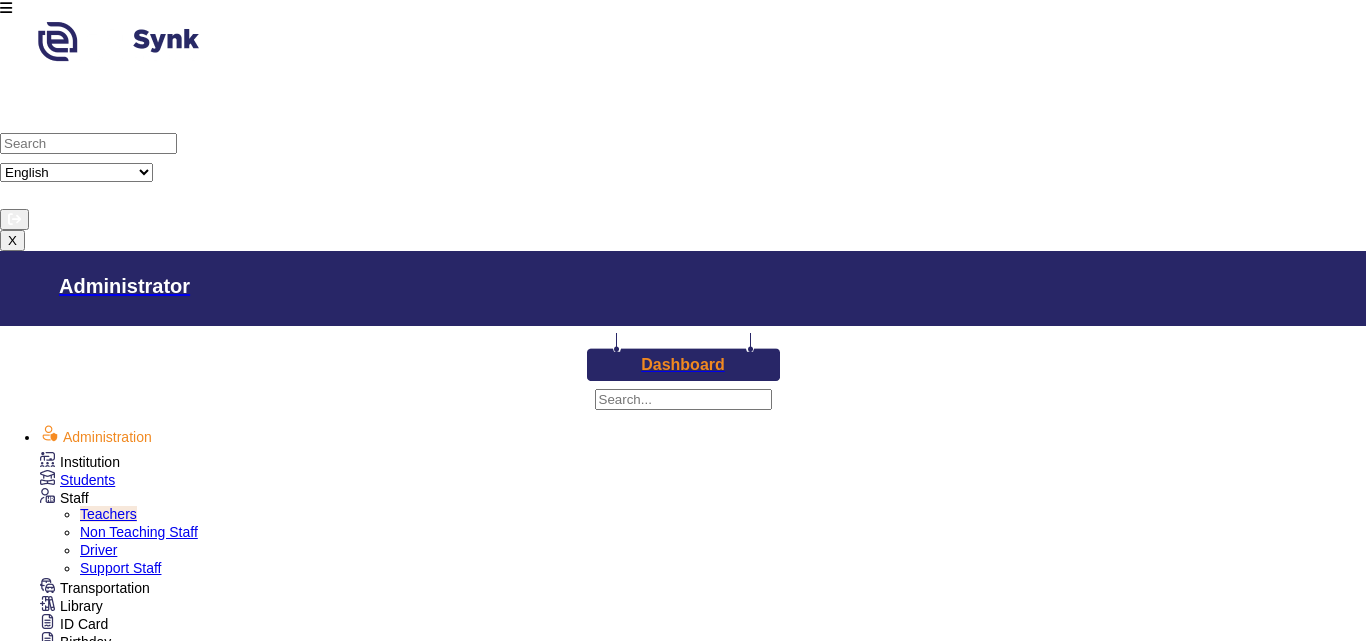 scroll, scrollTop: 190, scrollLeft: 0, axis: vertical 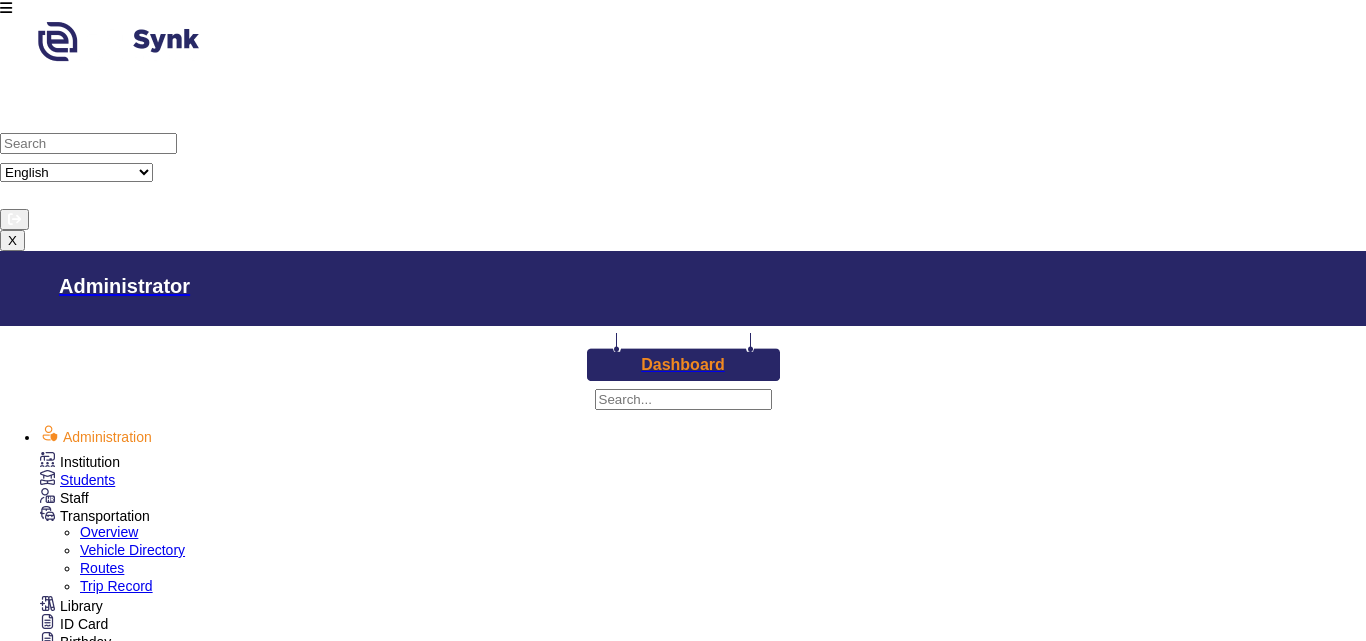click on "Profile  Registration Id  Name  Contact Number  Email Action Reset  Items per page:  50  0 of 0" at bounding box center [683, 1492] 